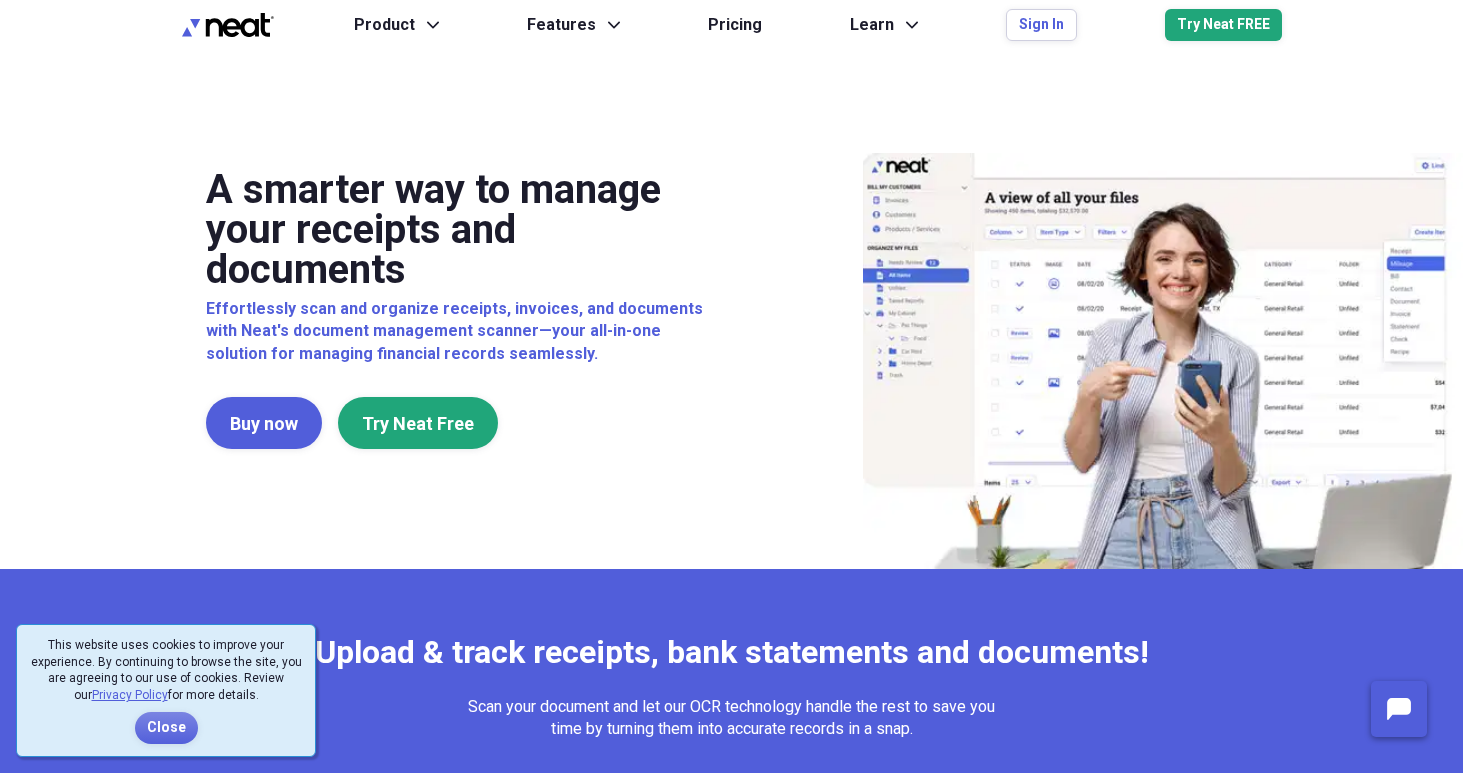 scroll, scrollTop: 0, scrollLeft: 0, axis: both 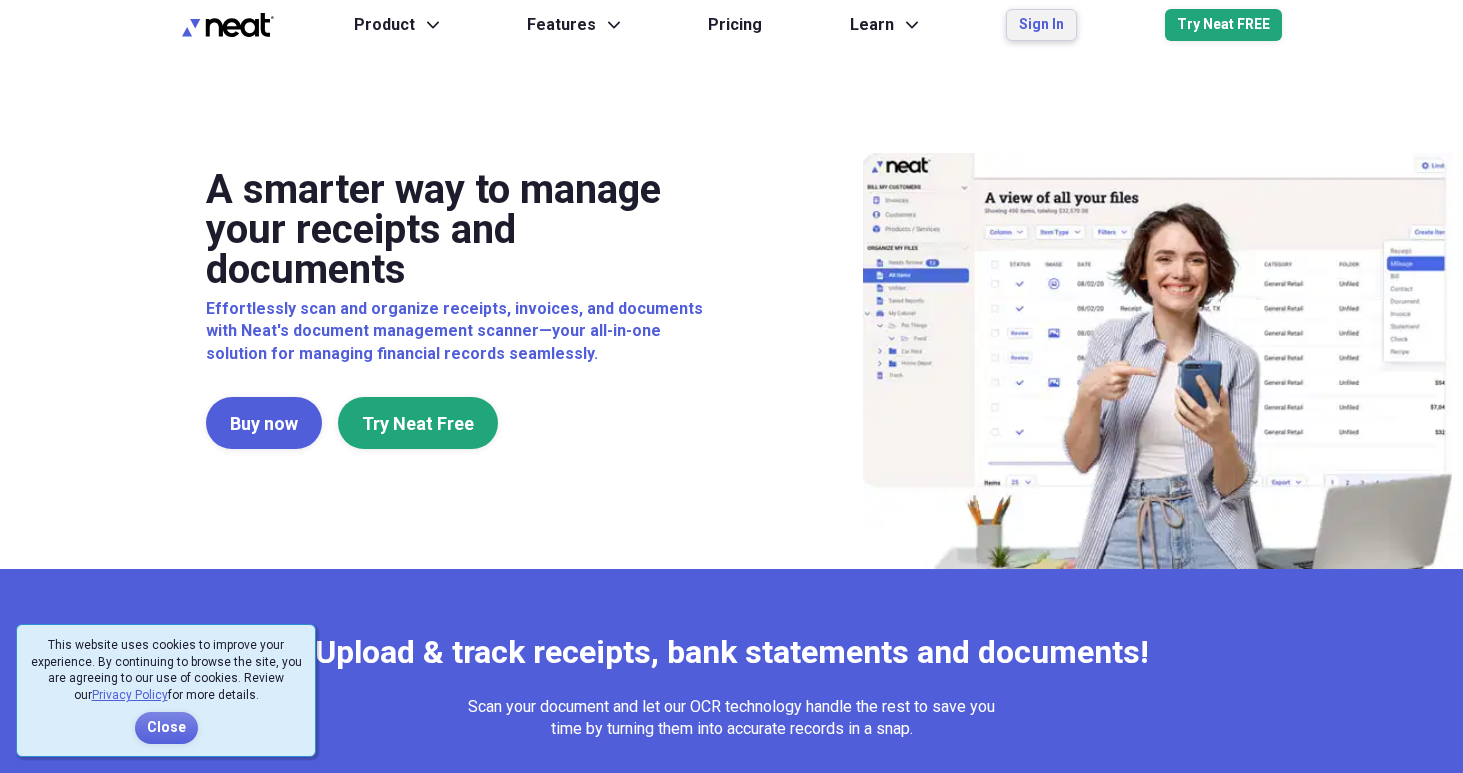 click on "Sign In" at bounding box center (1041, 25) 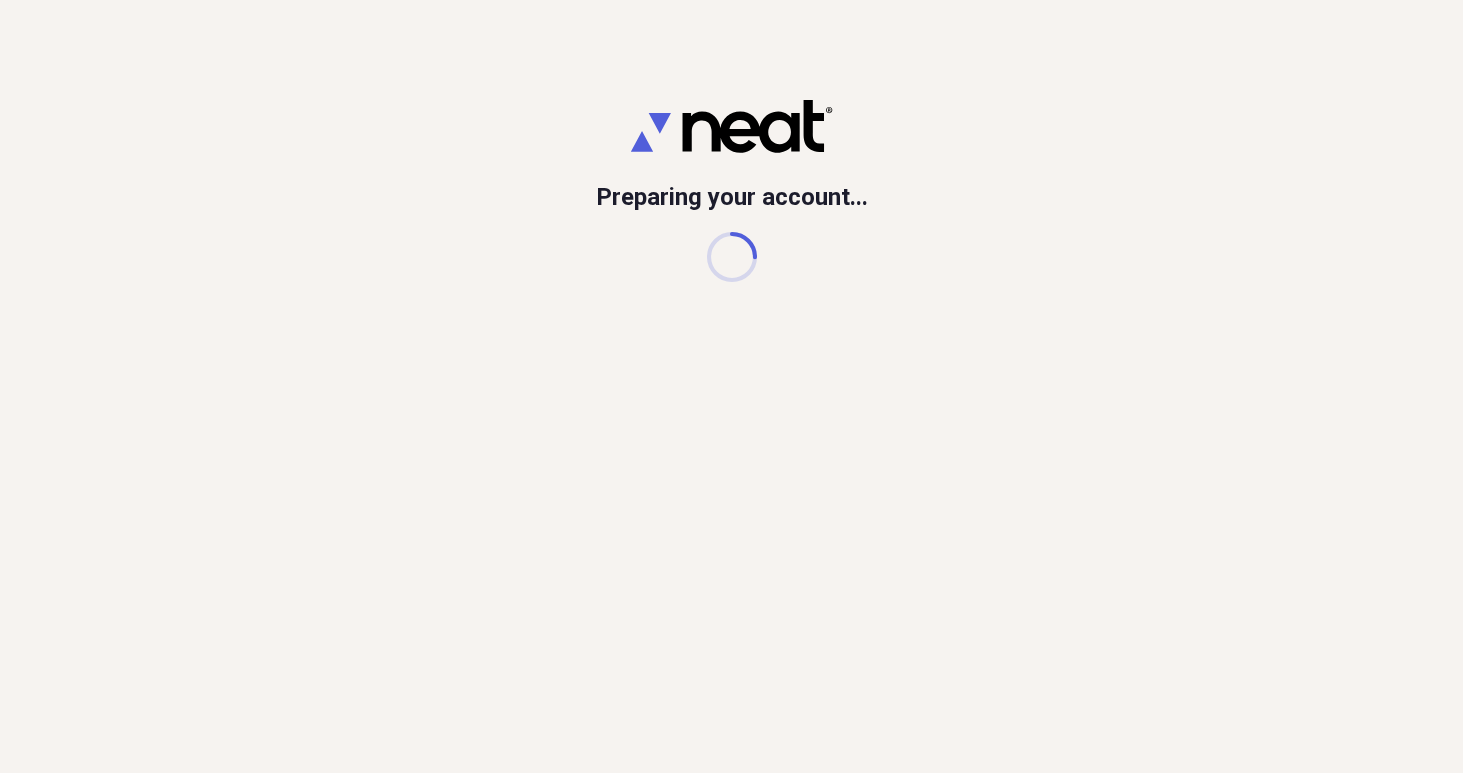 scroll, scrollTop: 0, scrollLeft: 0, axis: both 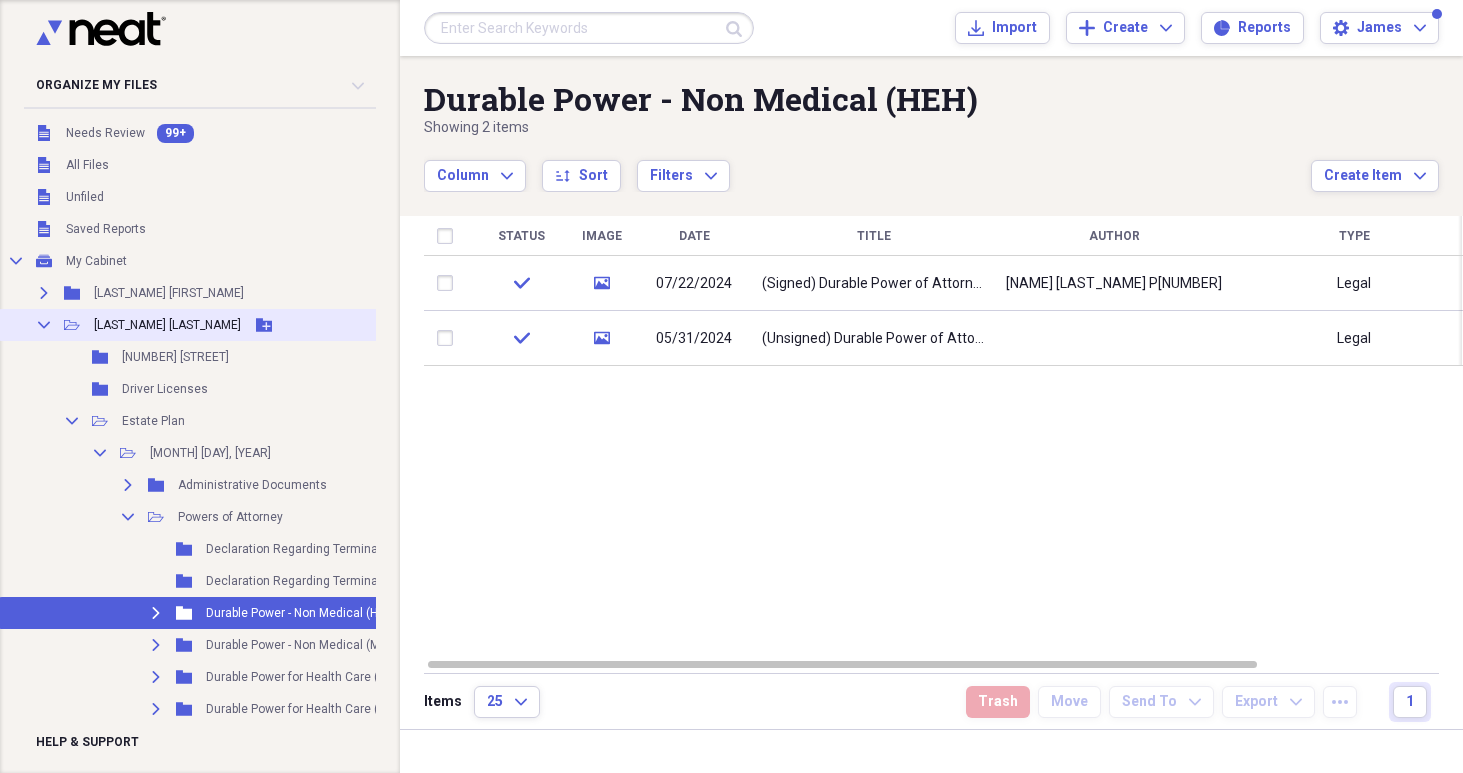 click 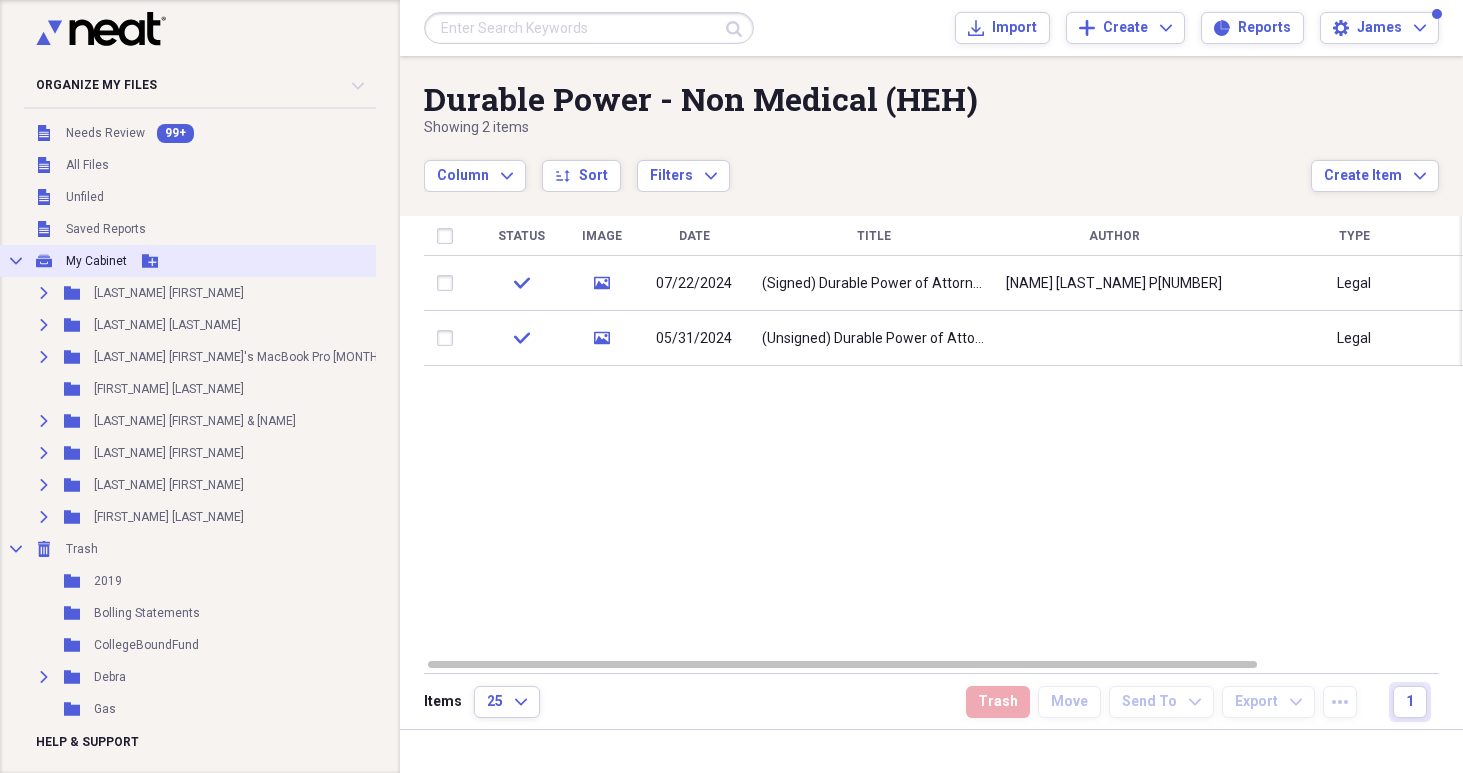 click on "Collapse" 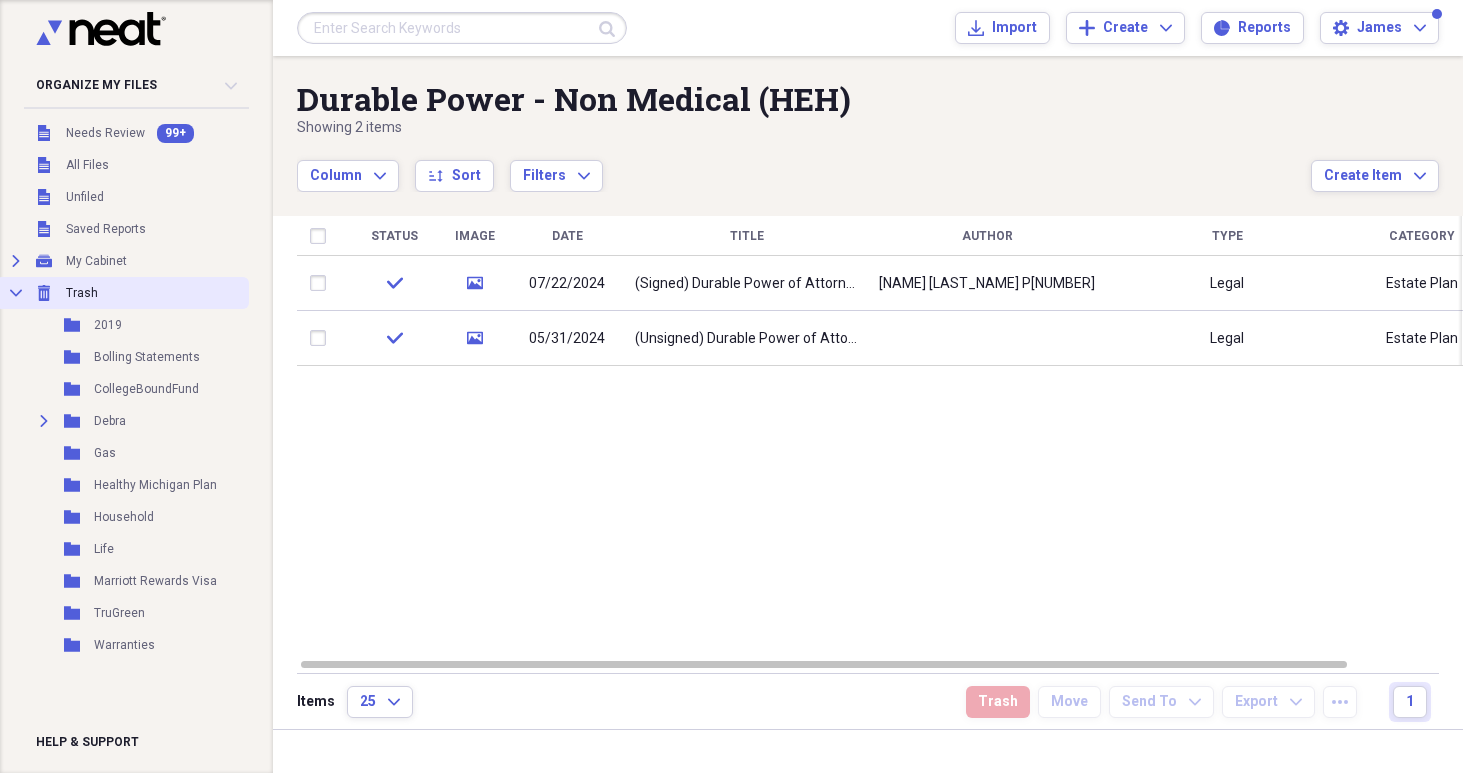 click on "Collapse" 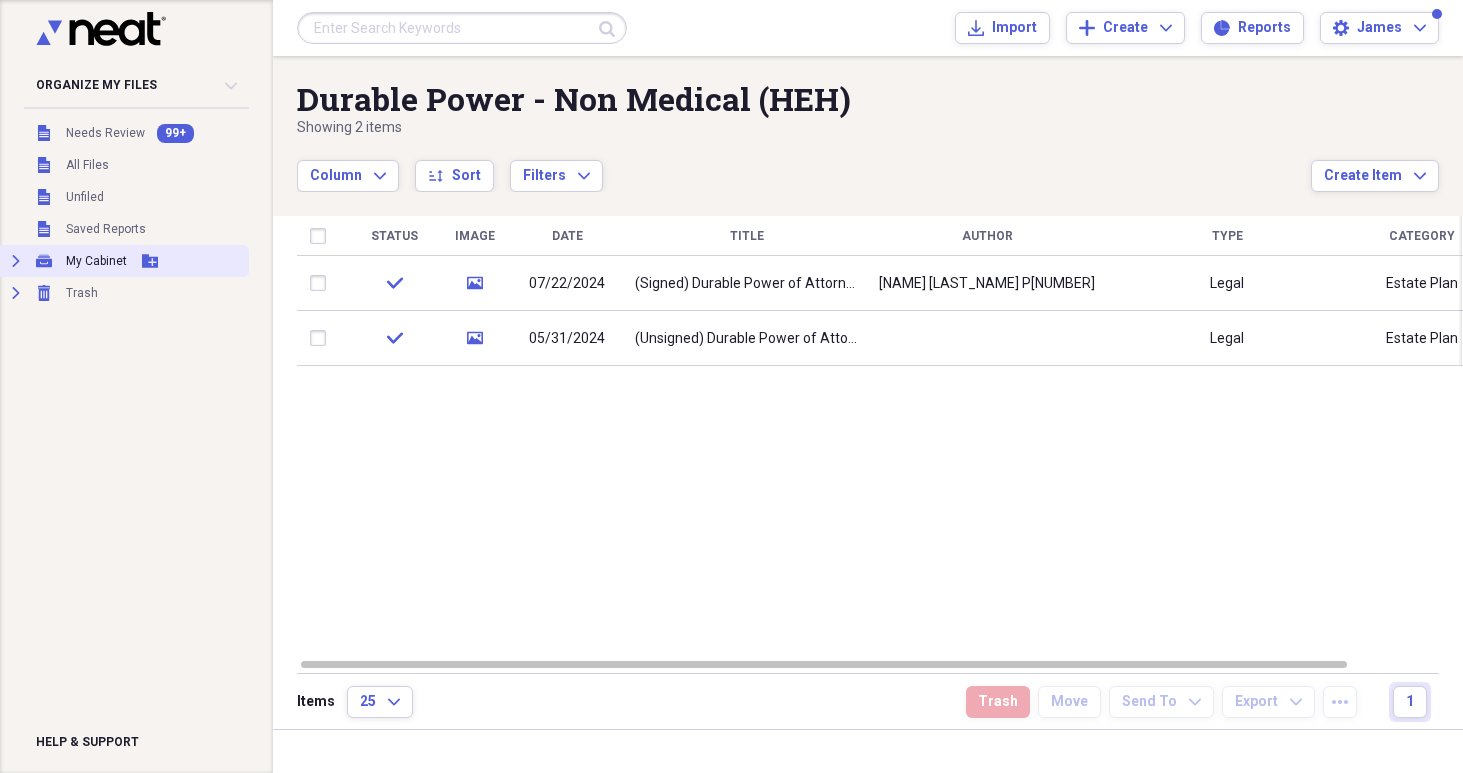 click on "Expand" 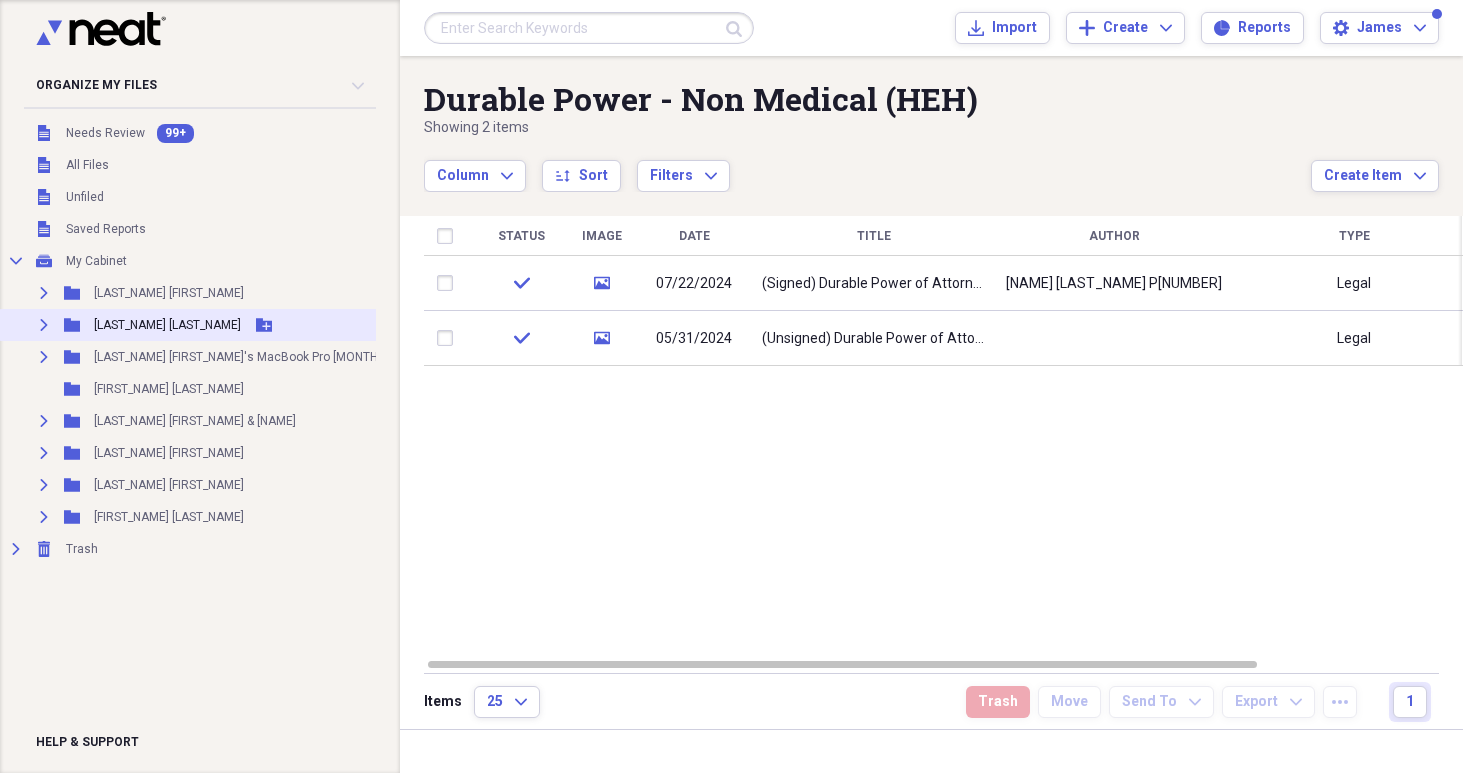click on "Expand" 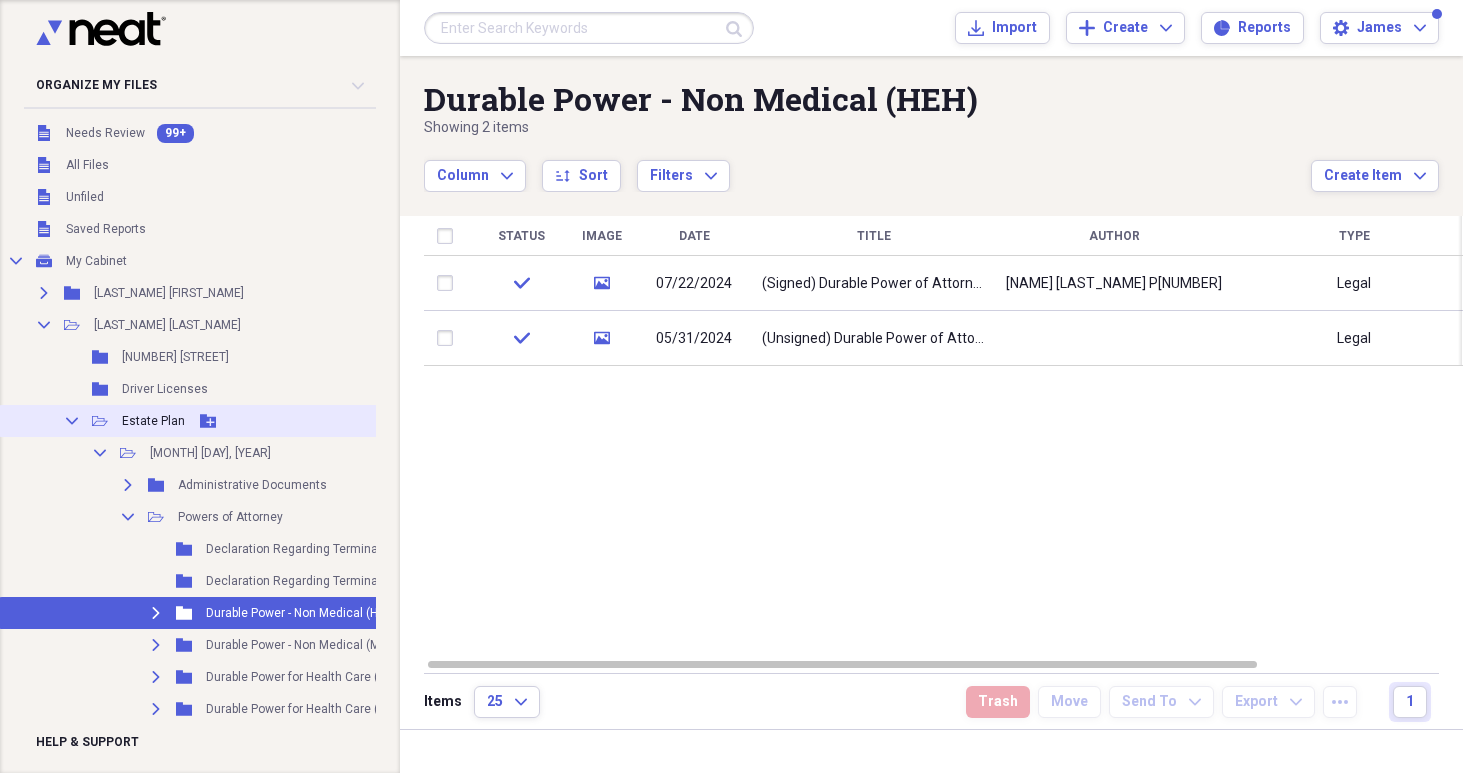 click 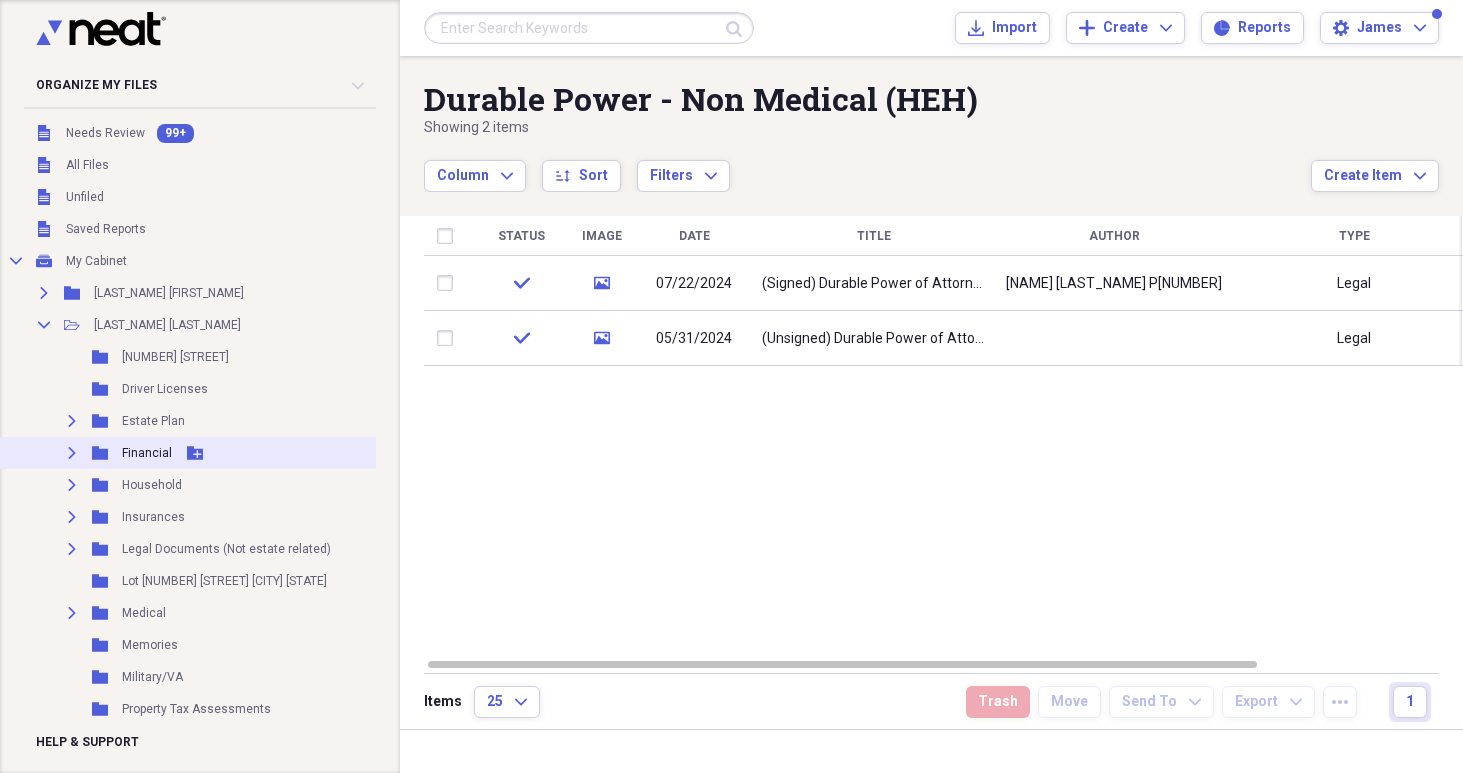 click on "Expand" at bounding box center [72, 453] 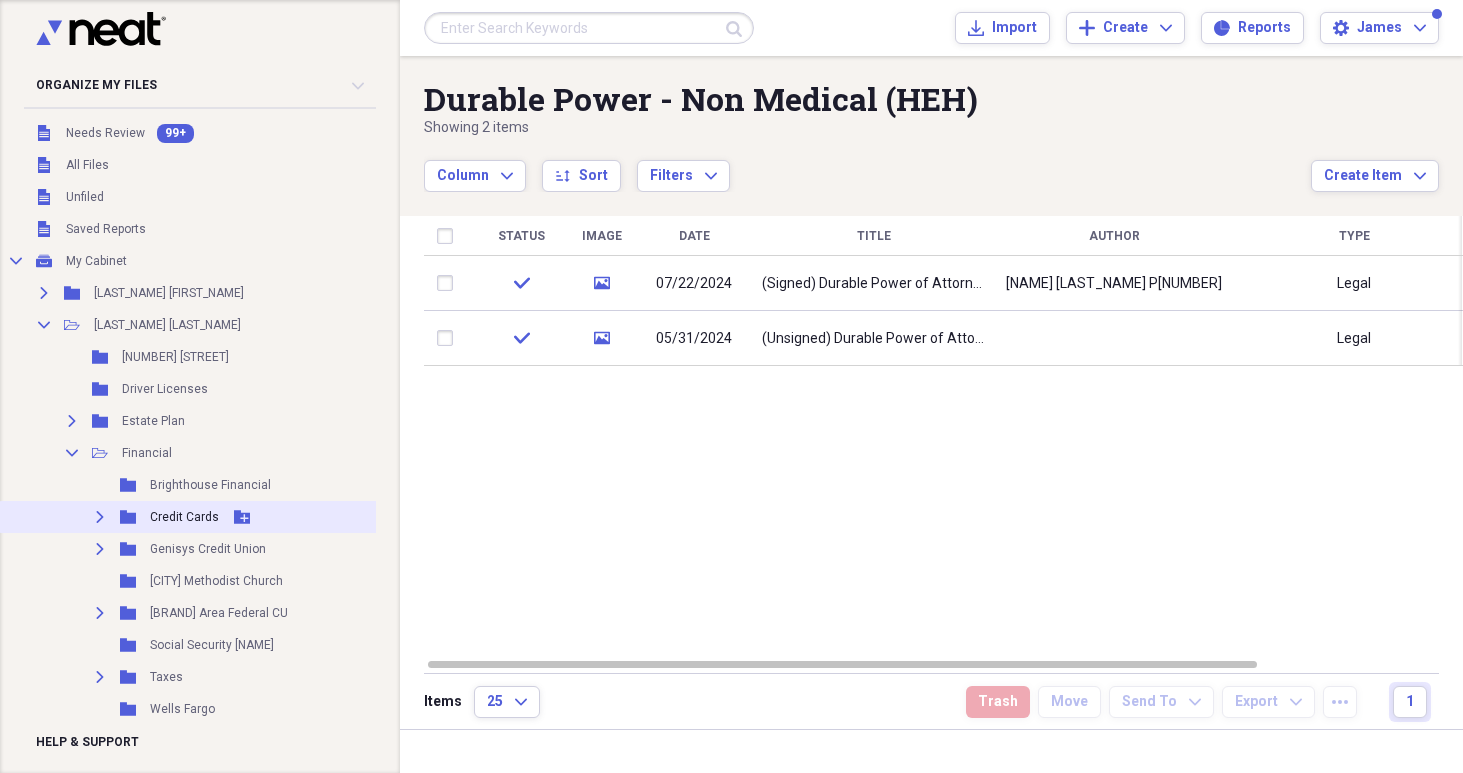 click 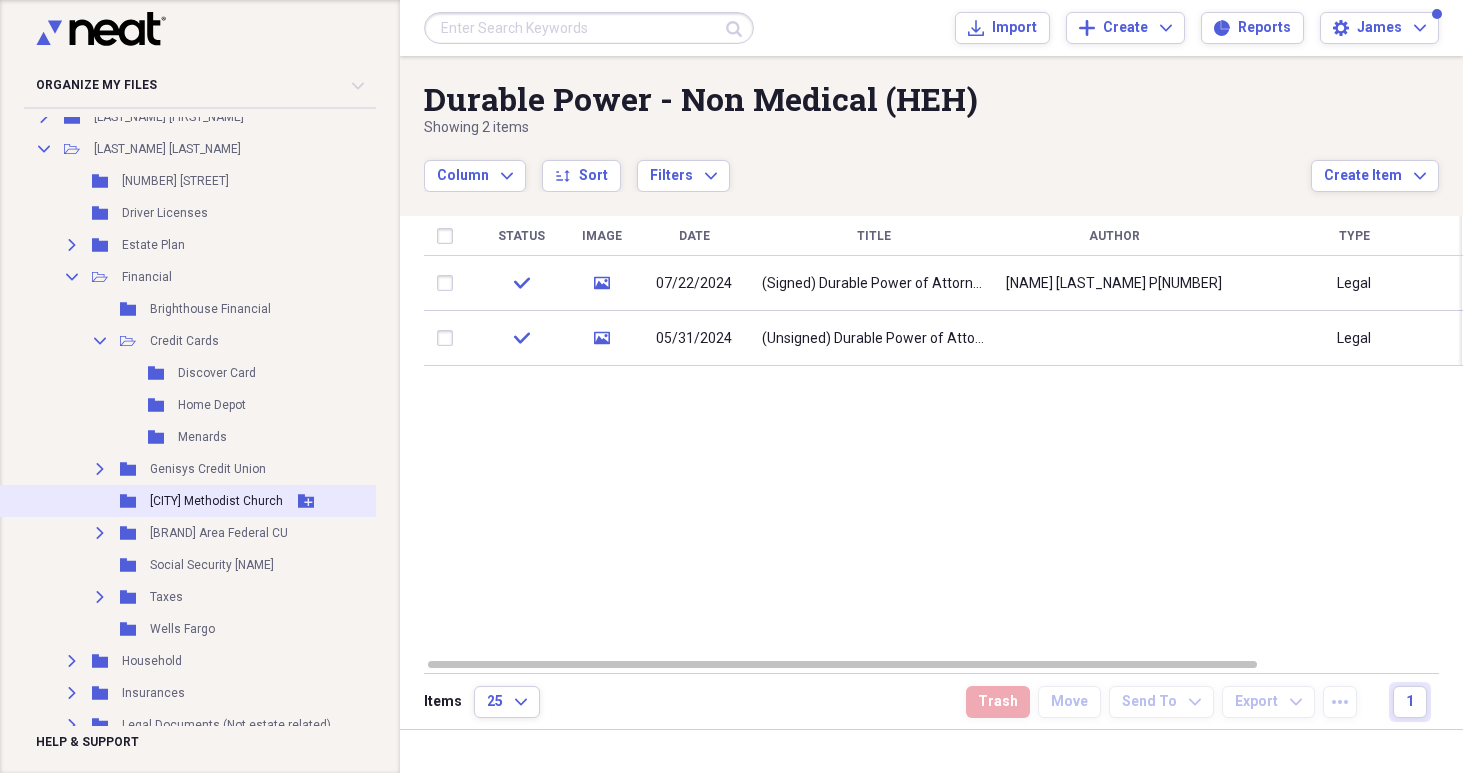 scroll, scrollTop: 183, scrollLeft: 0, axis: vertical 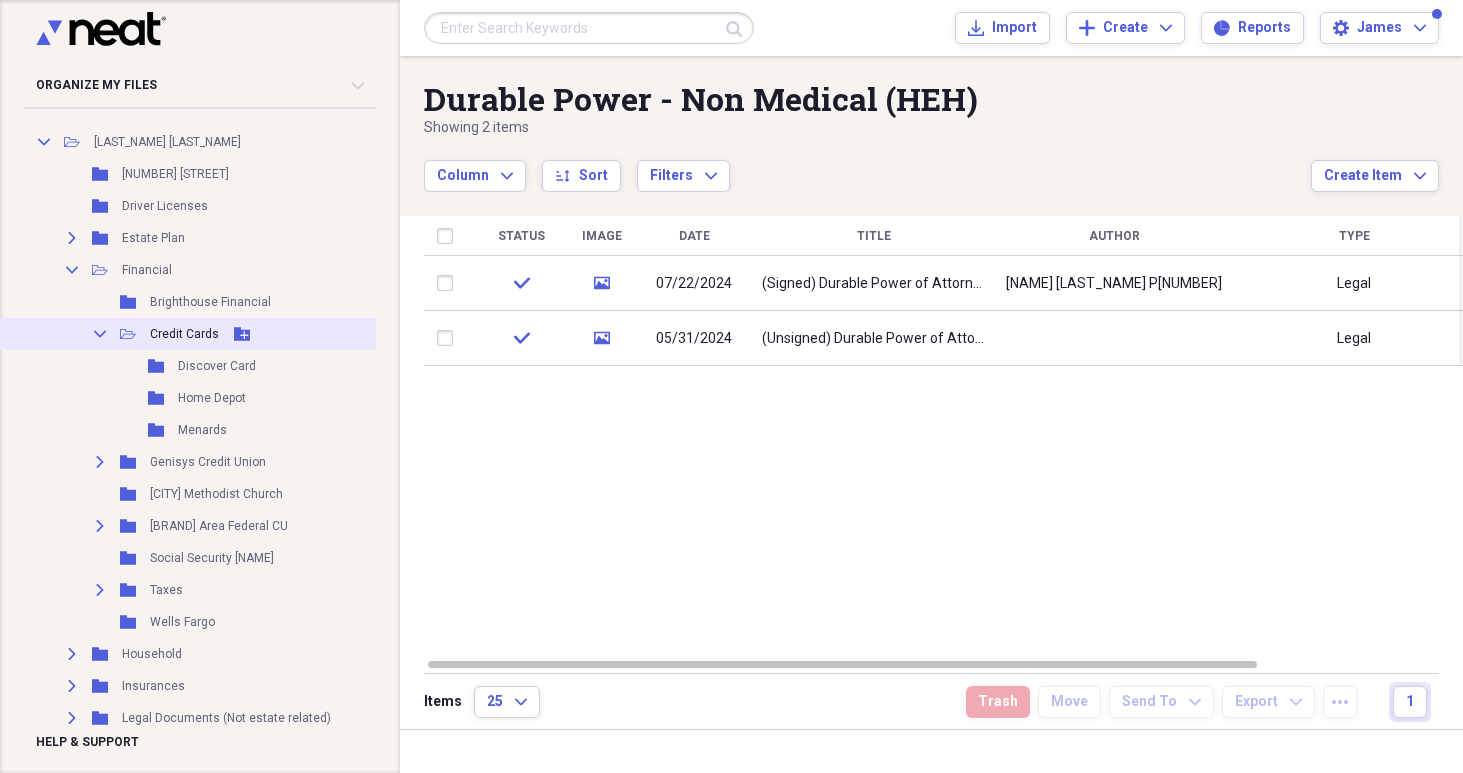 click 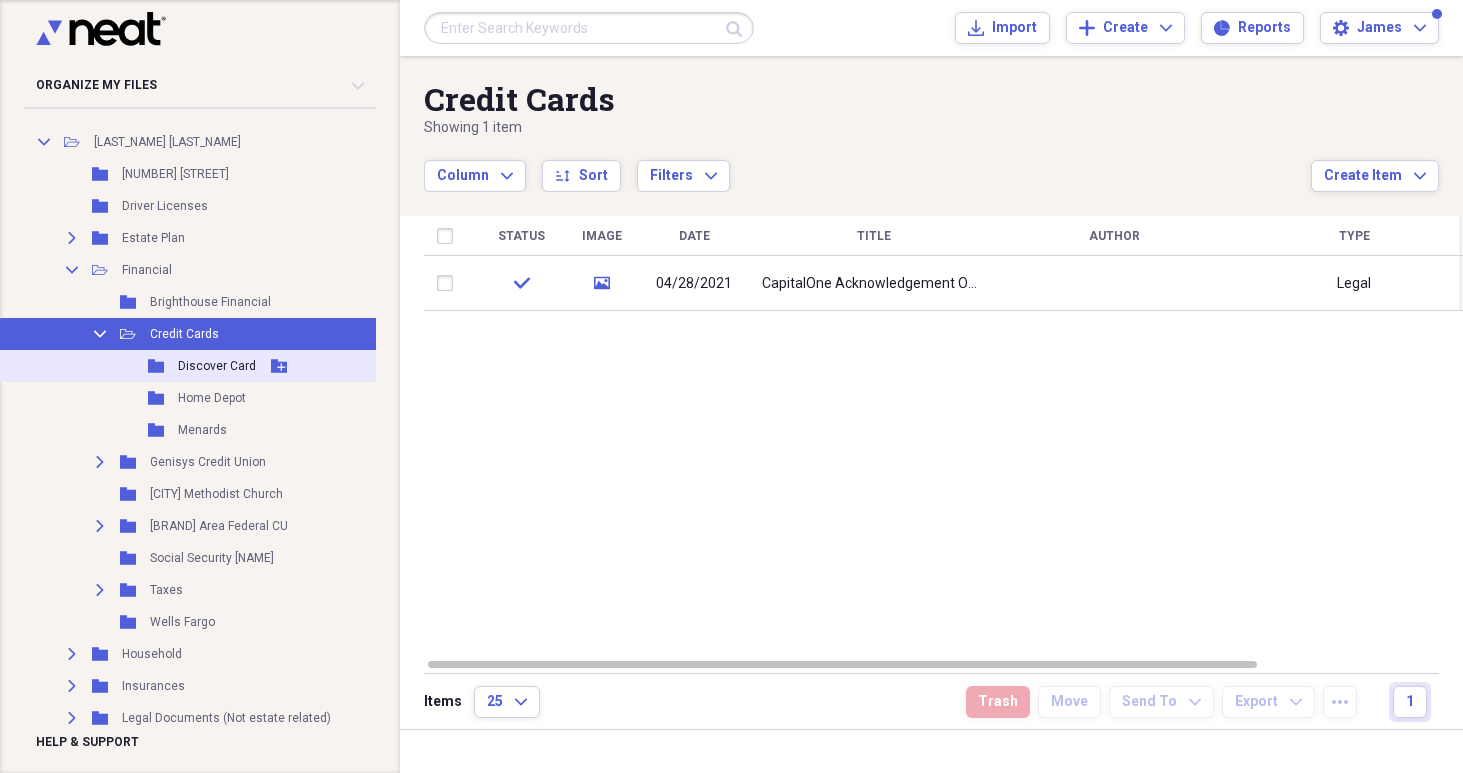click 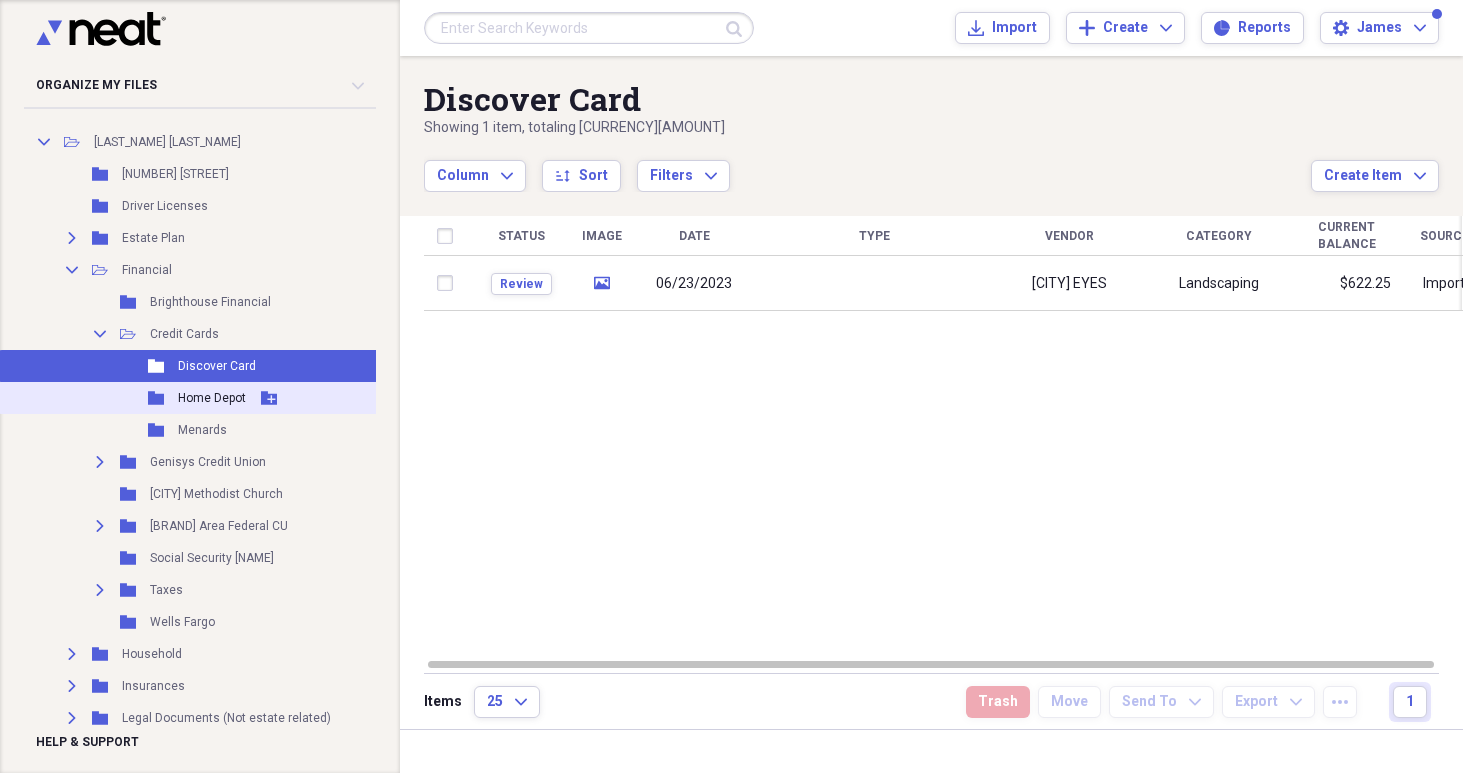 click 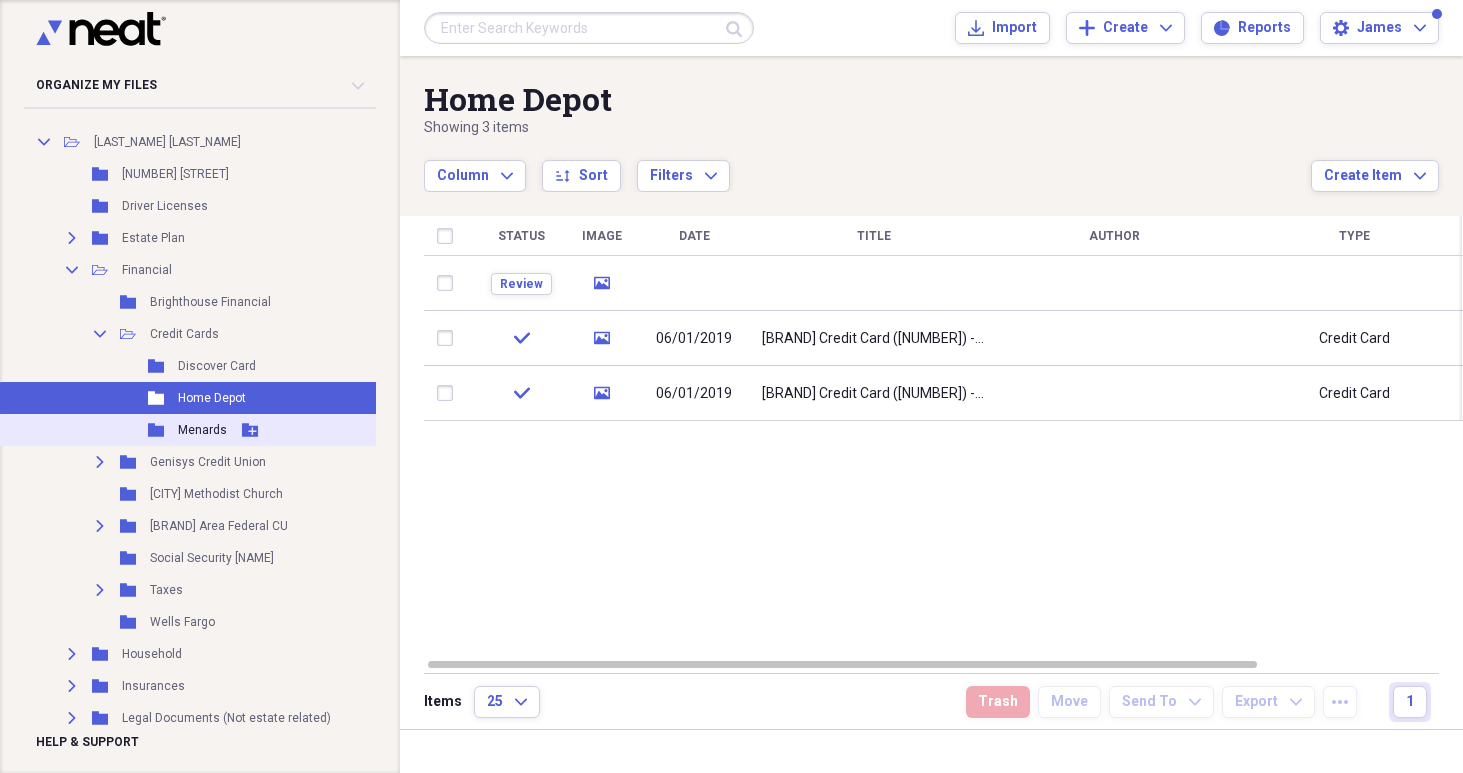 click 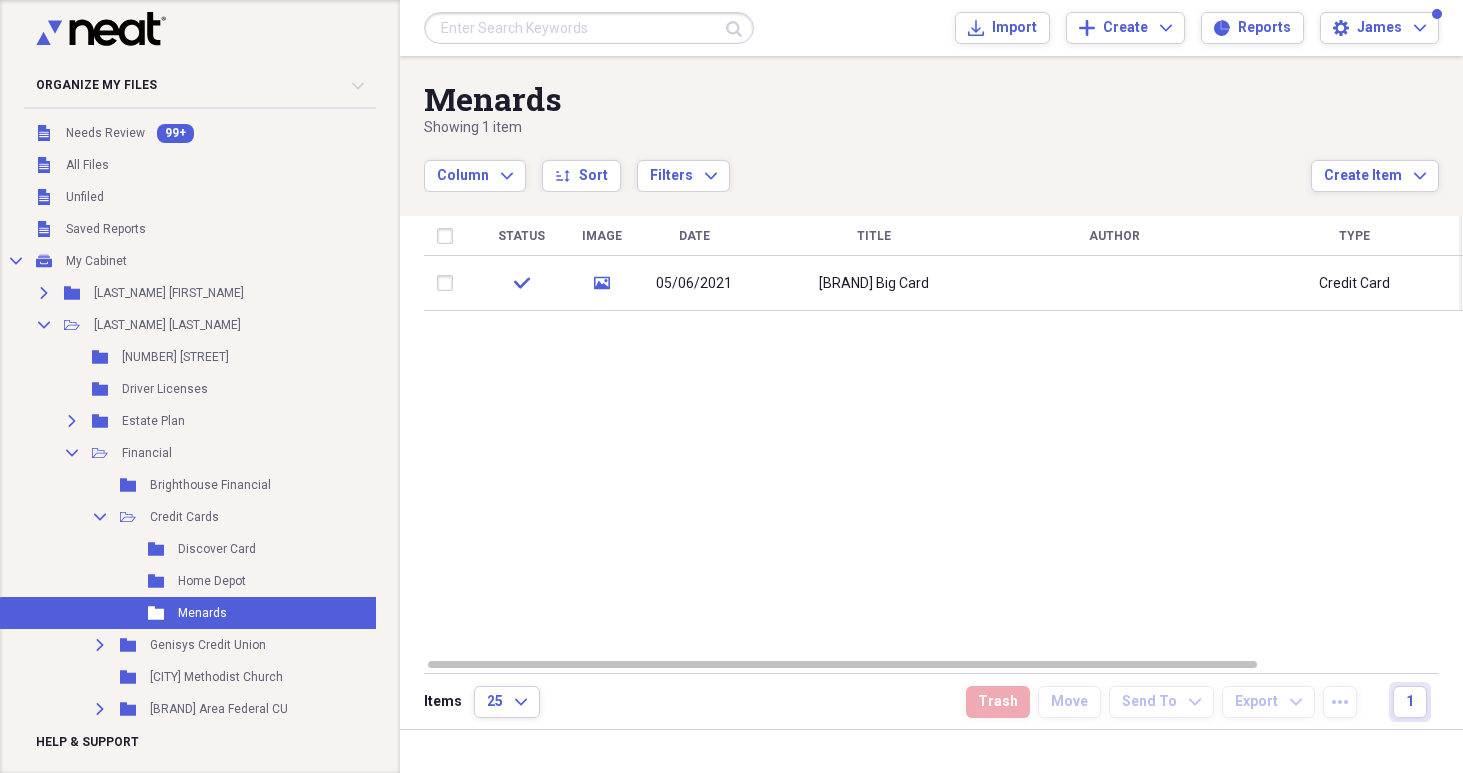 scroll, scrollTop: 0, scrollLeft: 0, axis: both 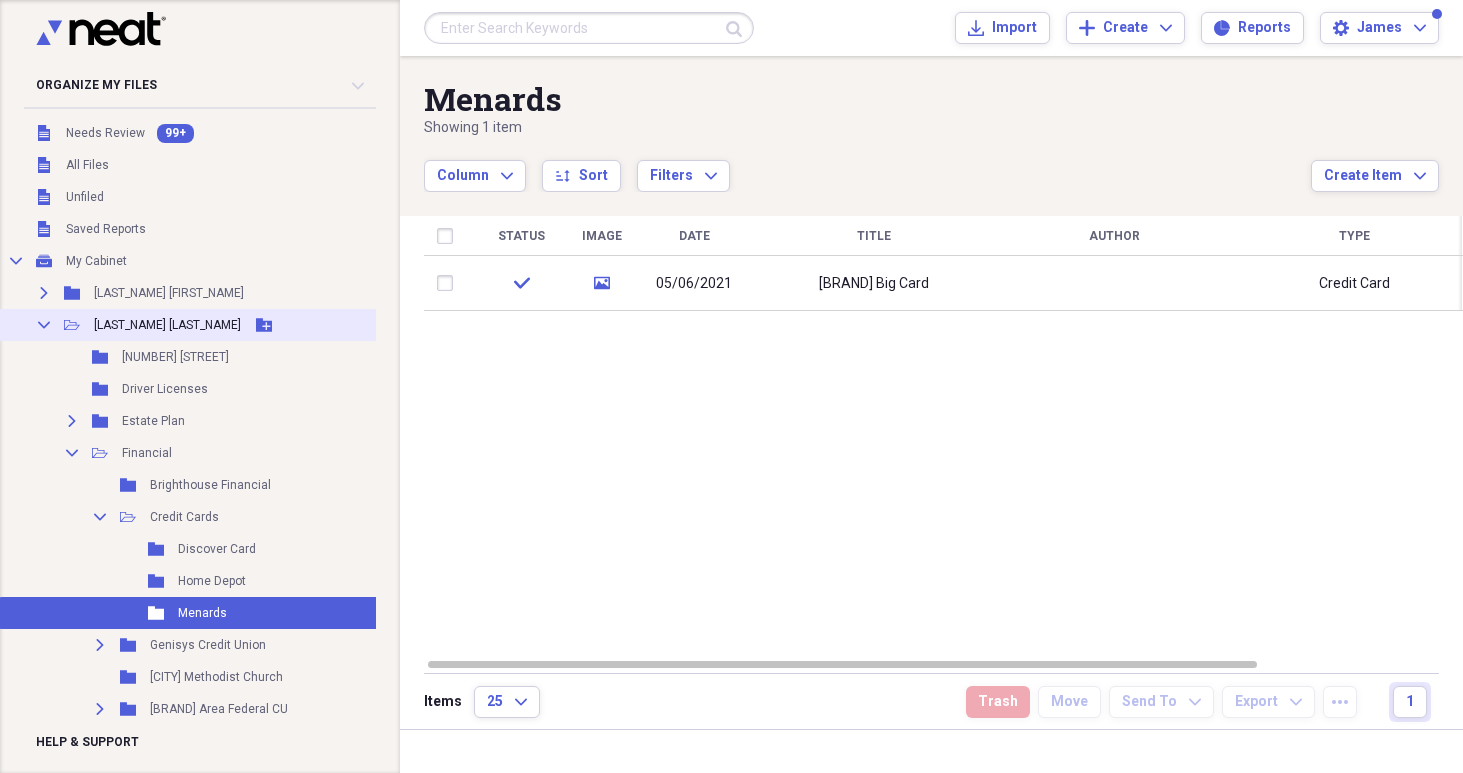 click on "Collapse" 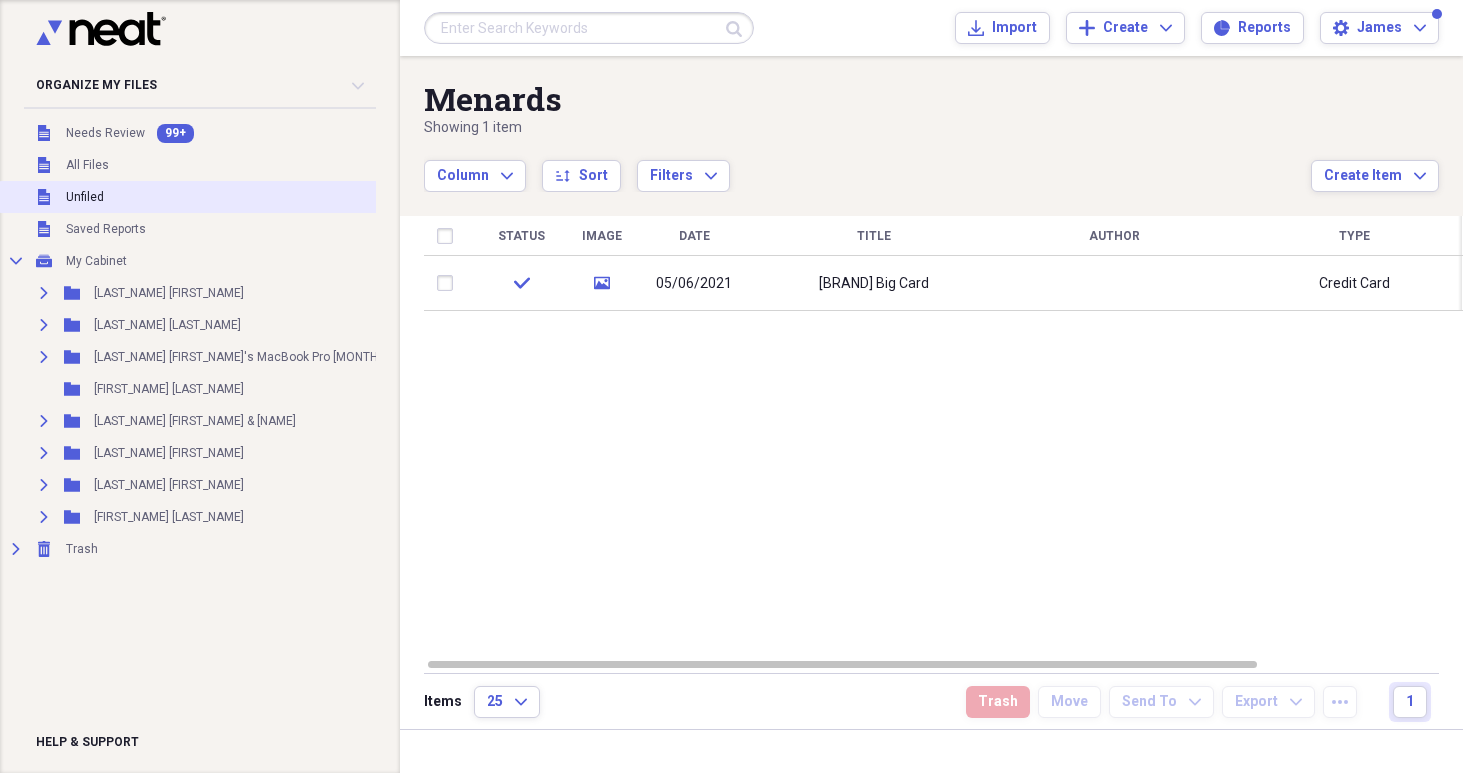 click 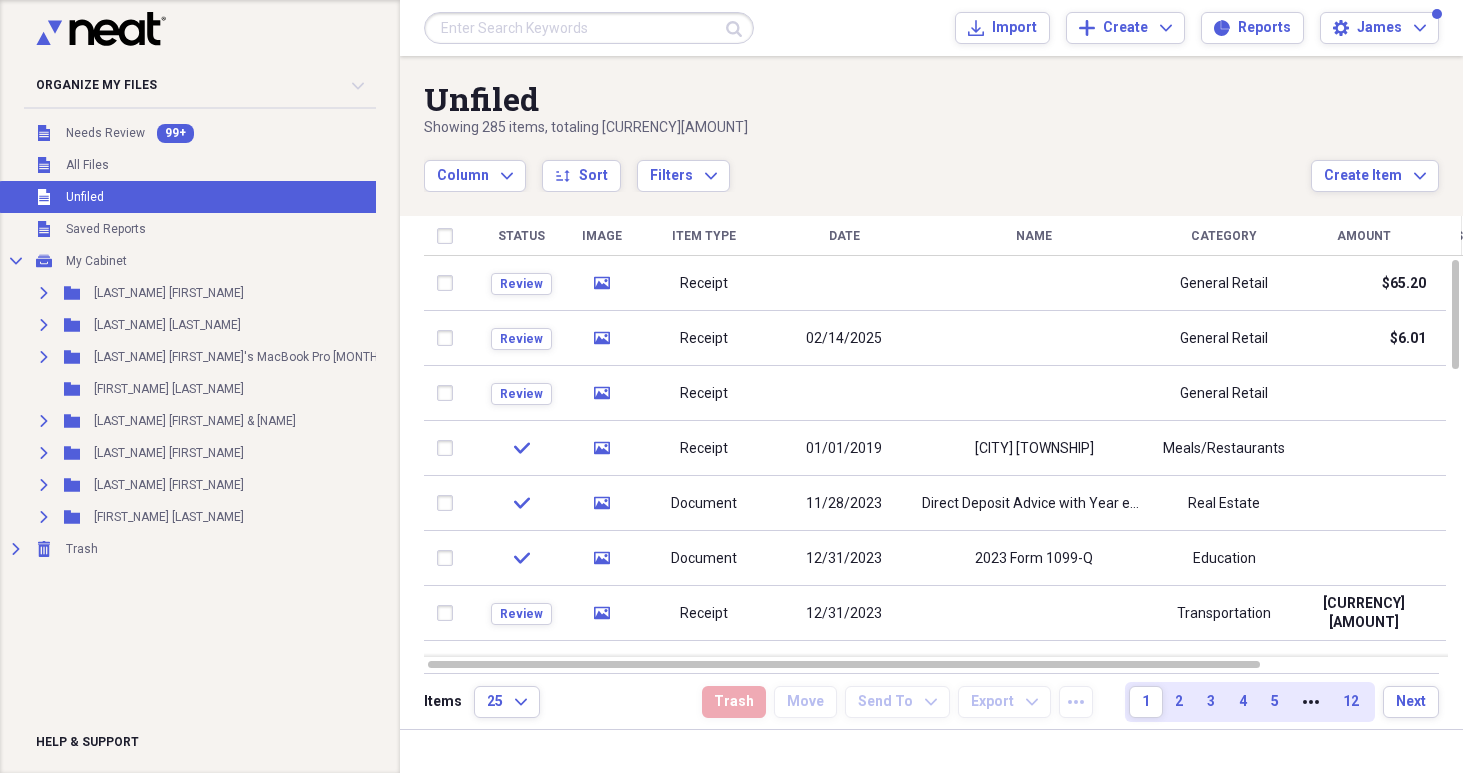 click at bounding box center (589, 28) 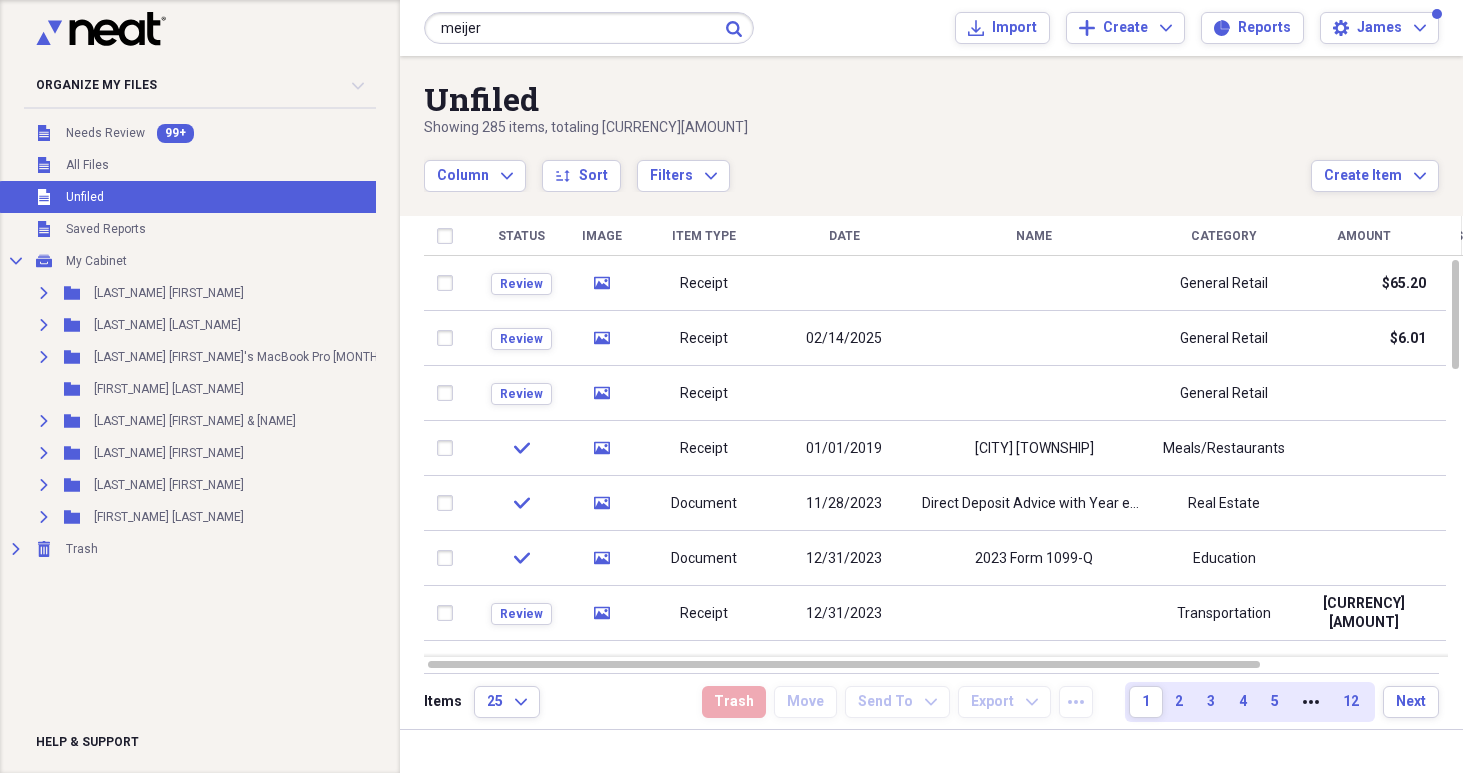 type on "meijer" 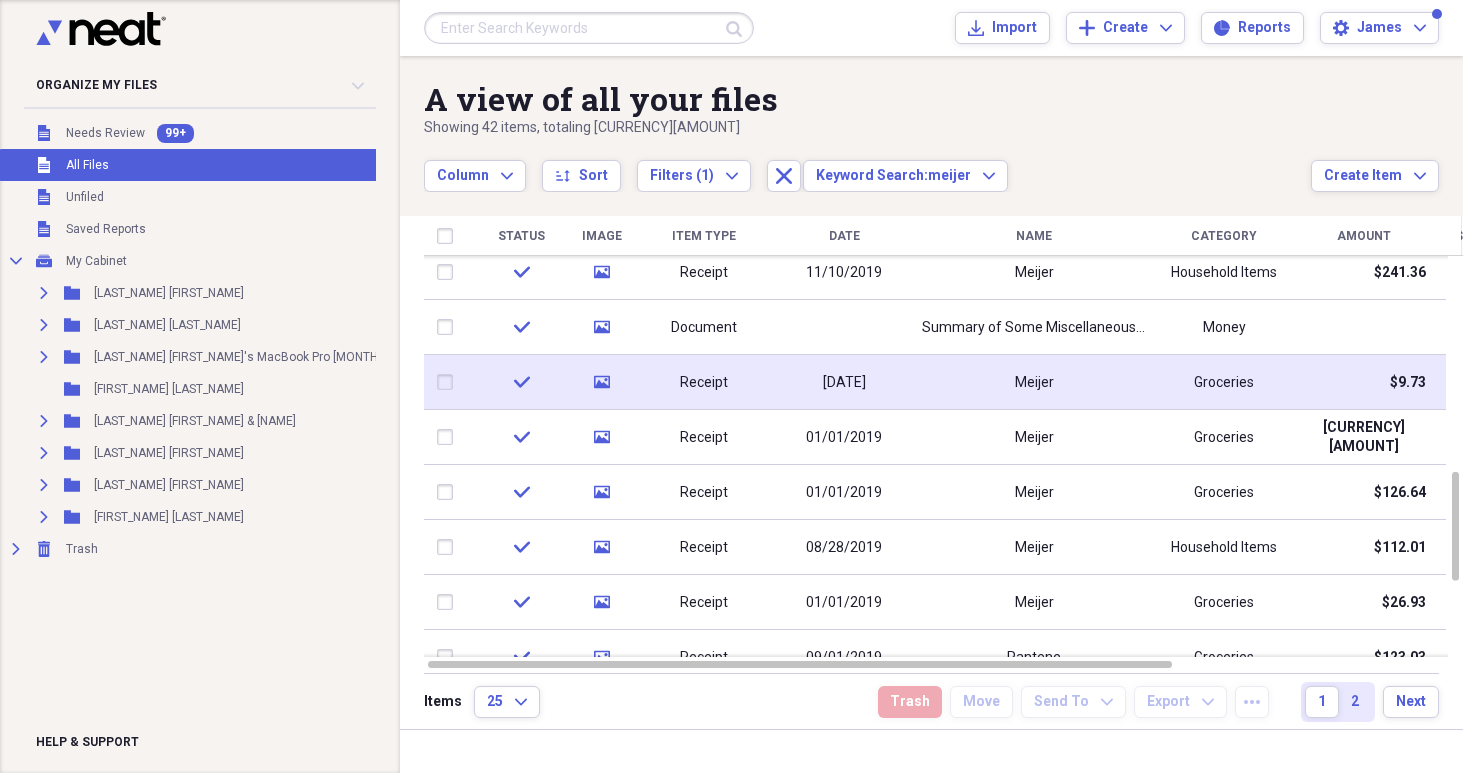click on "Receipt" at bounding box center (704, 382) 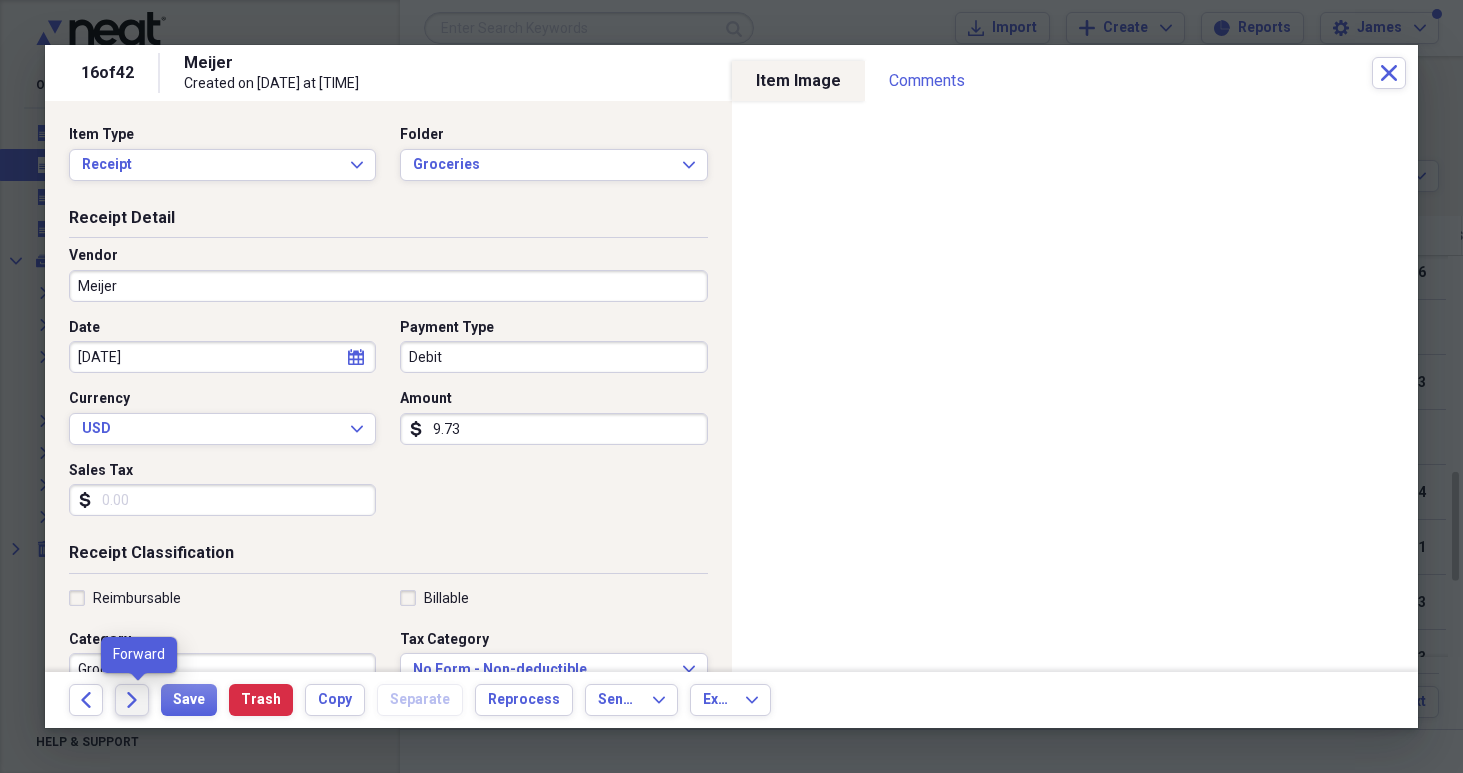 click 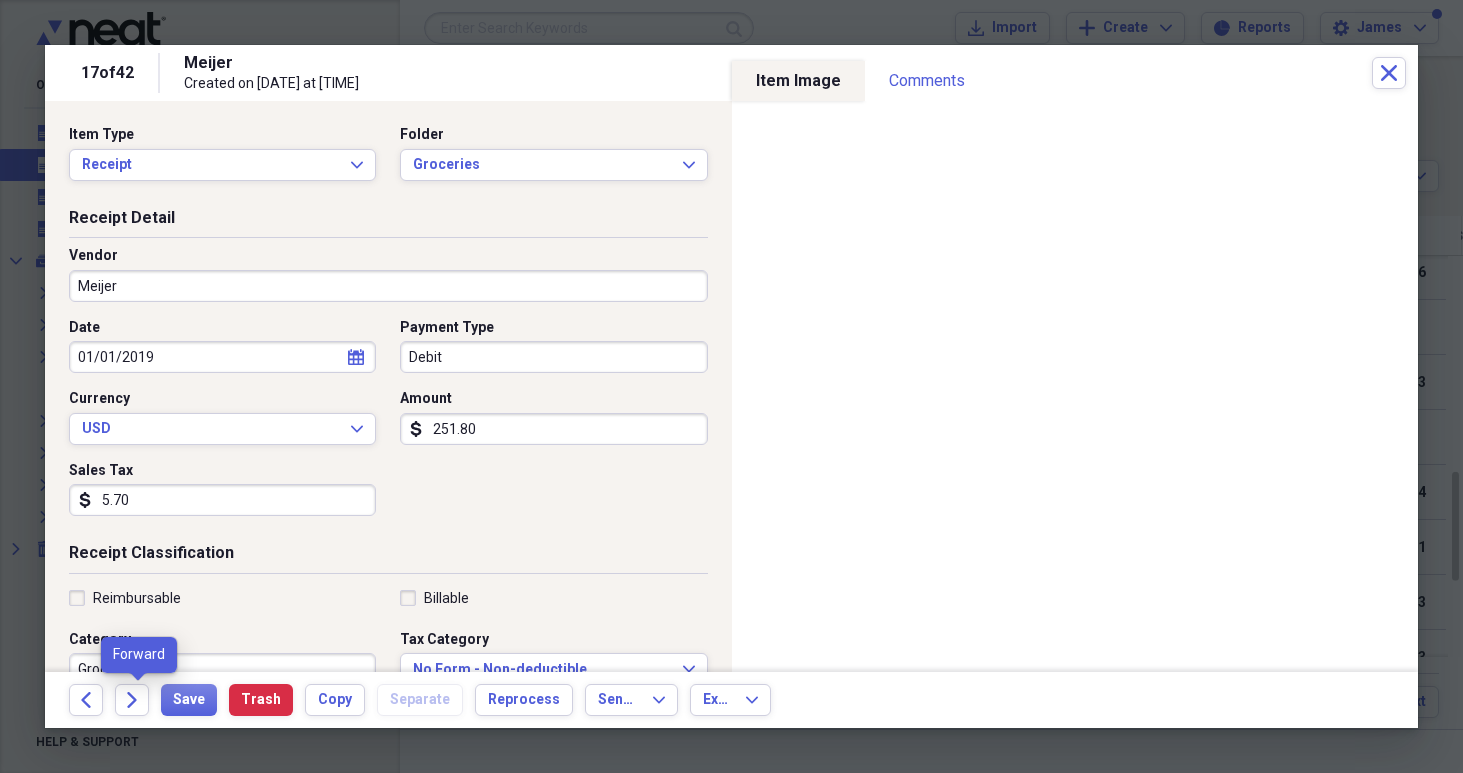 click 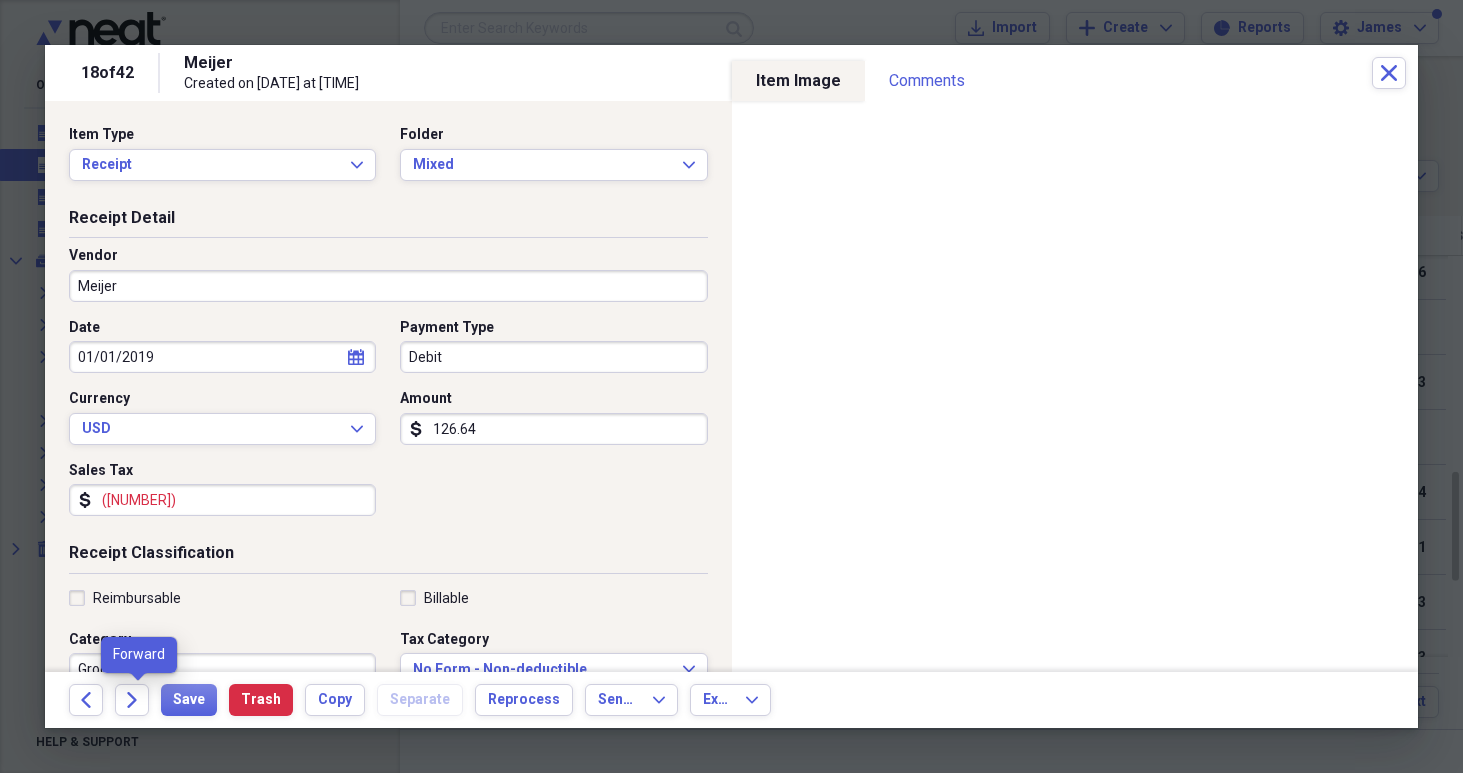 click 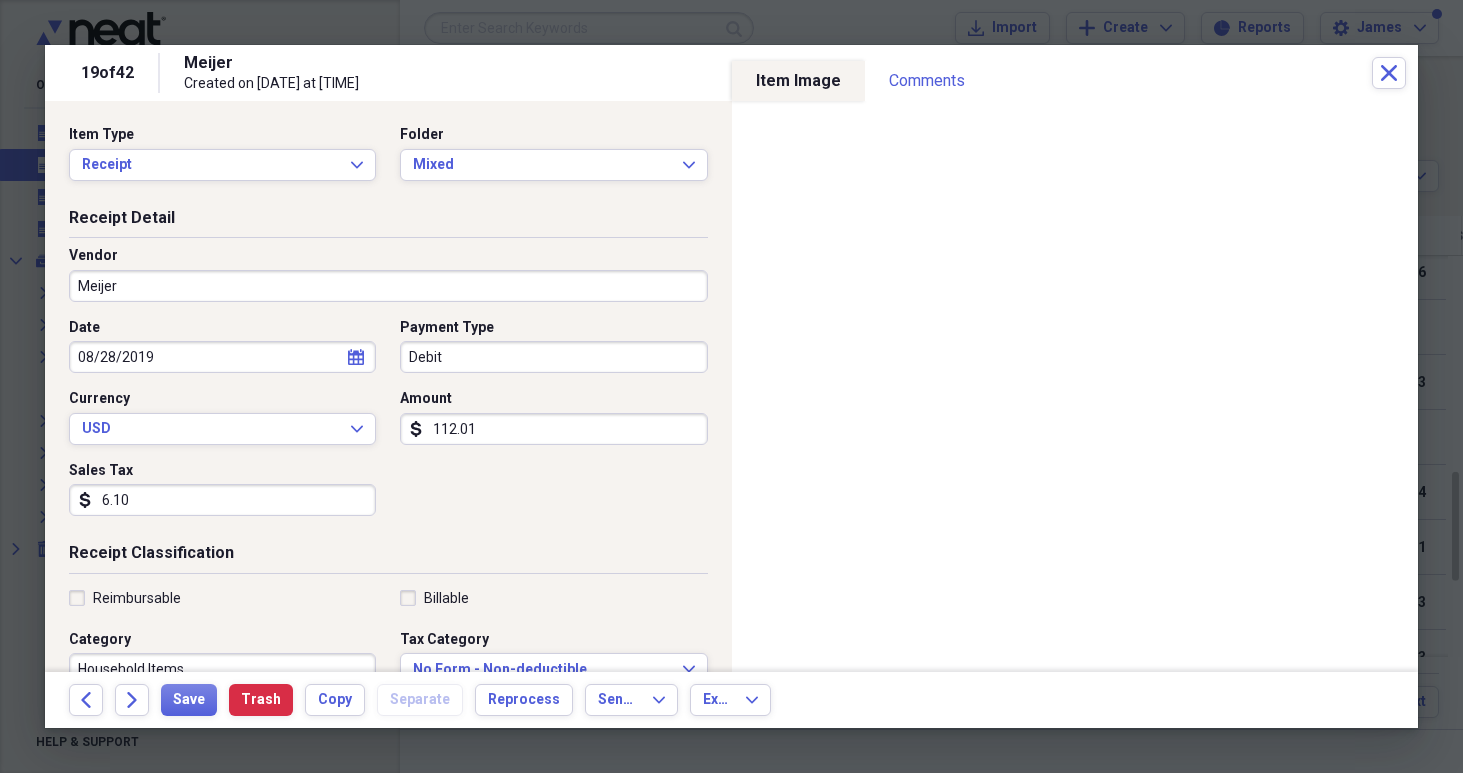 click 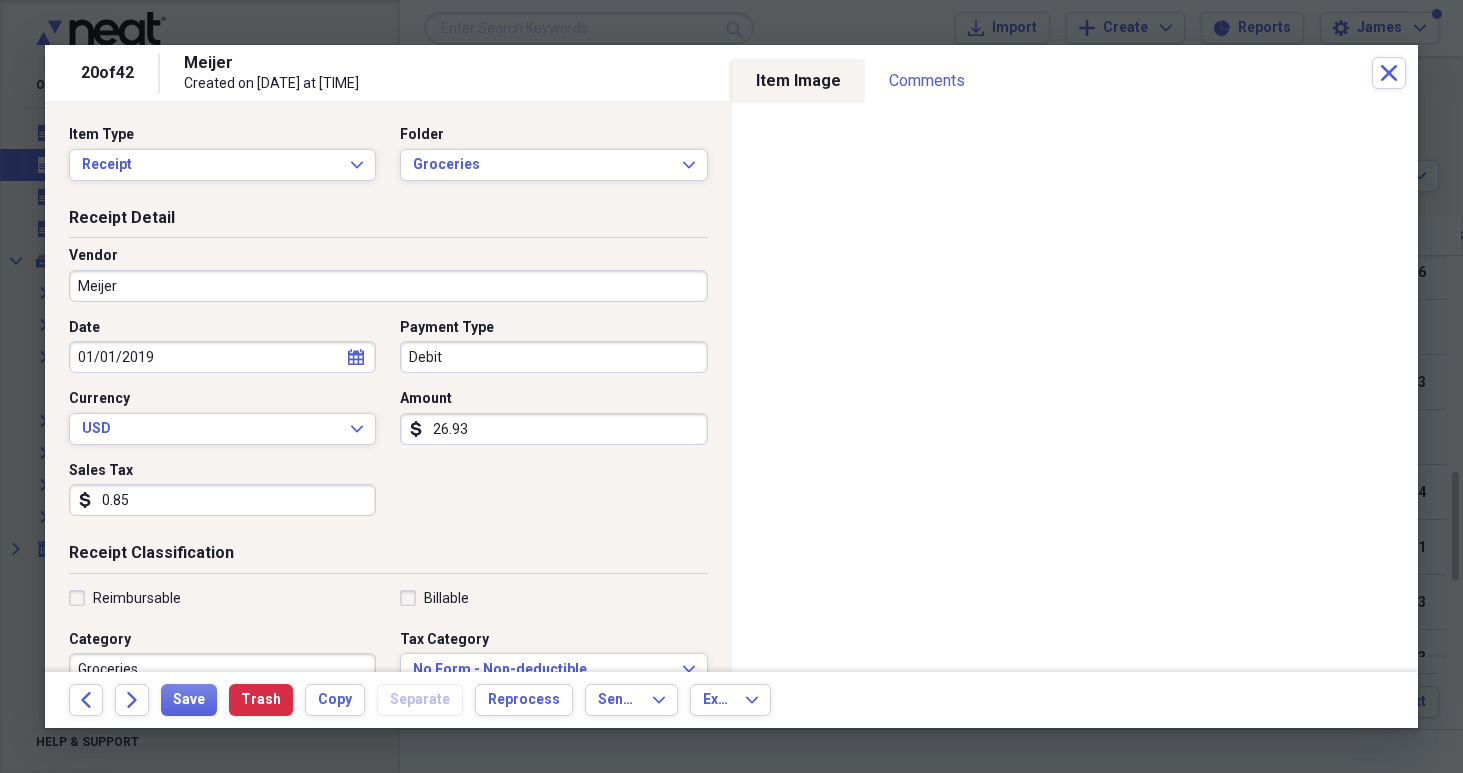 click 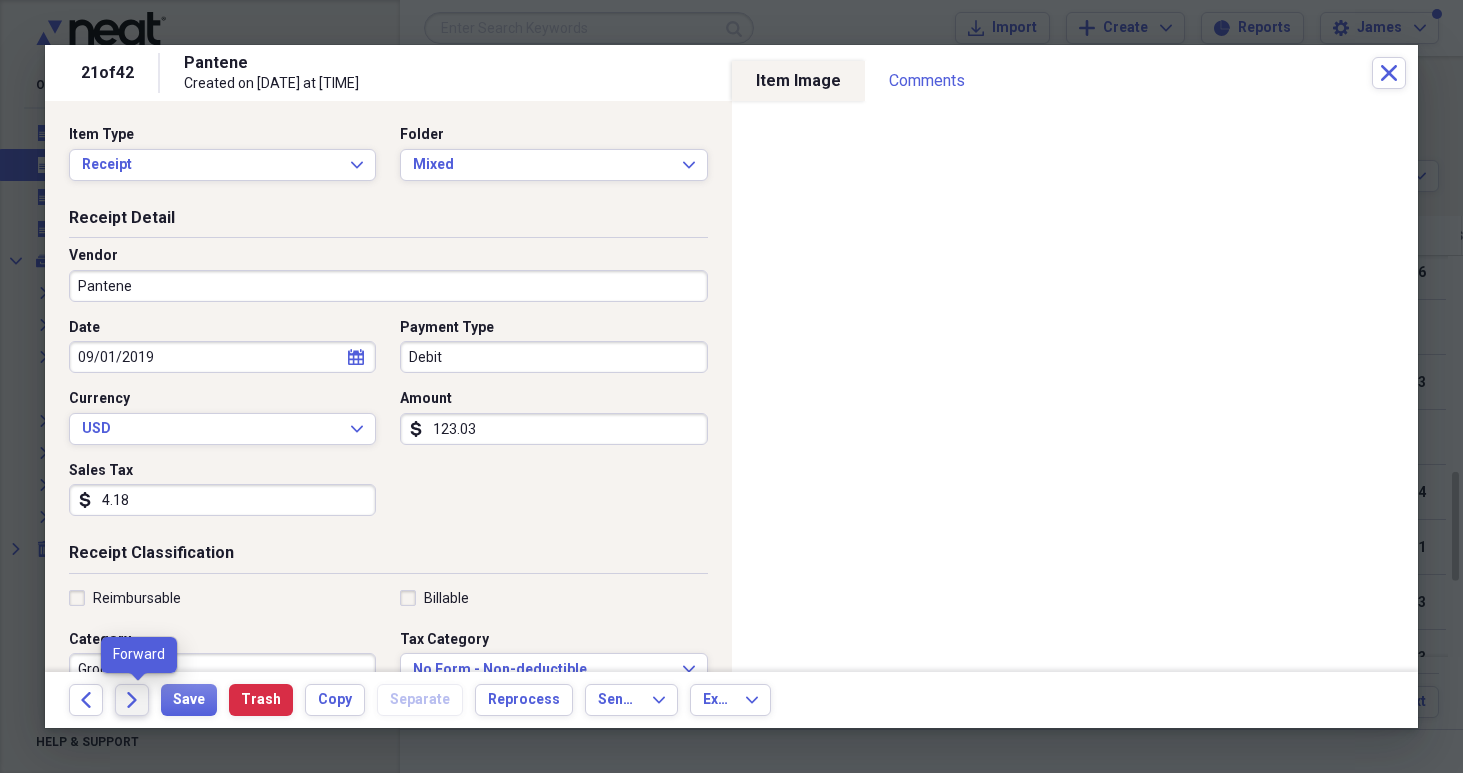 click 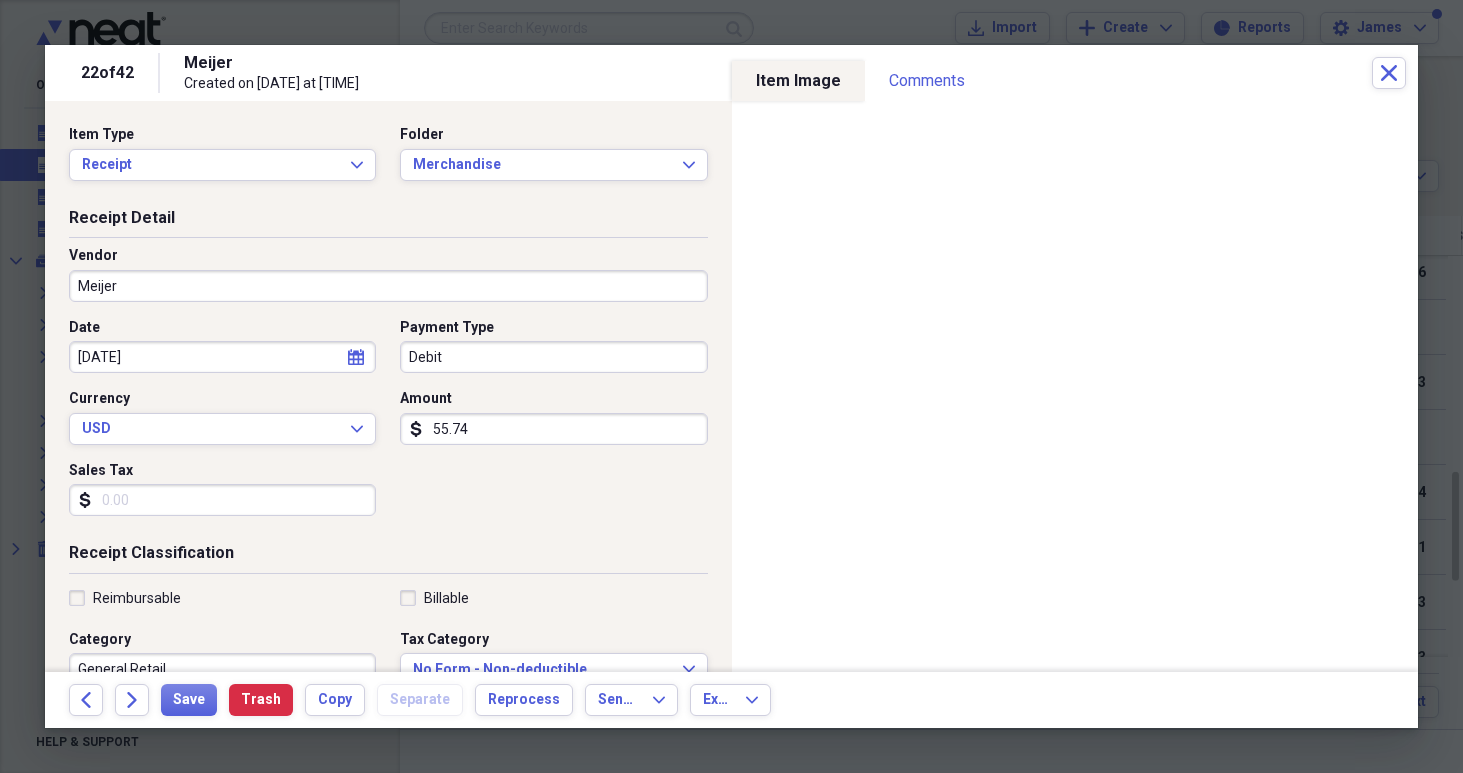 click 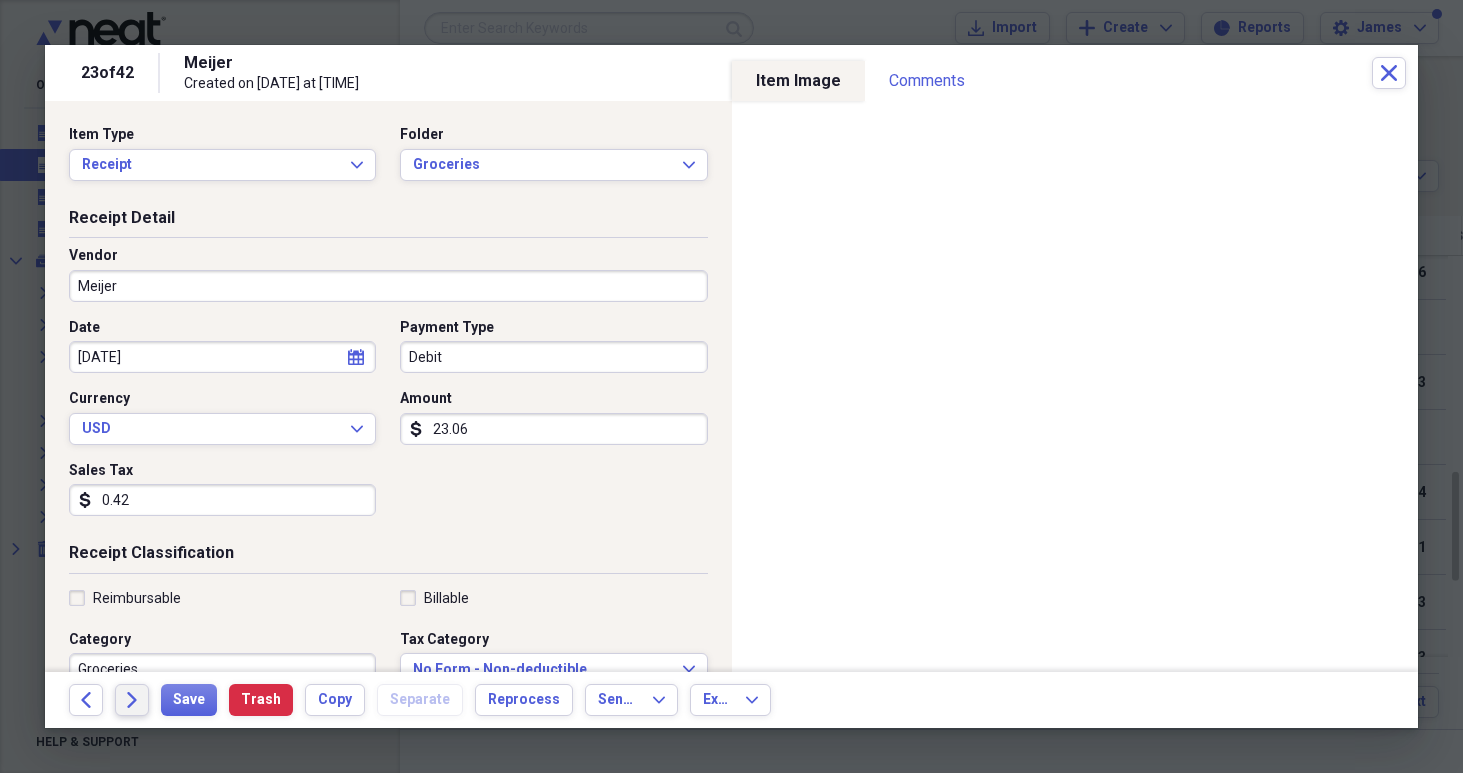 click 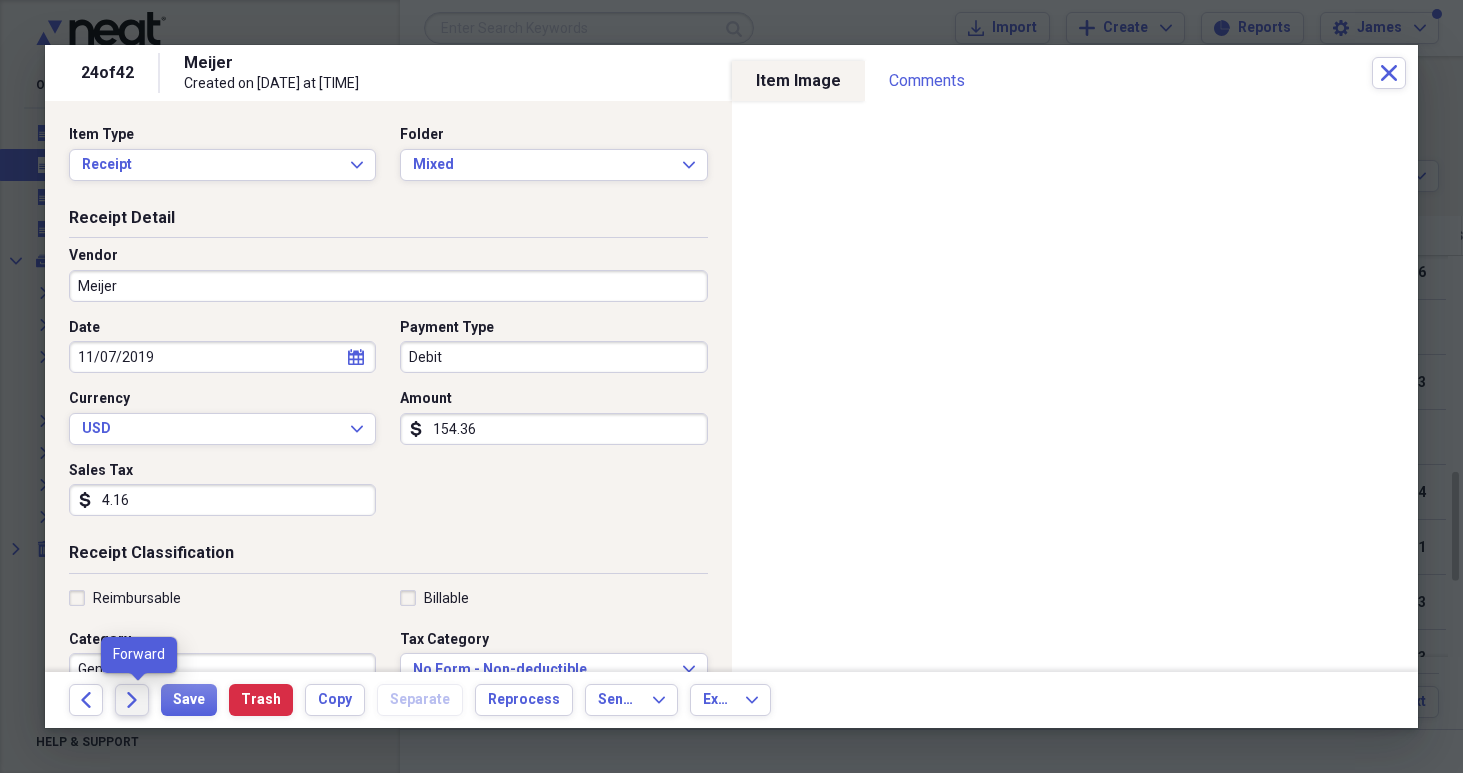 click 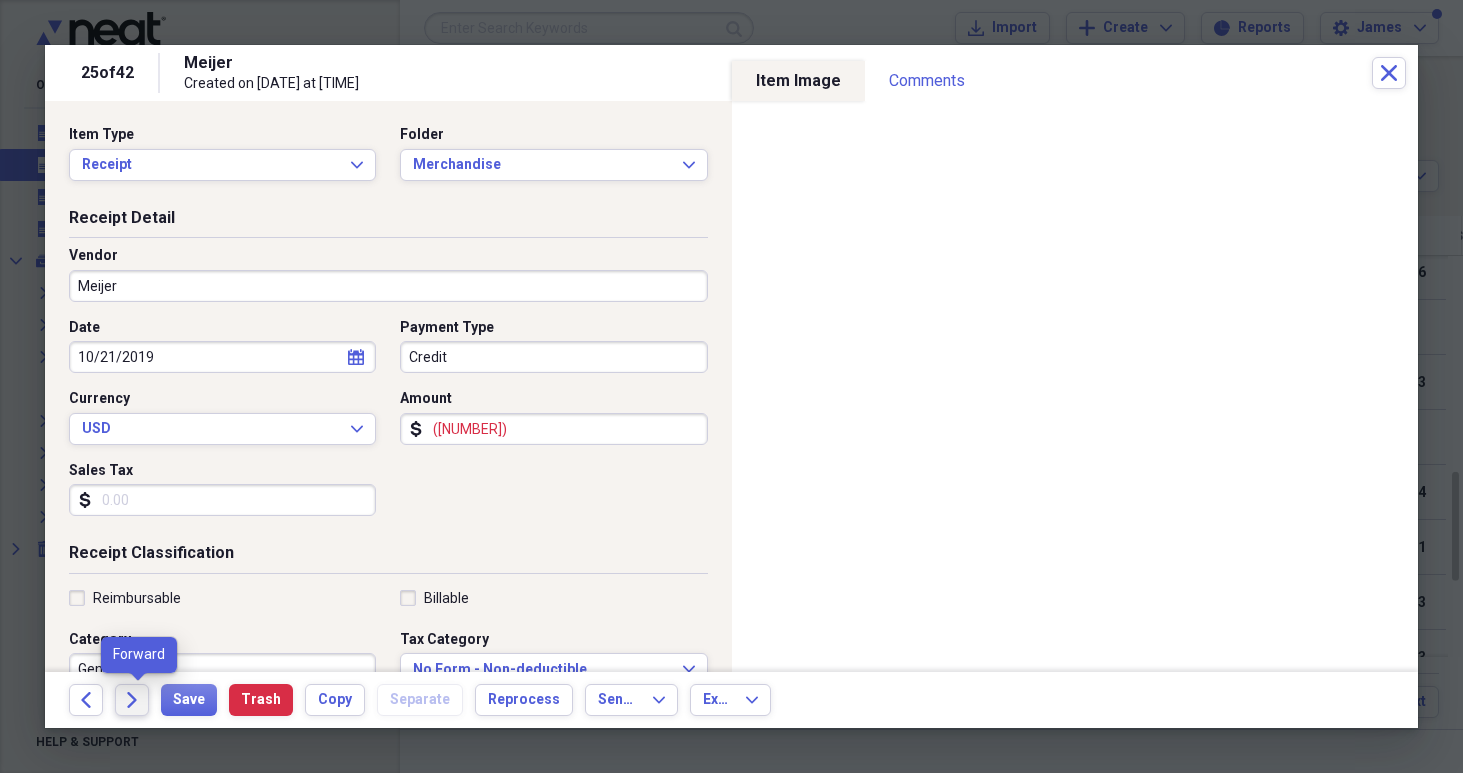 click 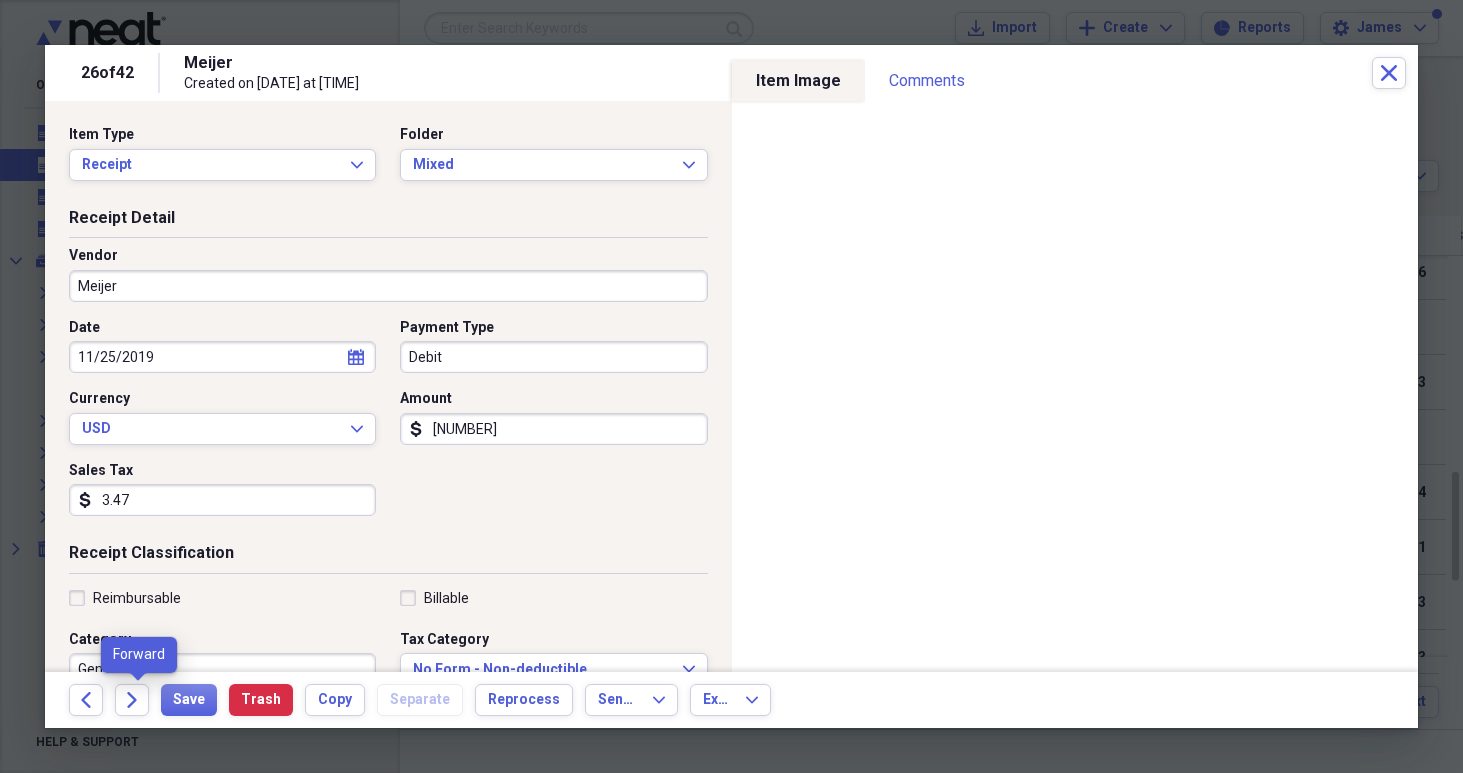 click 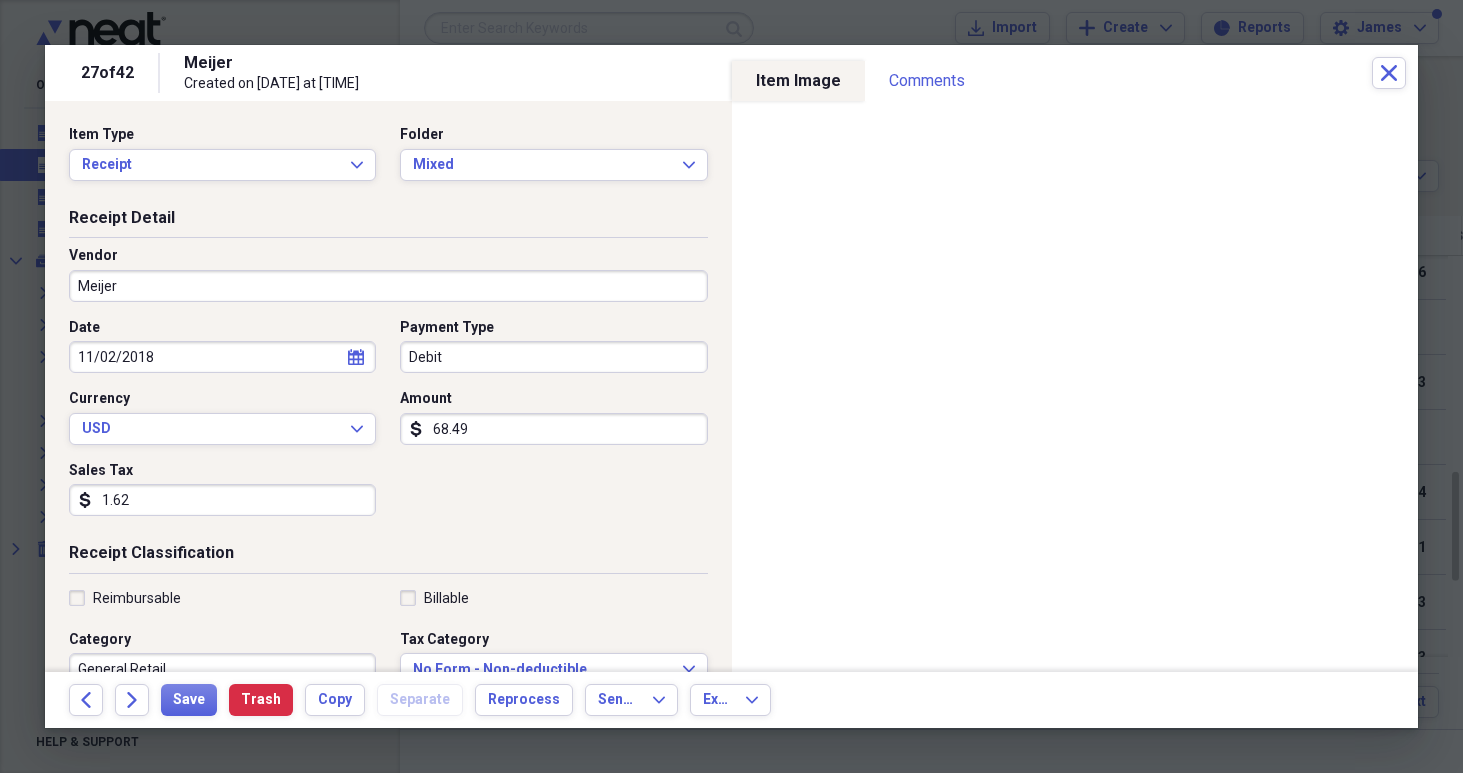 click 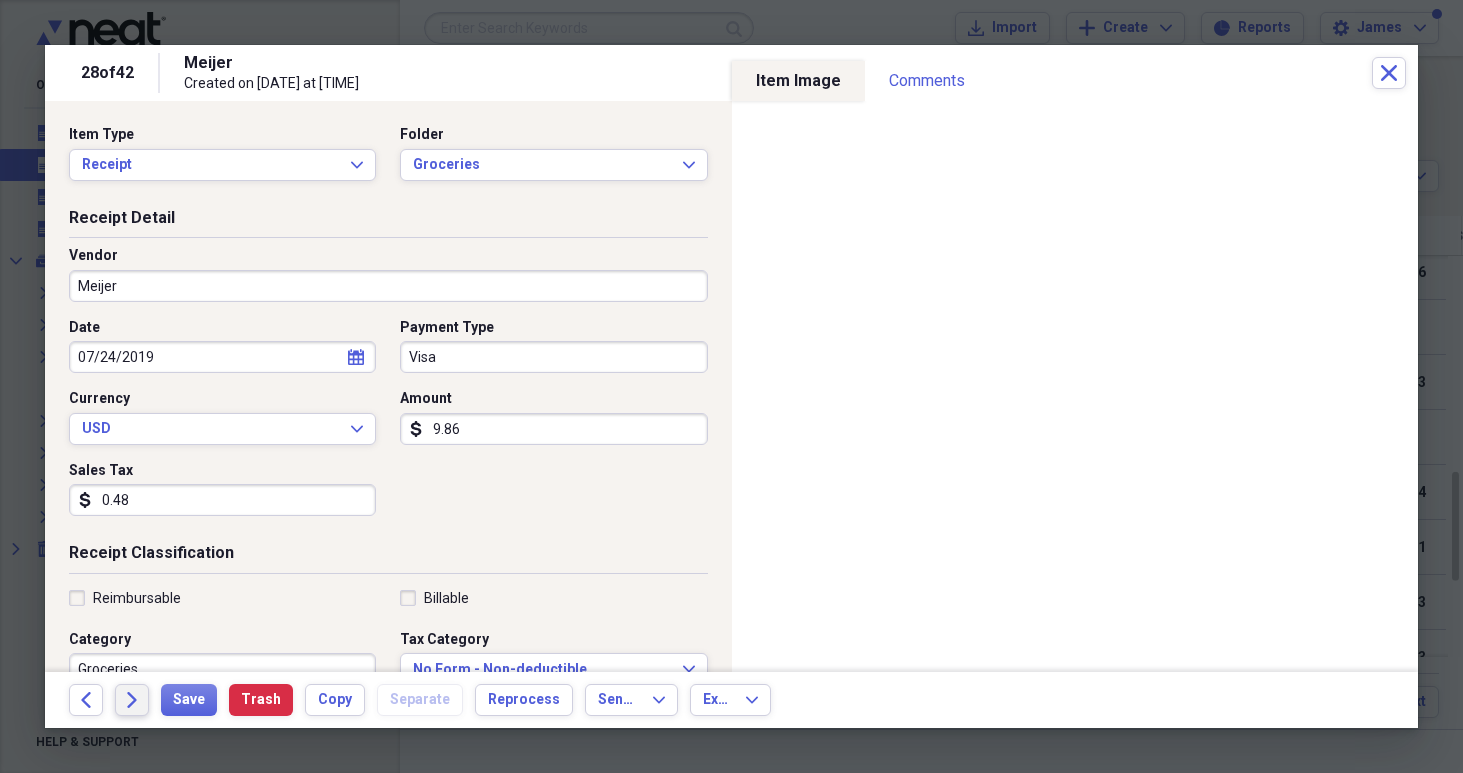 click 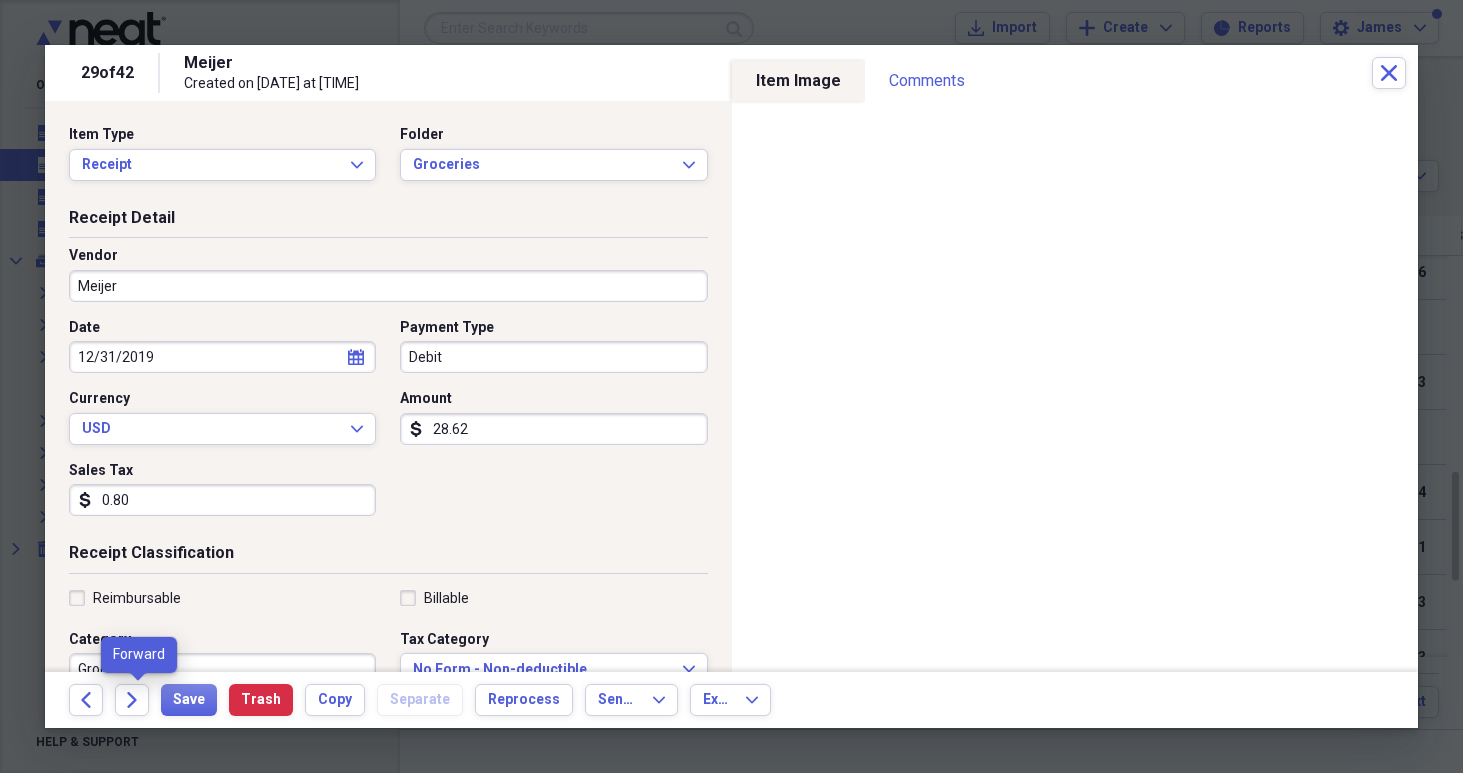 click 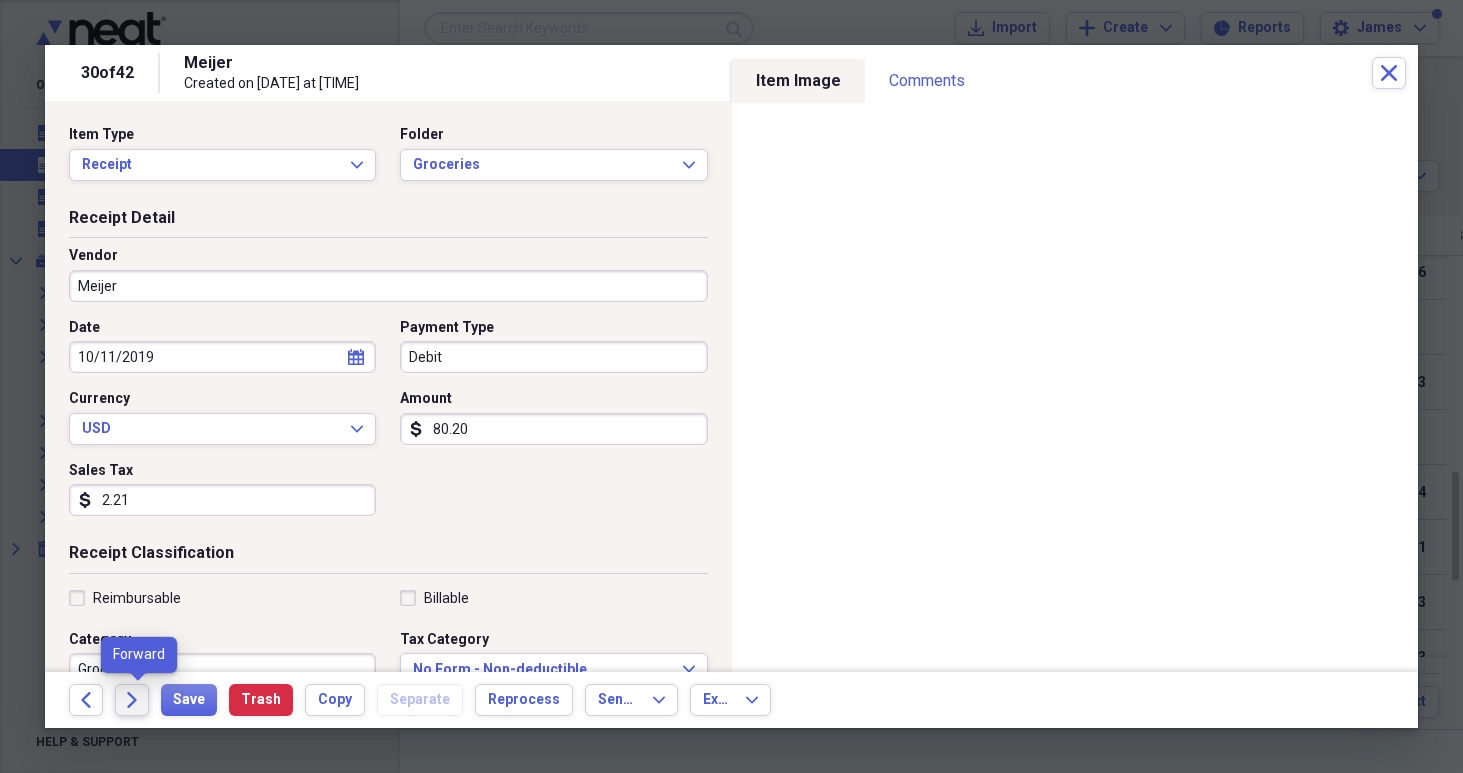 click 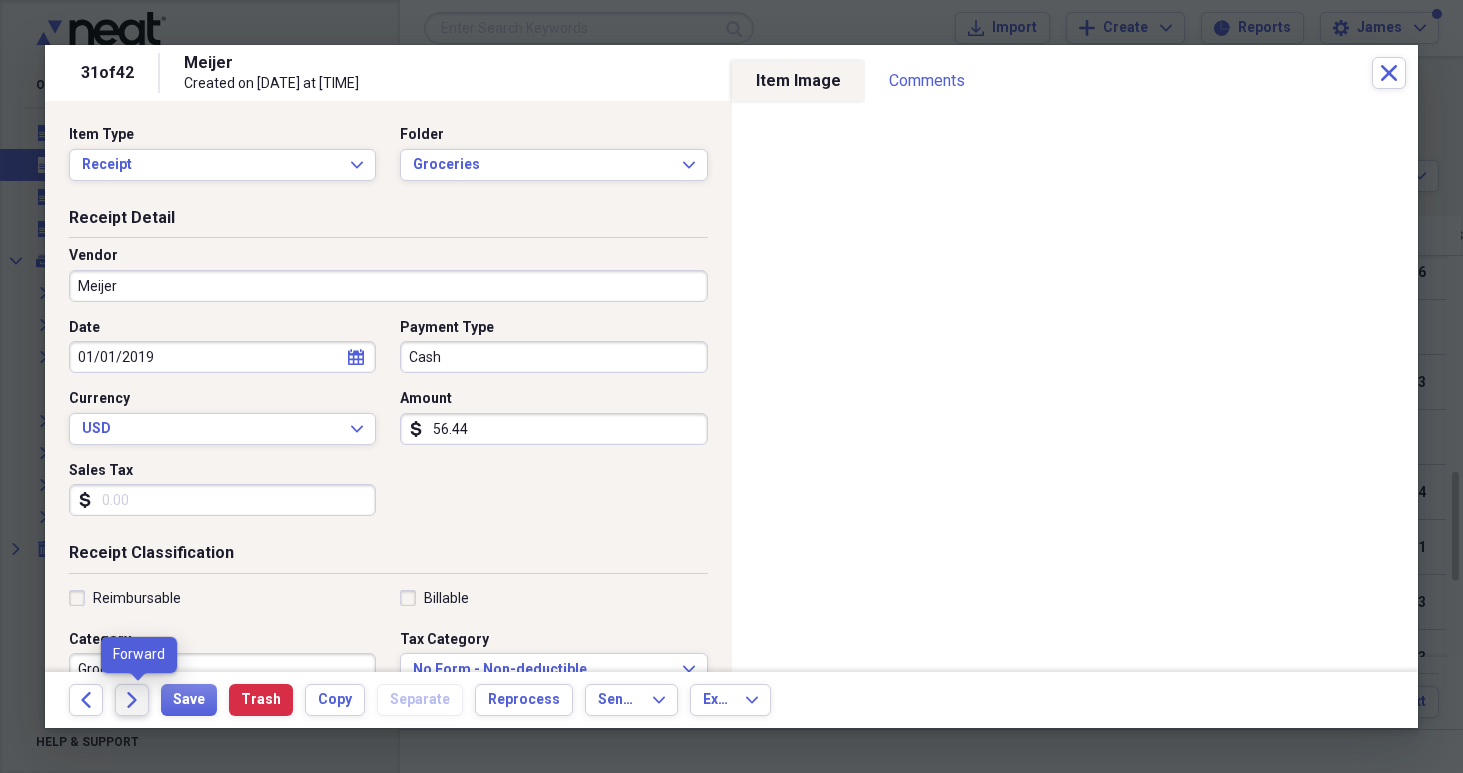 click on "Forward" 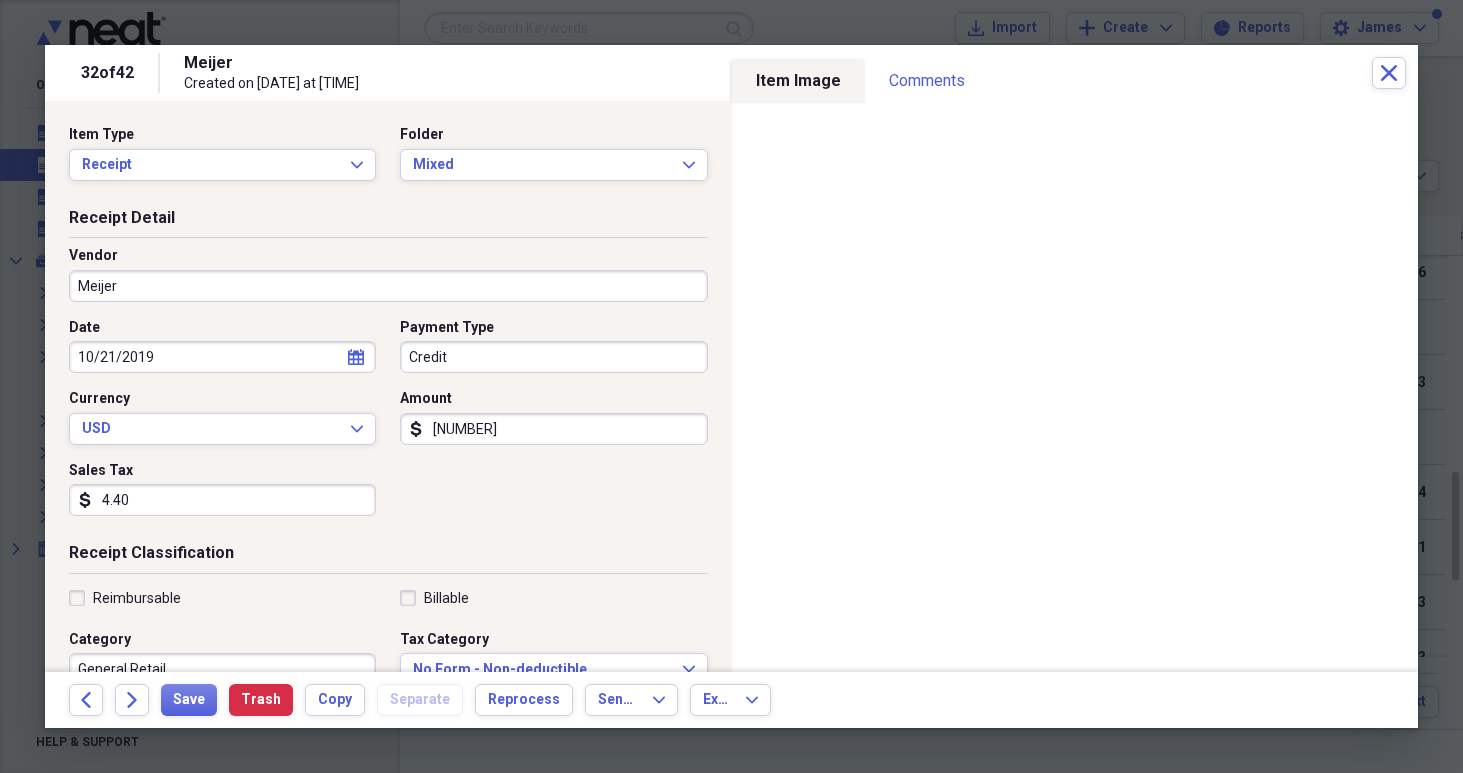 click on "Forward" 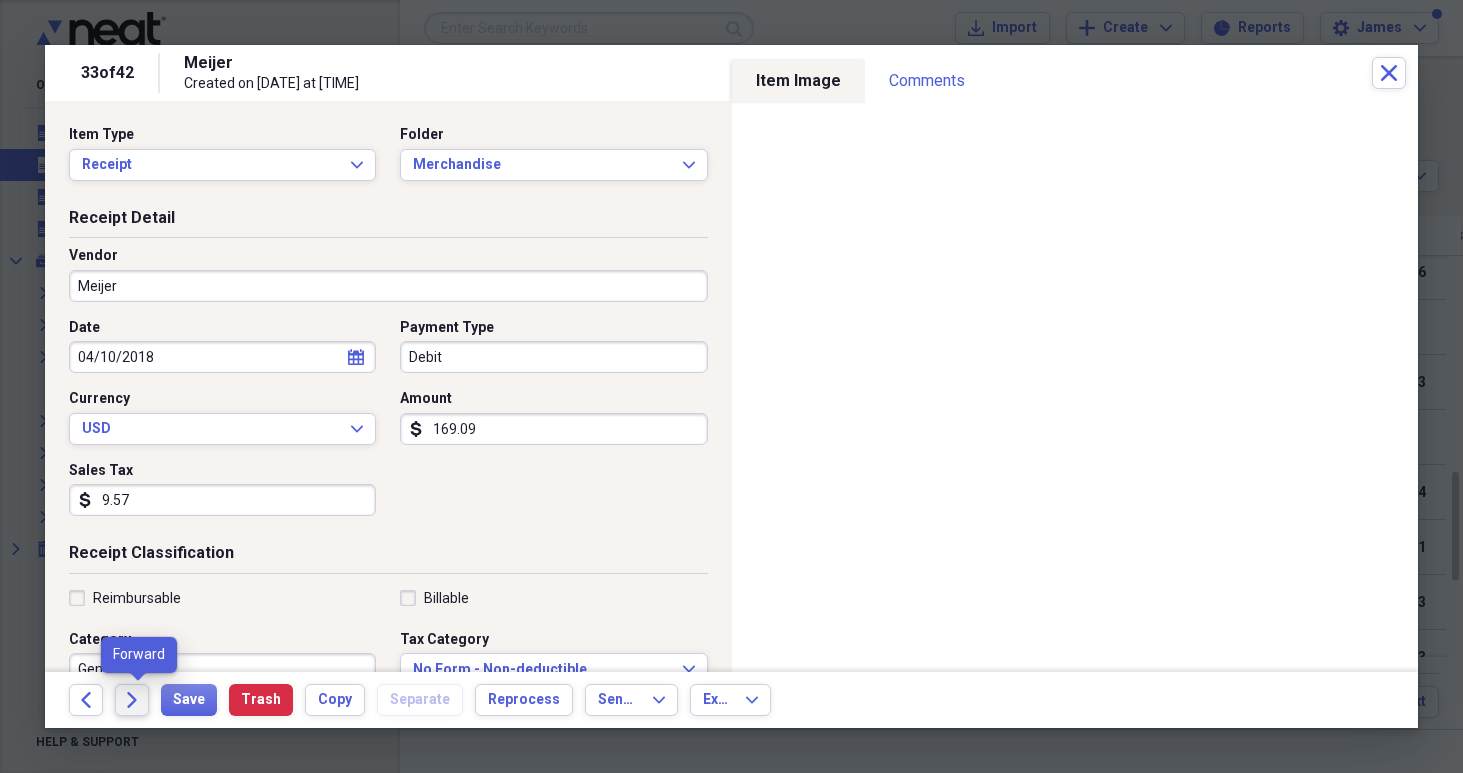 click on "Forward" 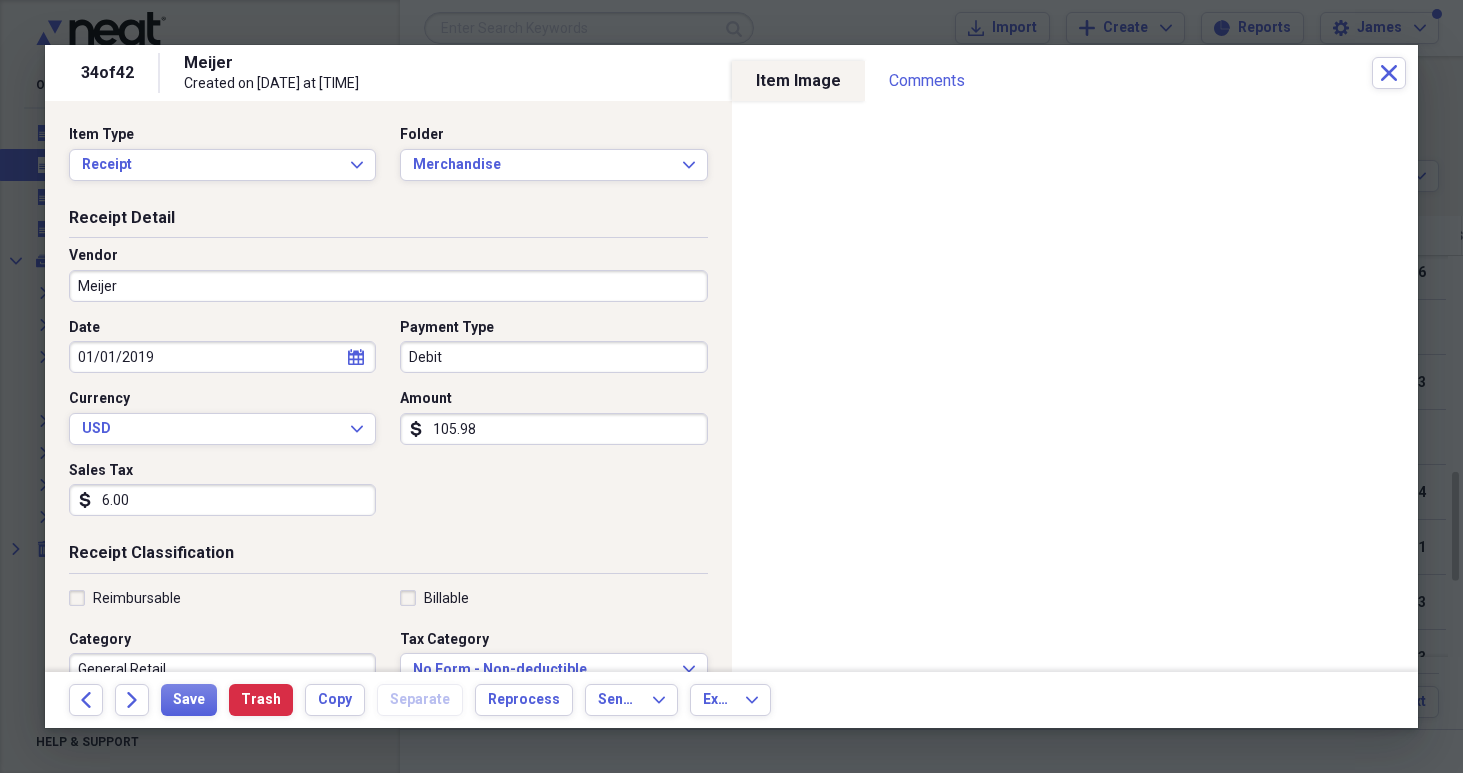 click on "Forward" 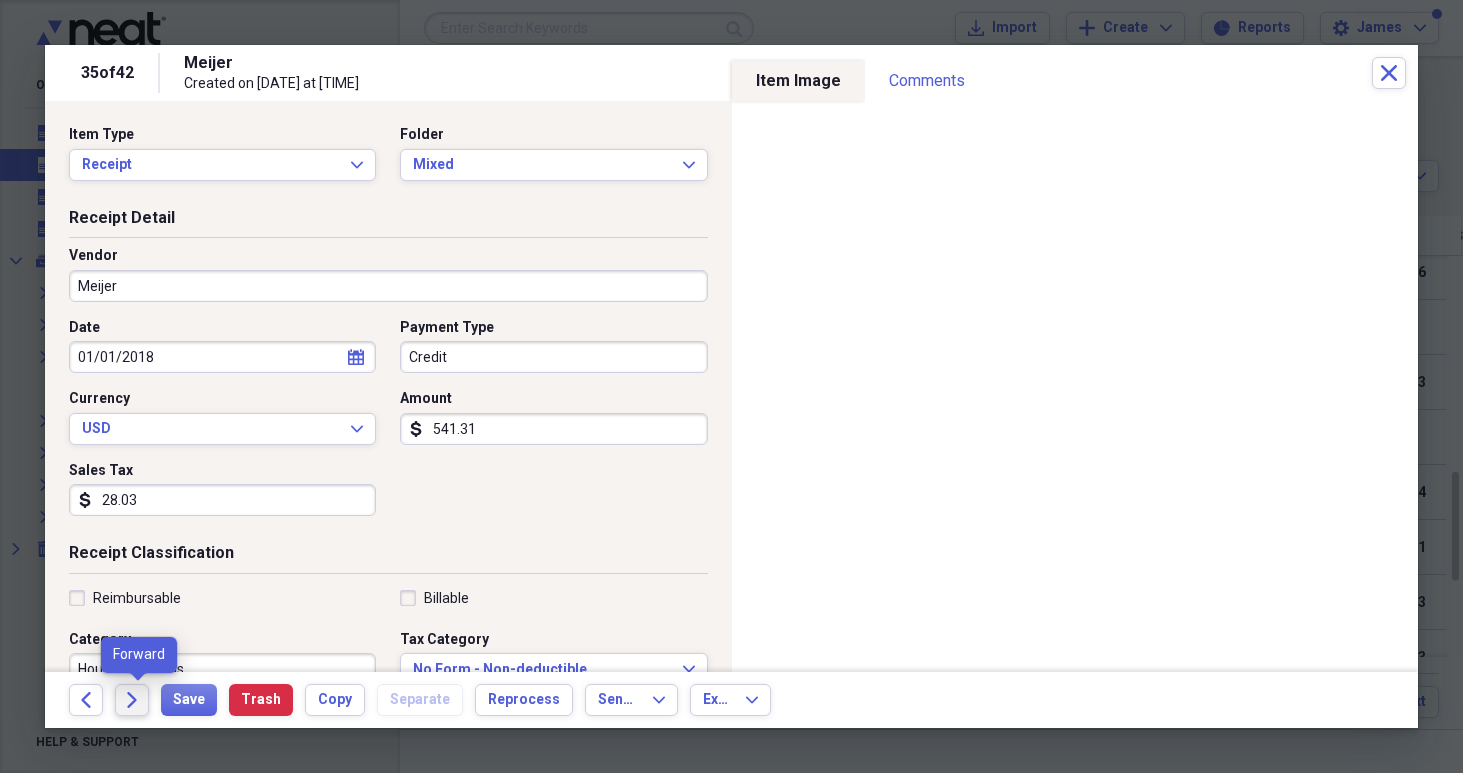 click on "Forward" 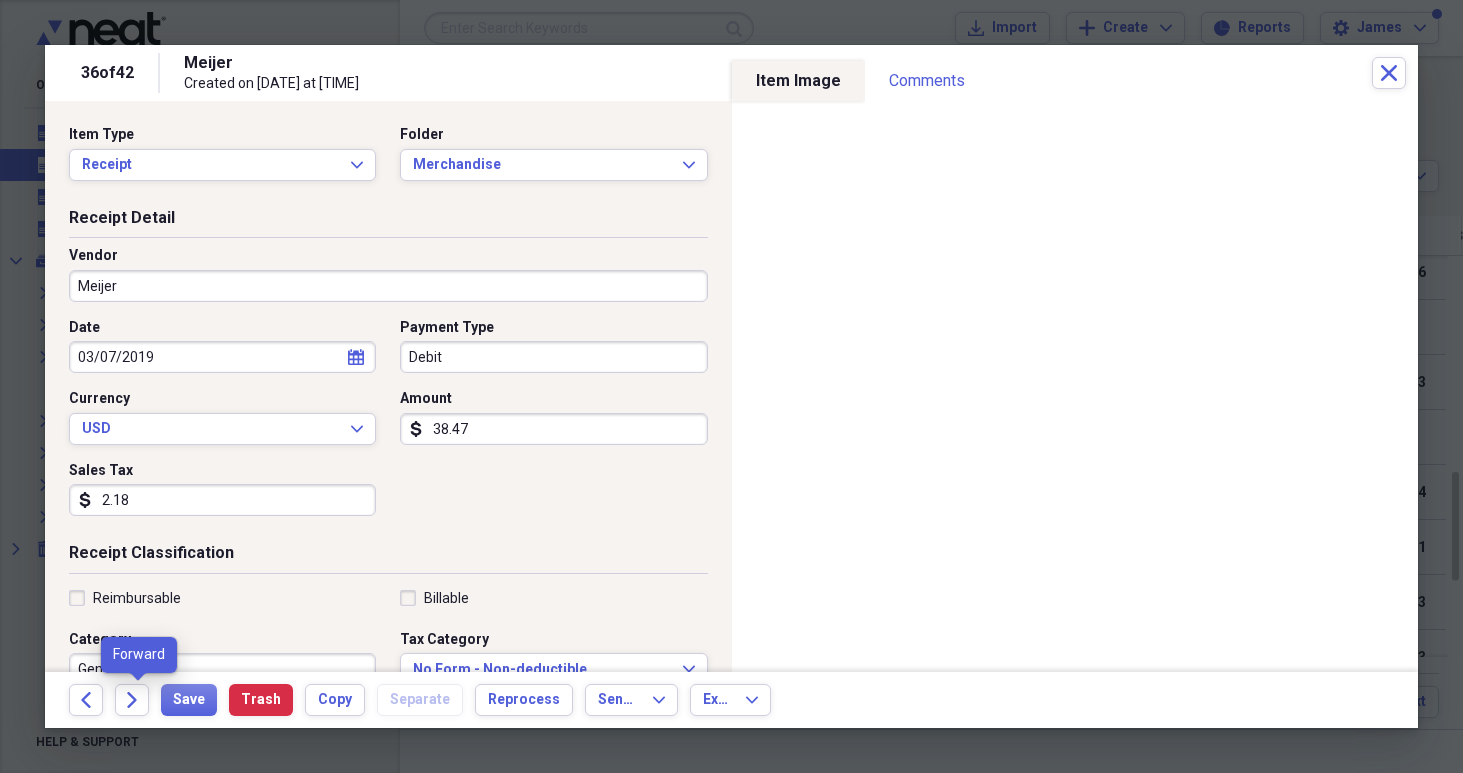 click on "Forward" 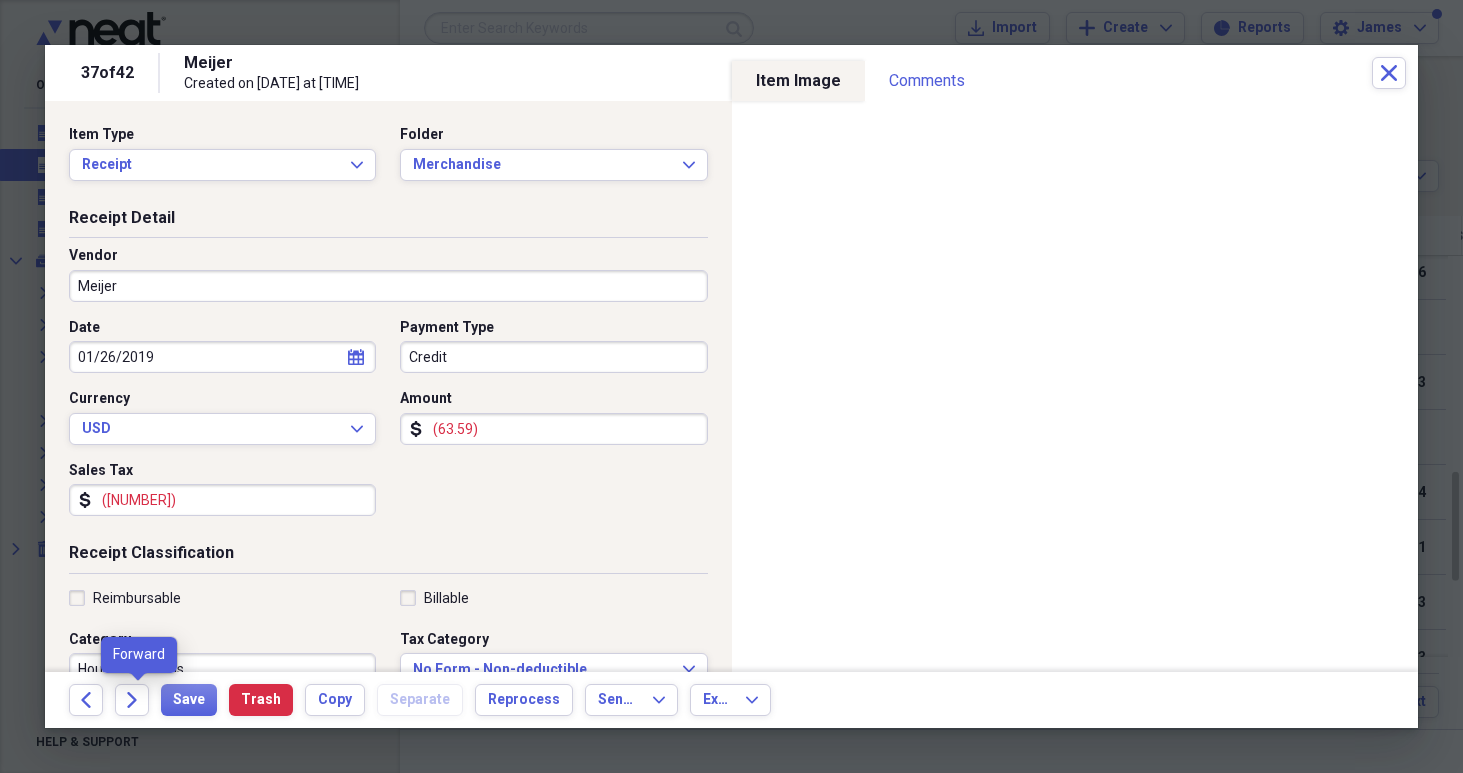 click on "Forward" 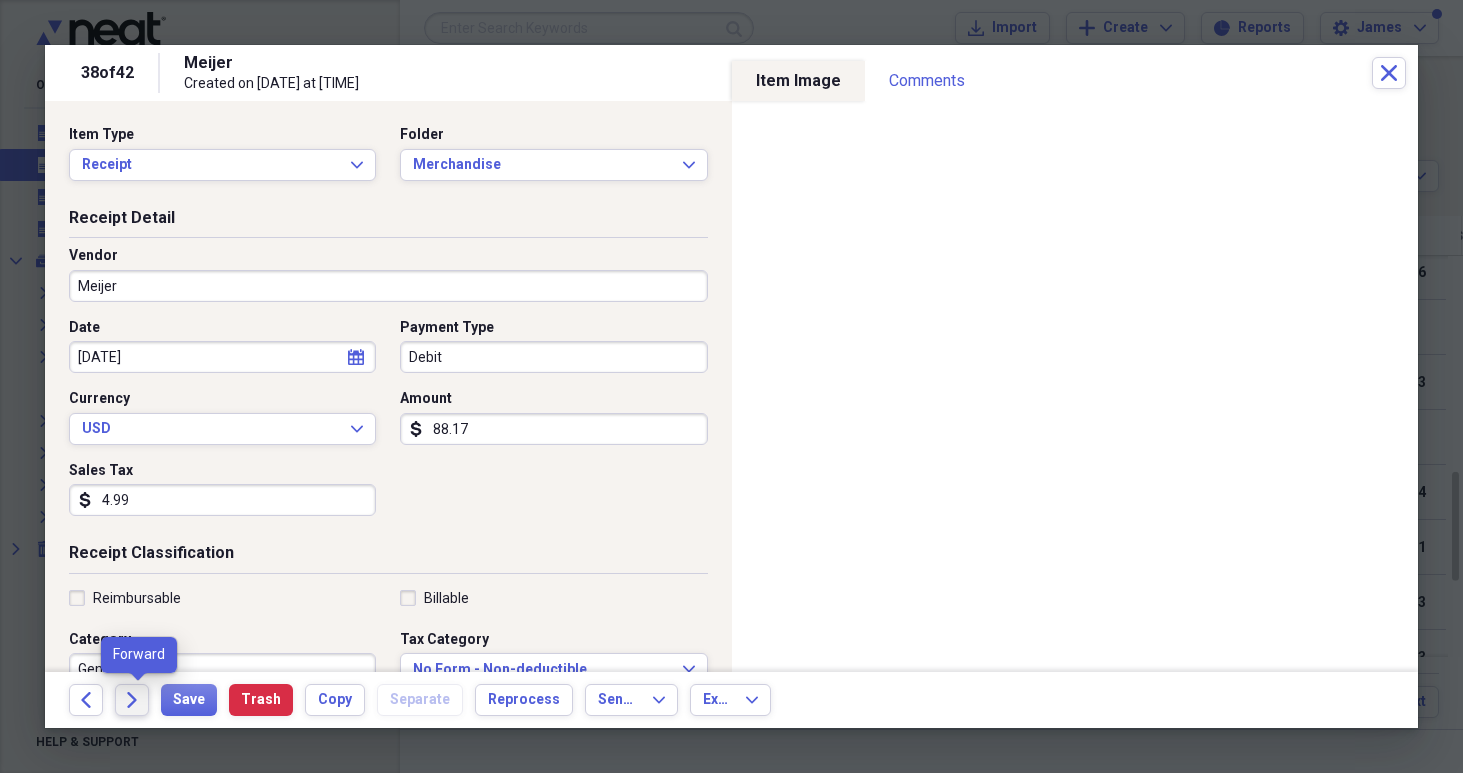 click on "Forward" 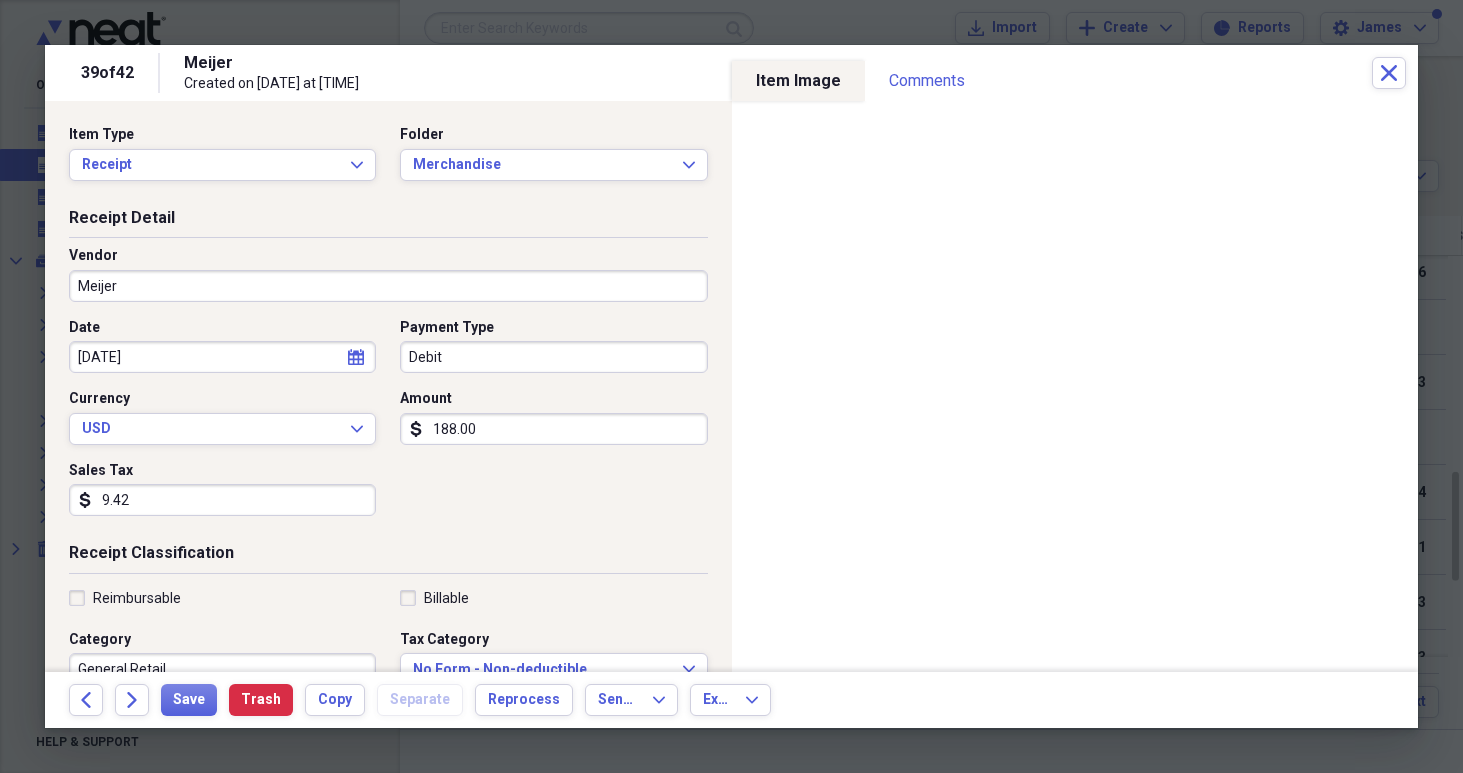 click on "Forward" 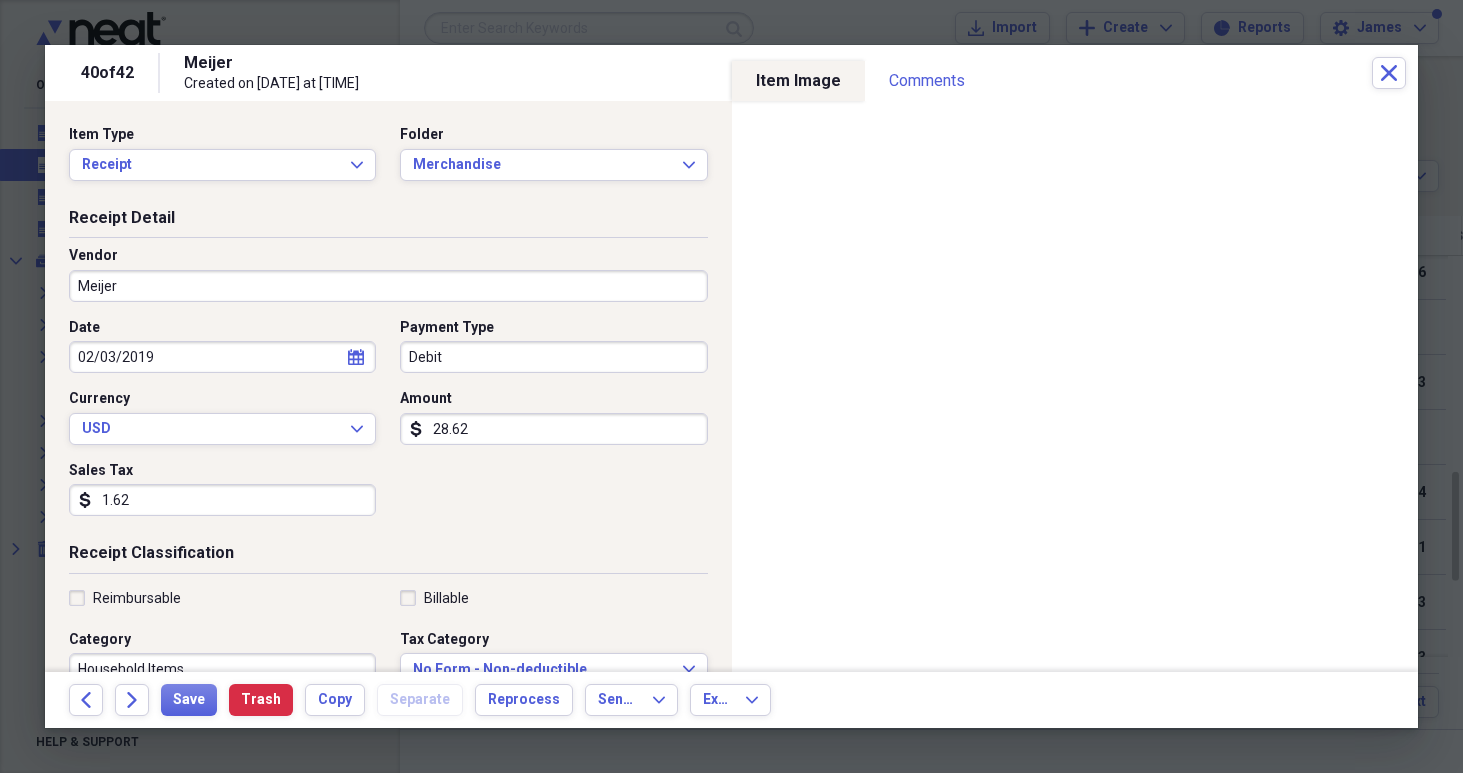 click on "Forward" 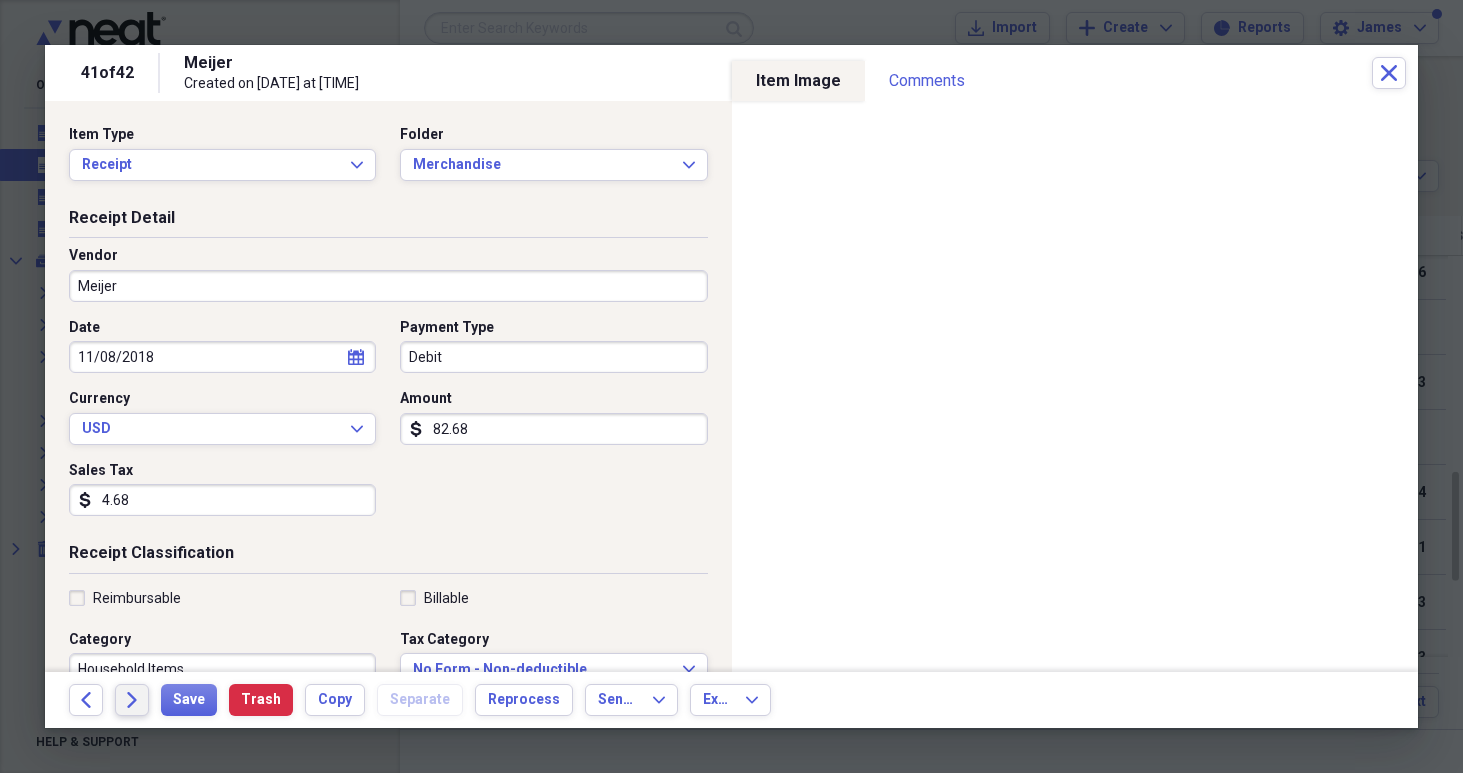 click 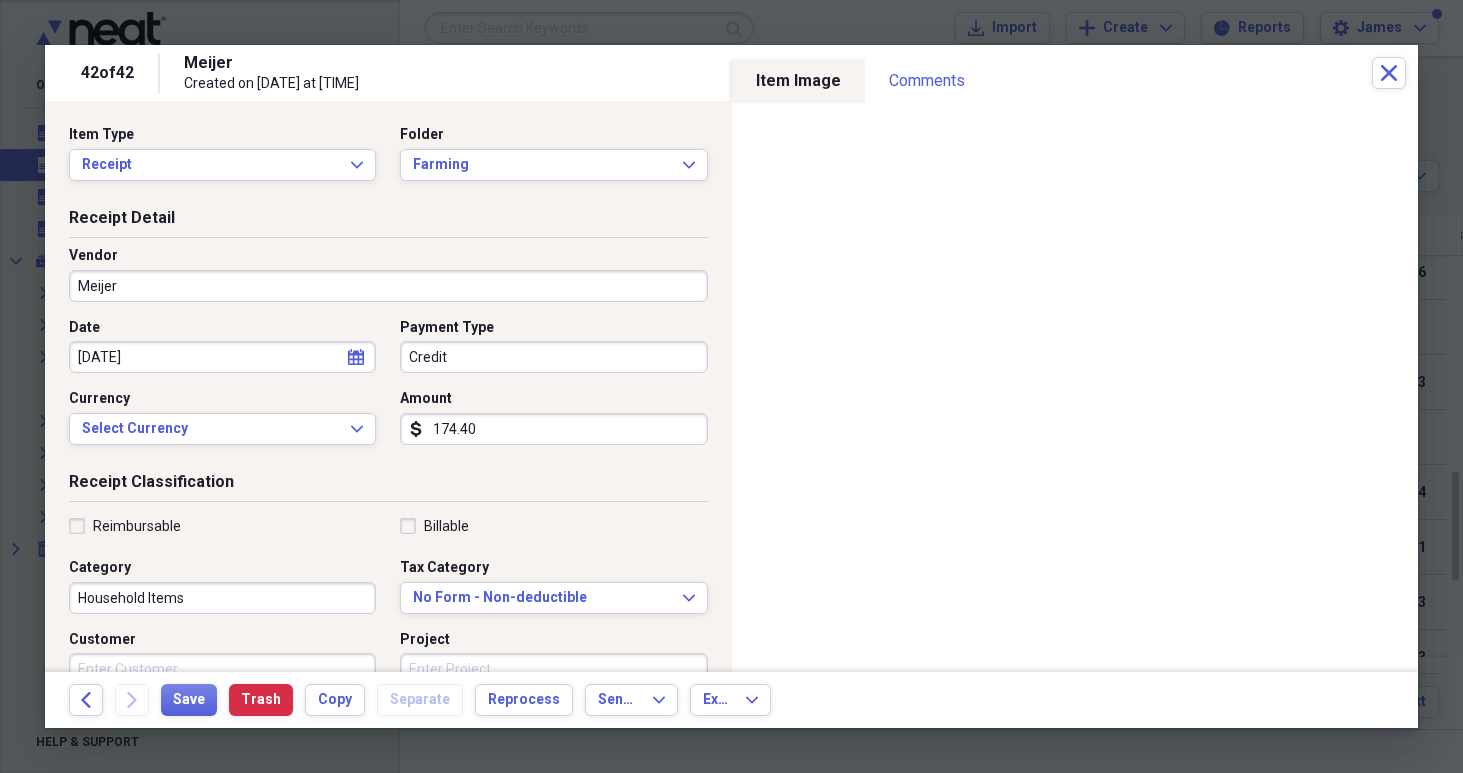 click on "Receipt Detail Vendor [VENDOR] Date [DATE] calendar Calendar Payment Type Credit Currency Select Currency Expand Amount dollar-sign [AMOUNT]" at bounding box center (388, 339) 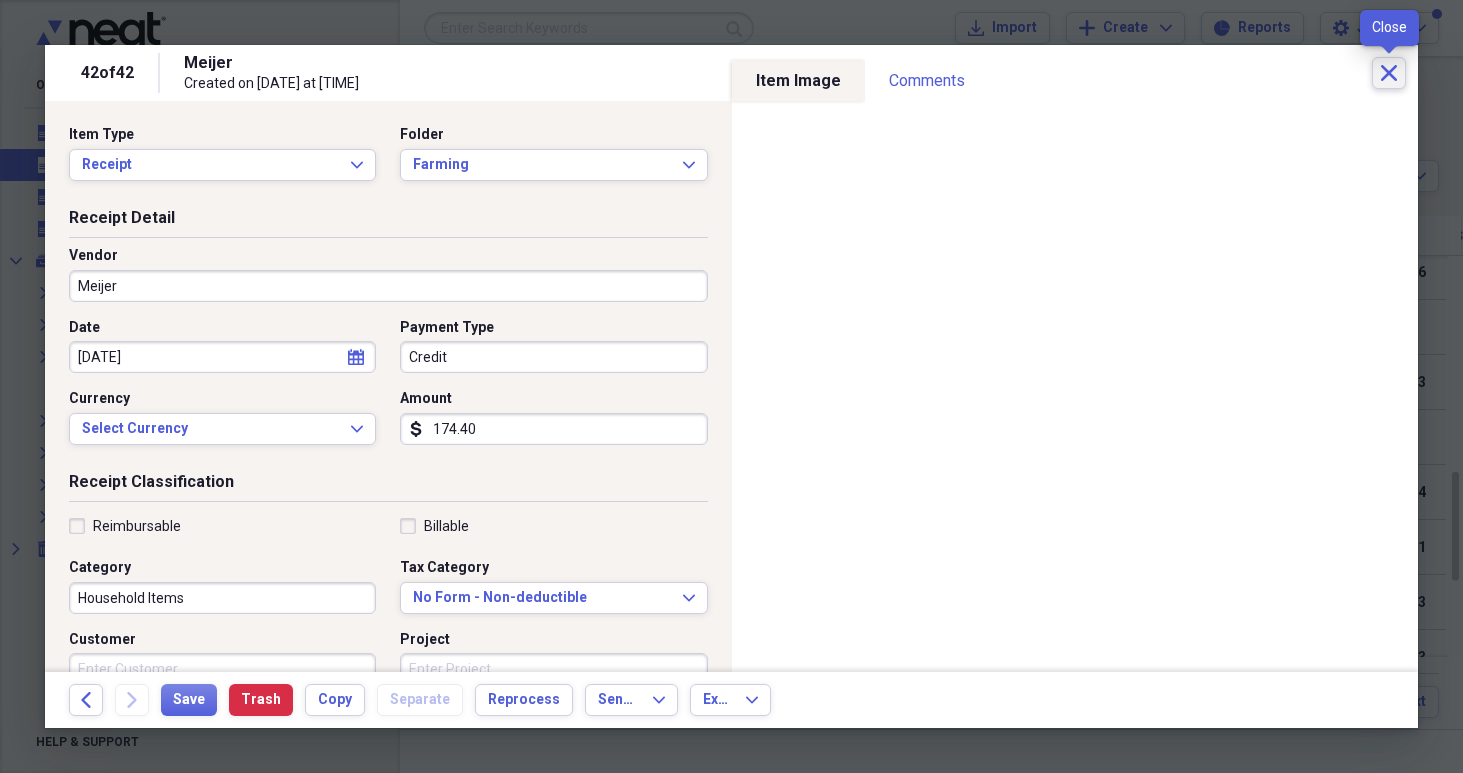 click on "Close" 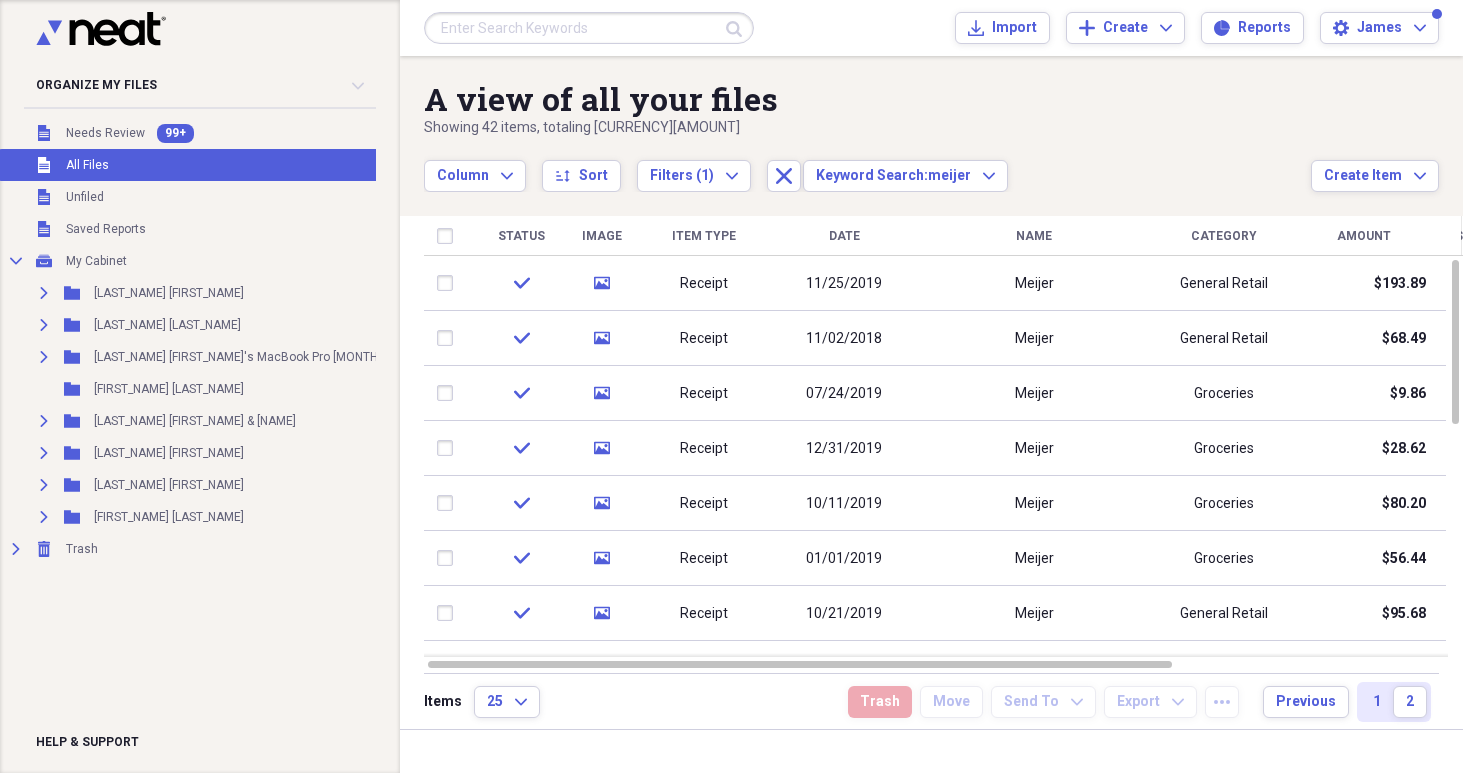click on "All Files" at bounding box center [87, 165] 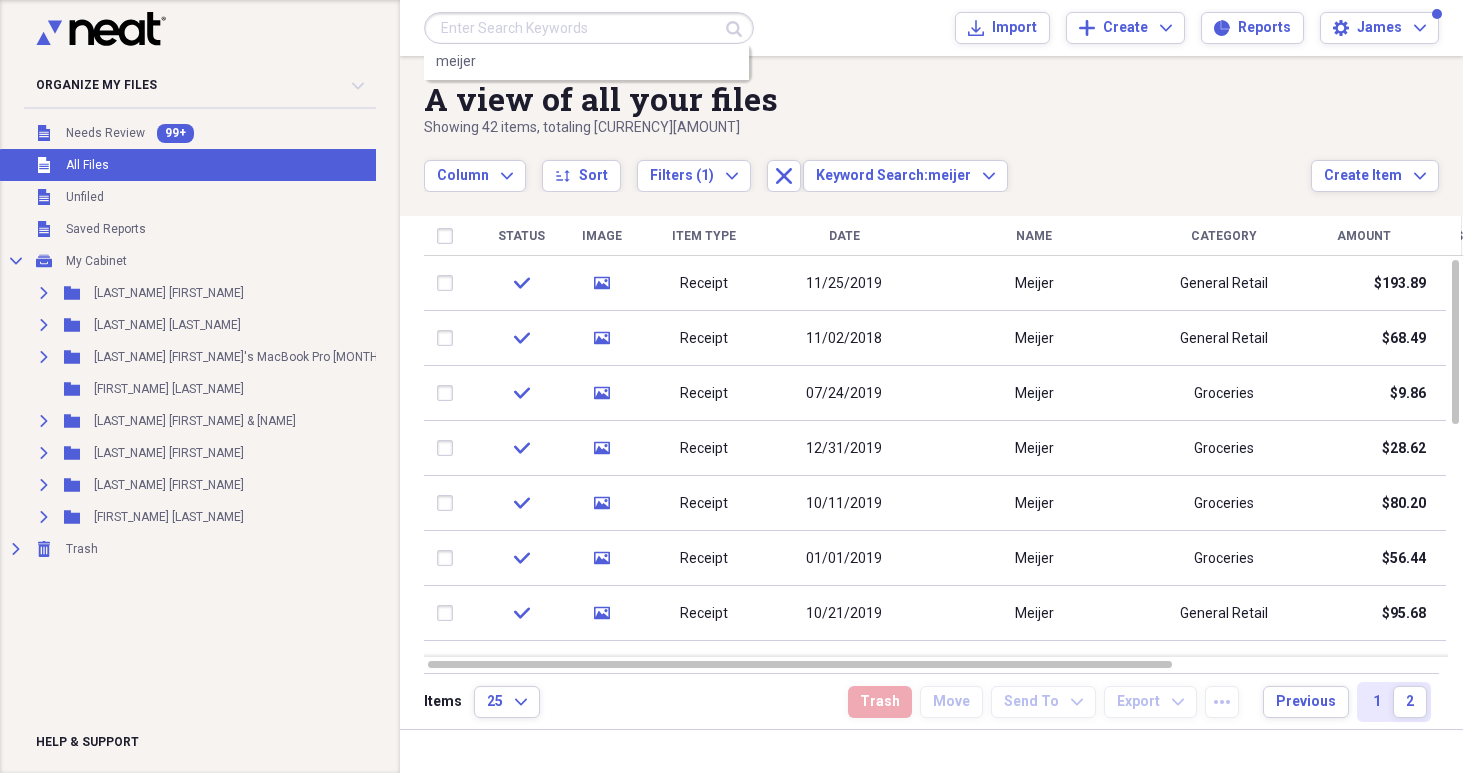click at bounding box center (589, 28) 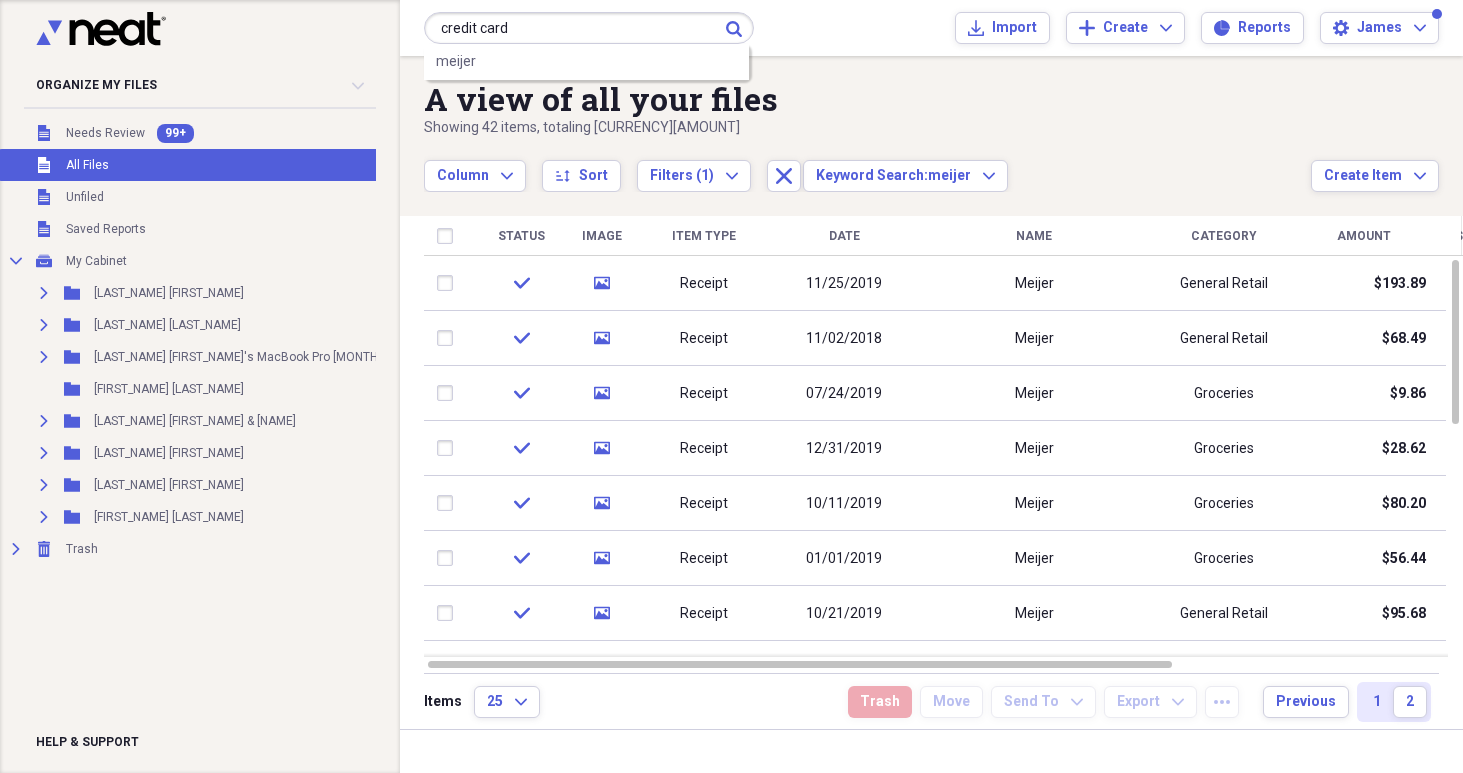 type on "credit card" 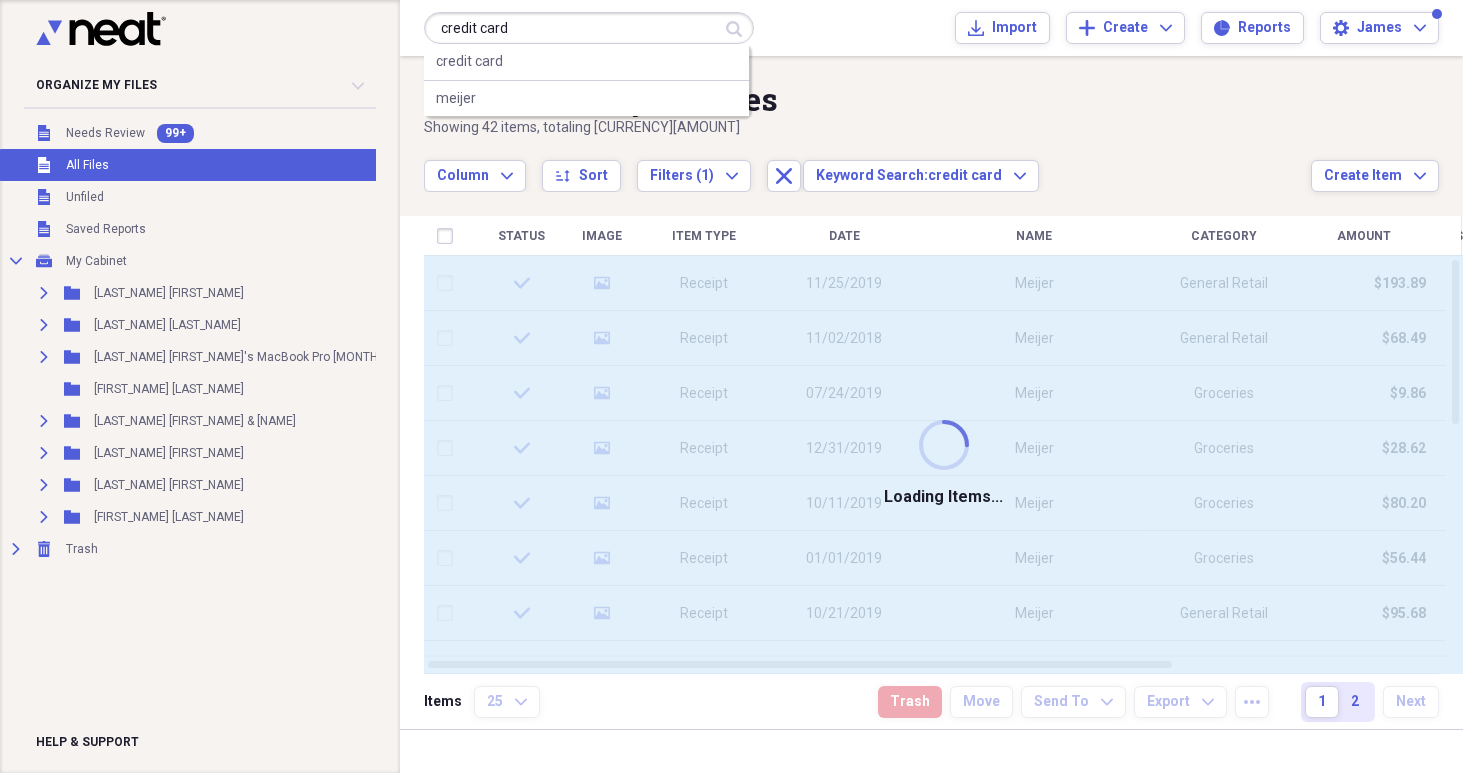 type 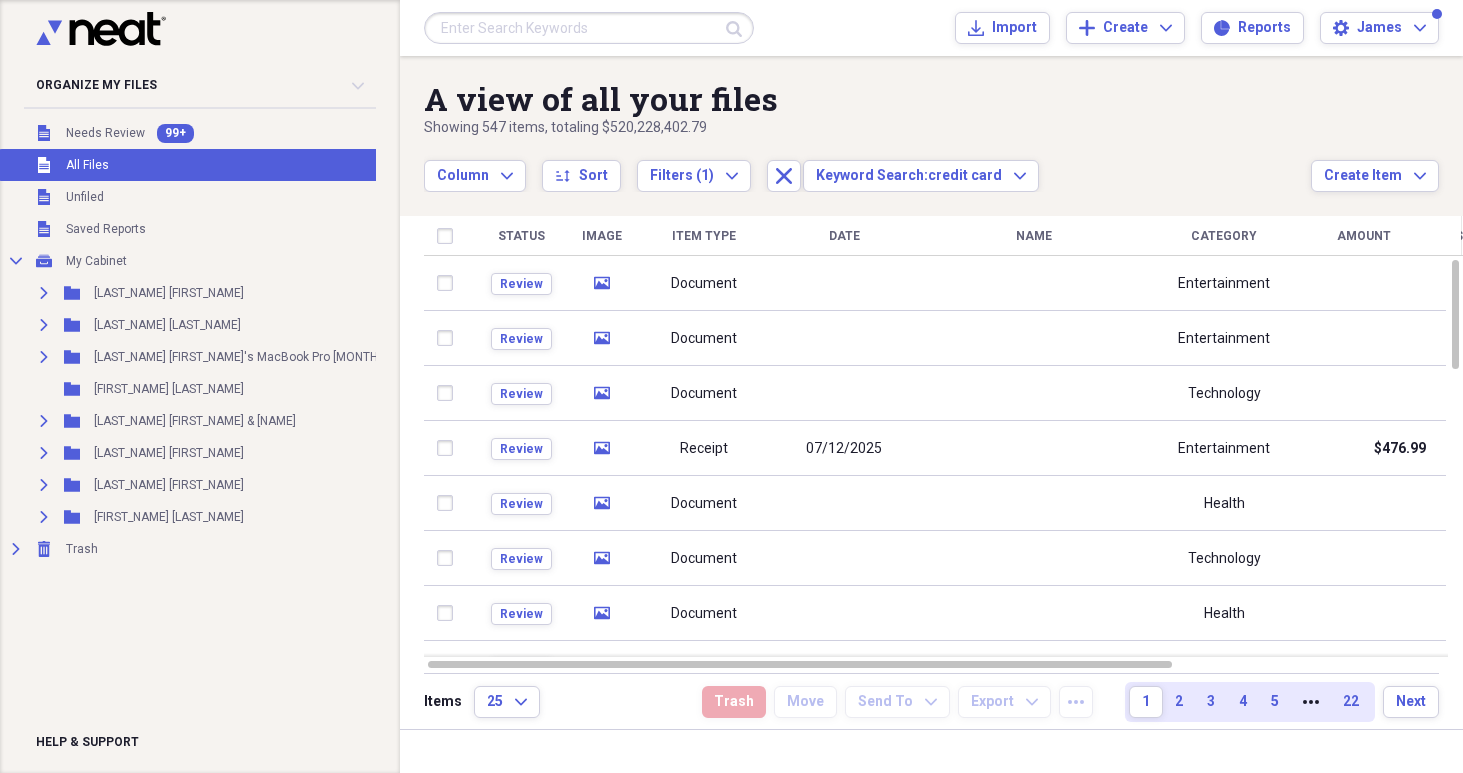click on "Document" at bounding box center (704, 284) 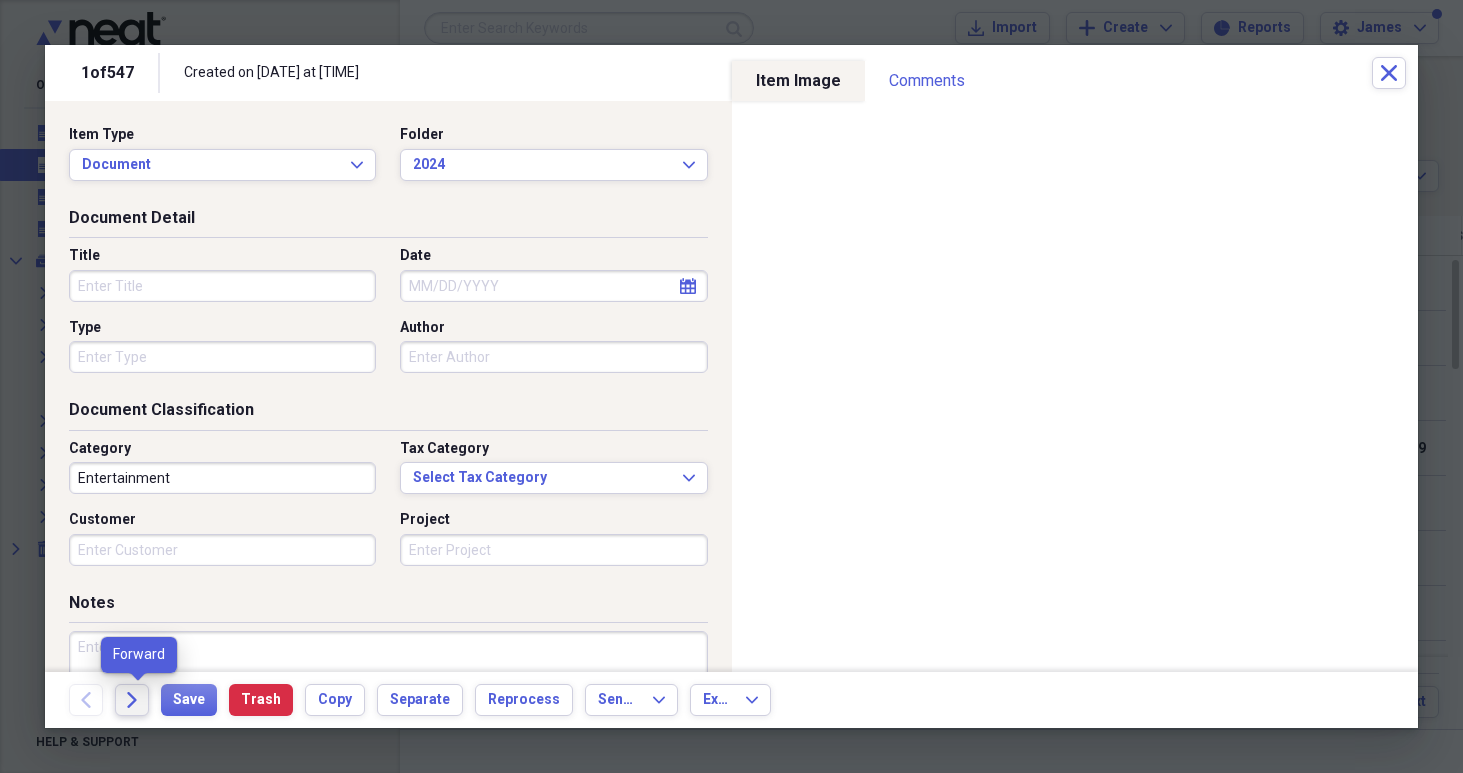 click 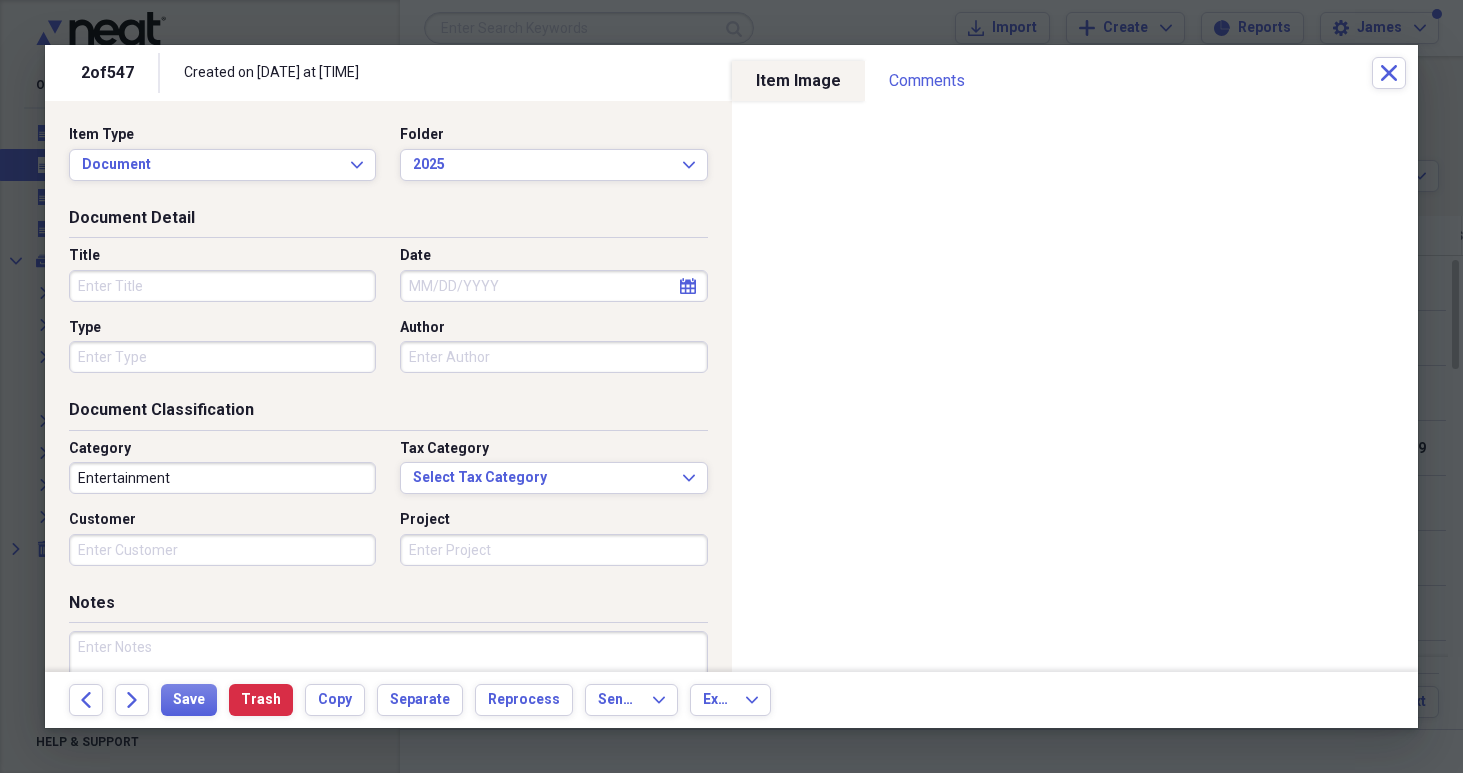 click 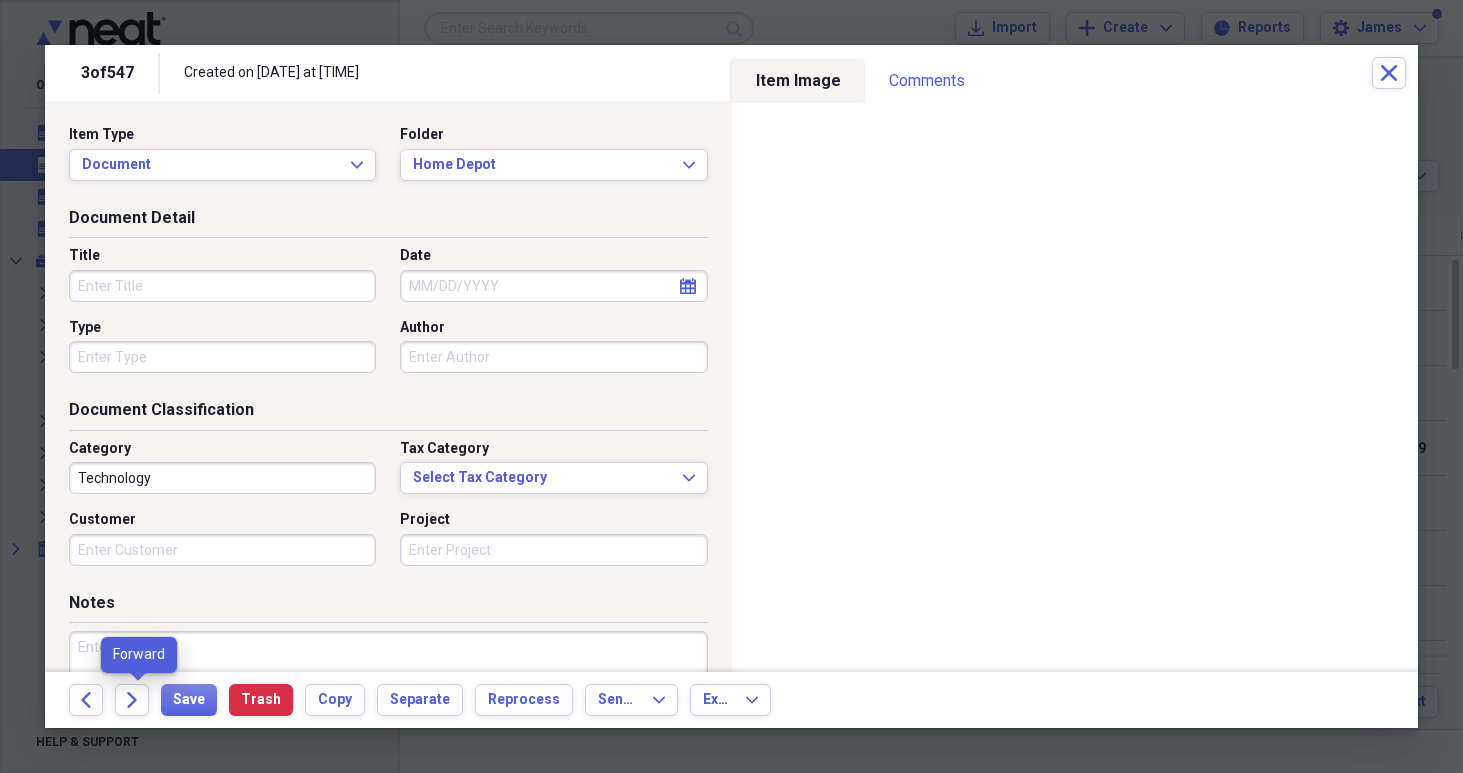 click 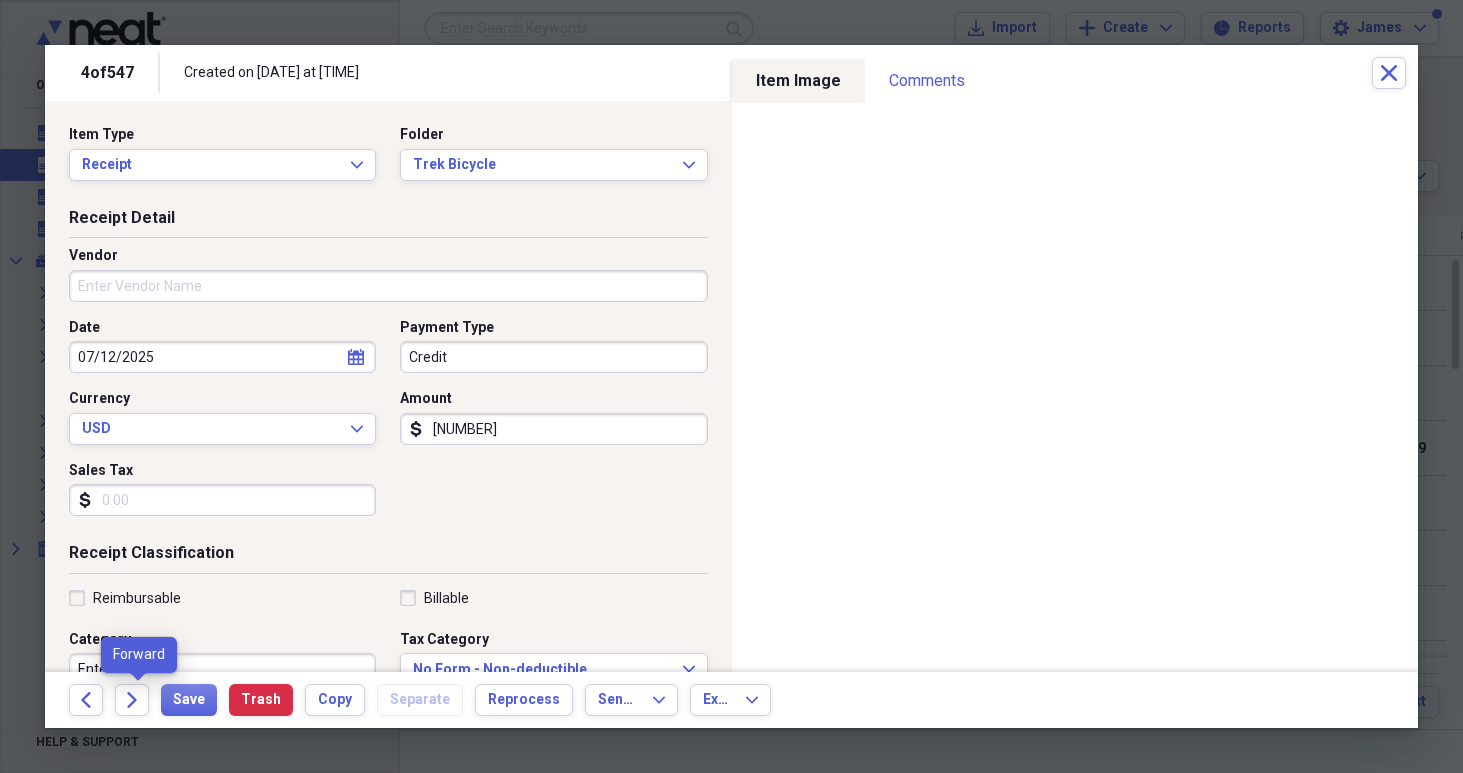 click 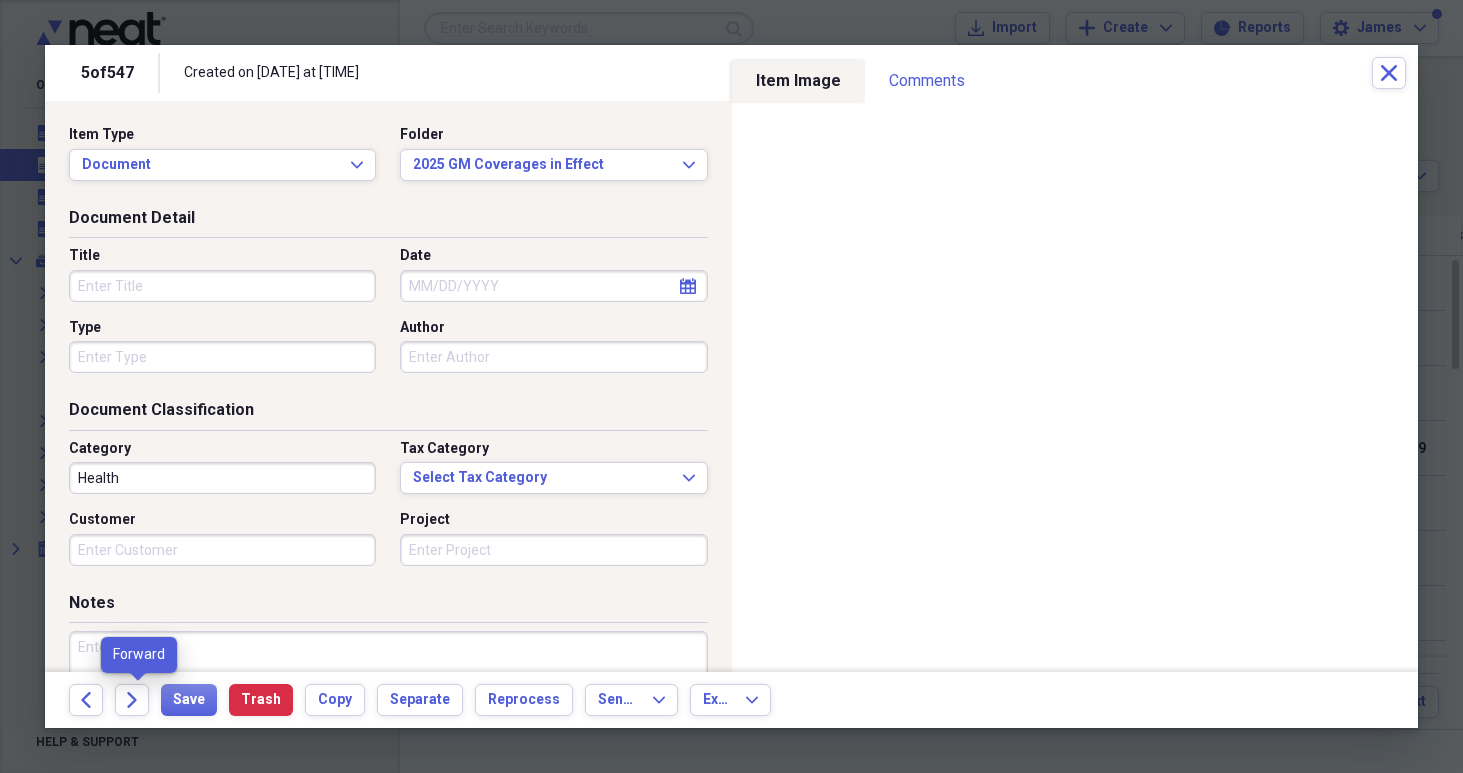 click 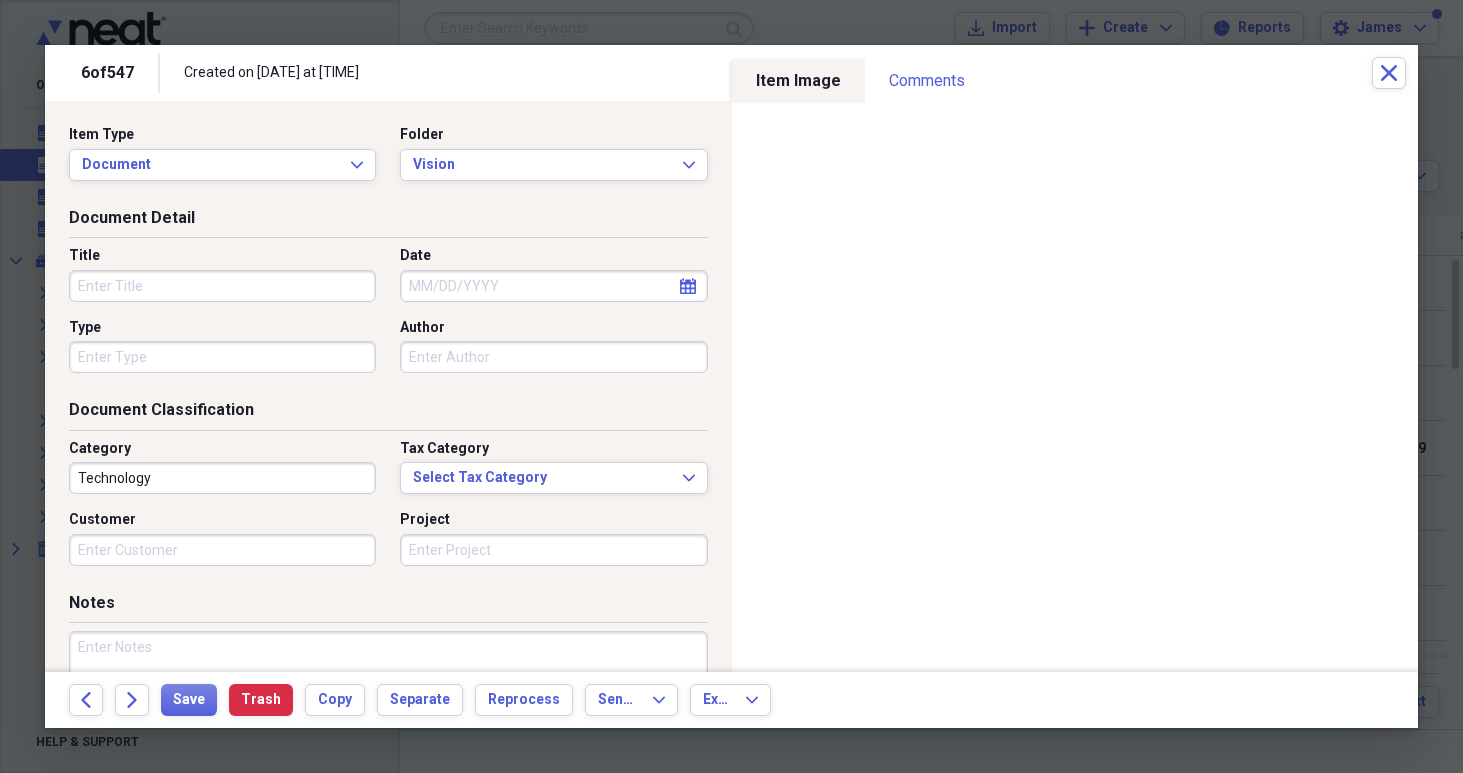 click 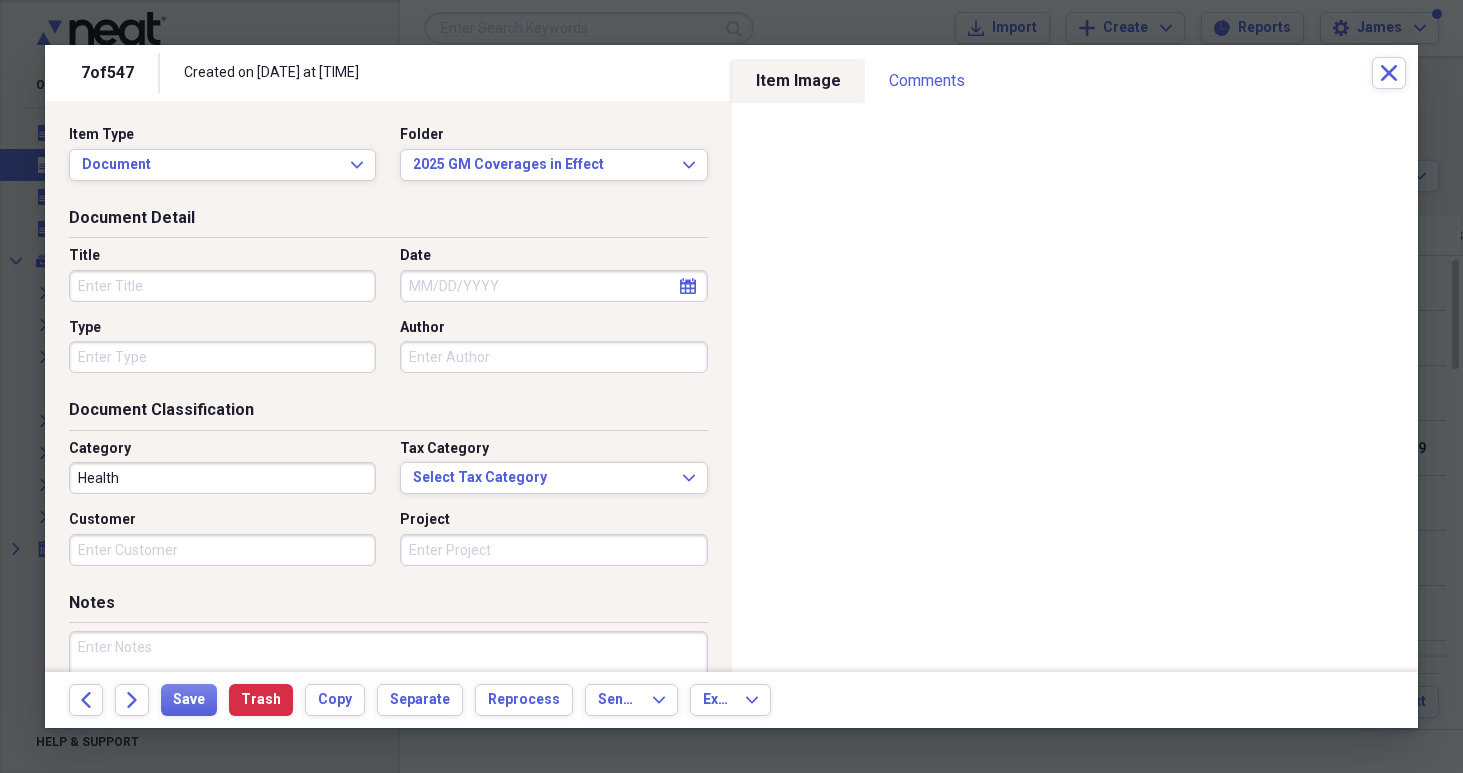 click 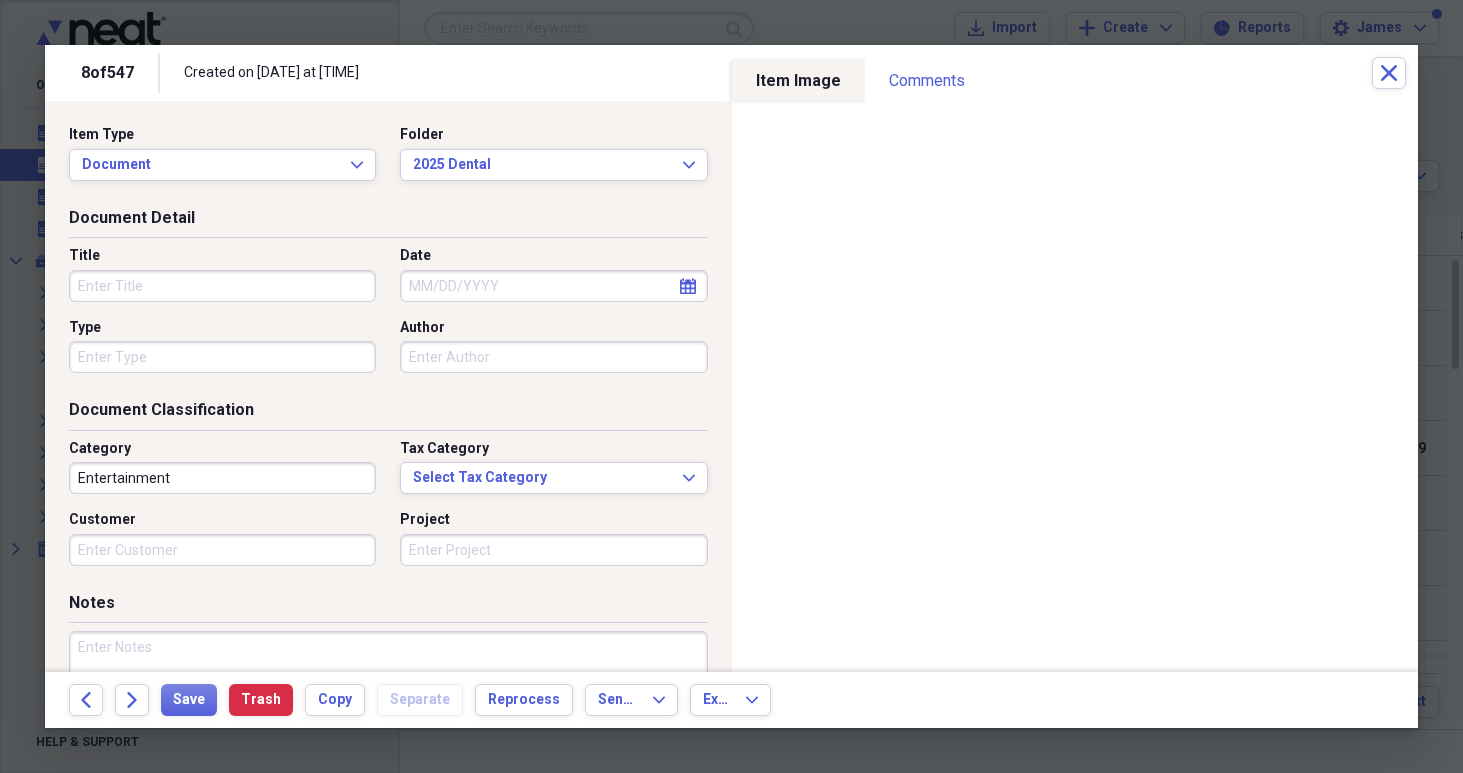 click 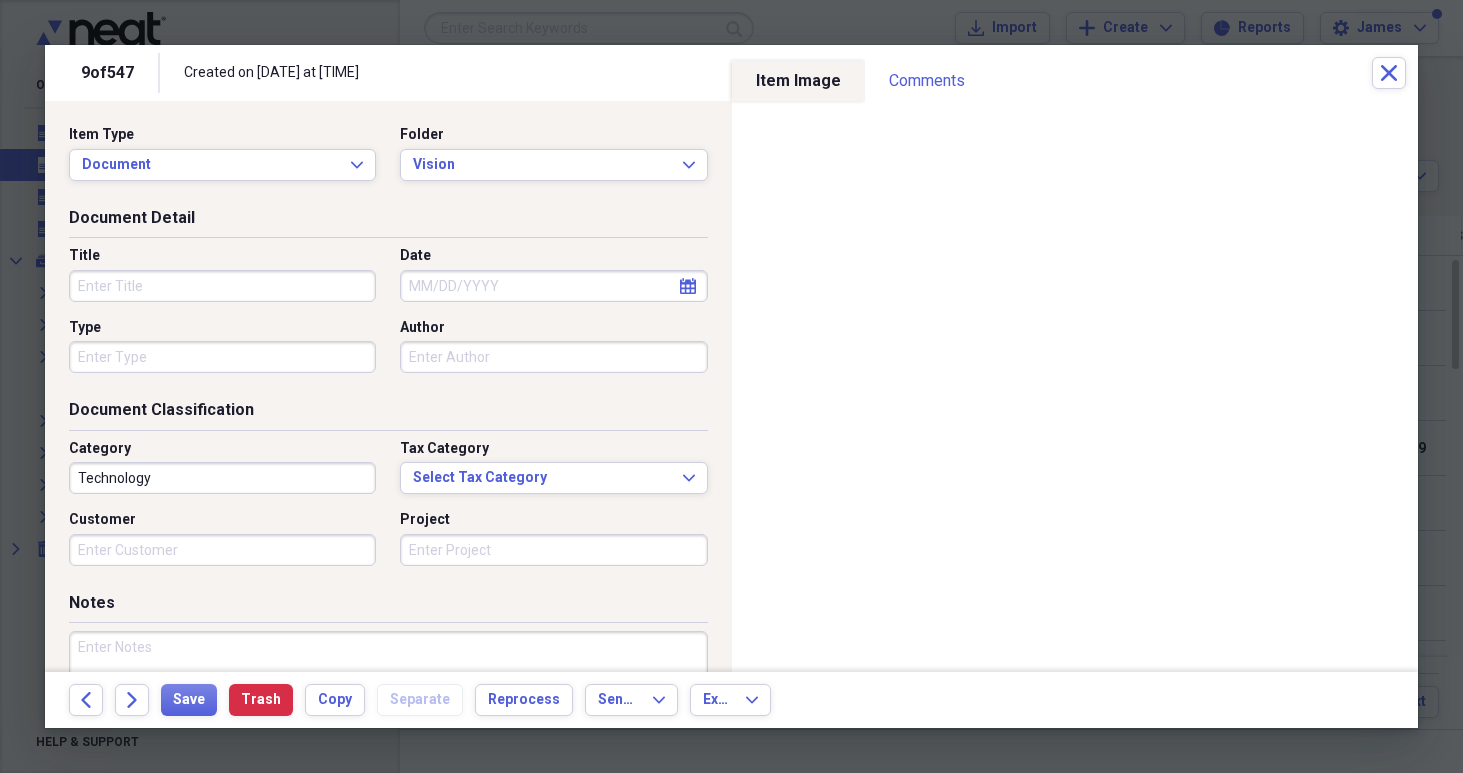 click 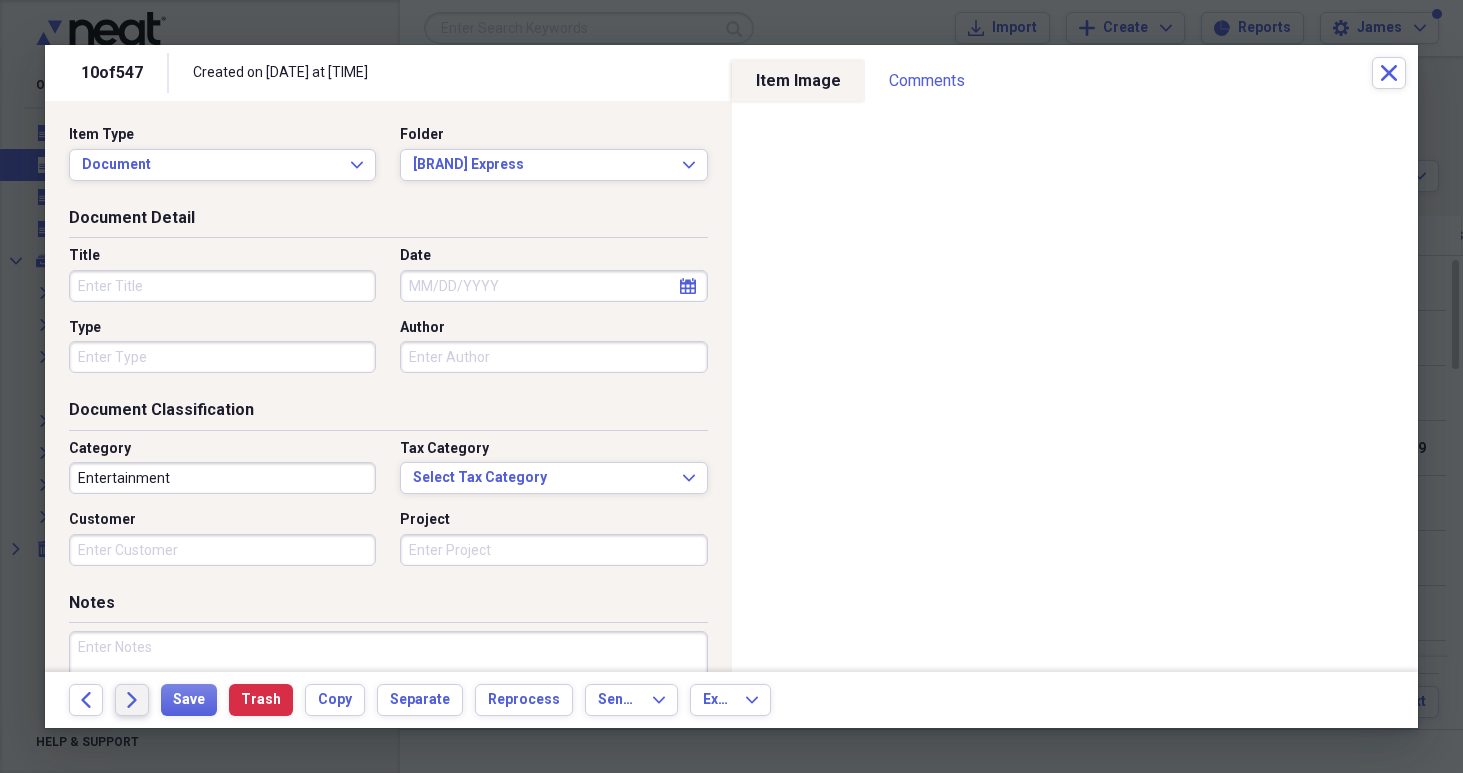 click 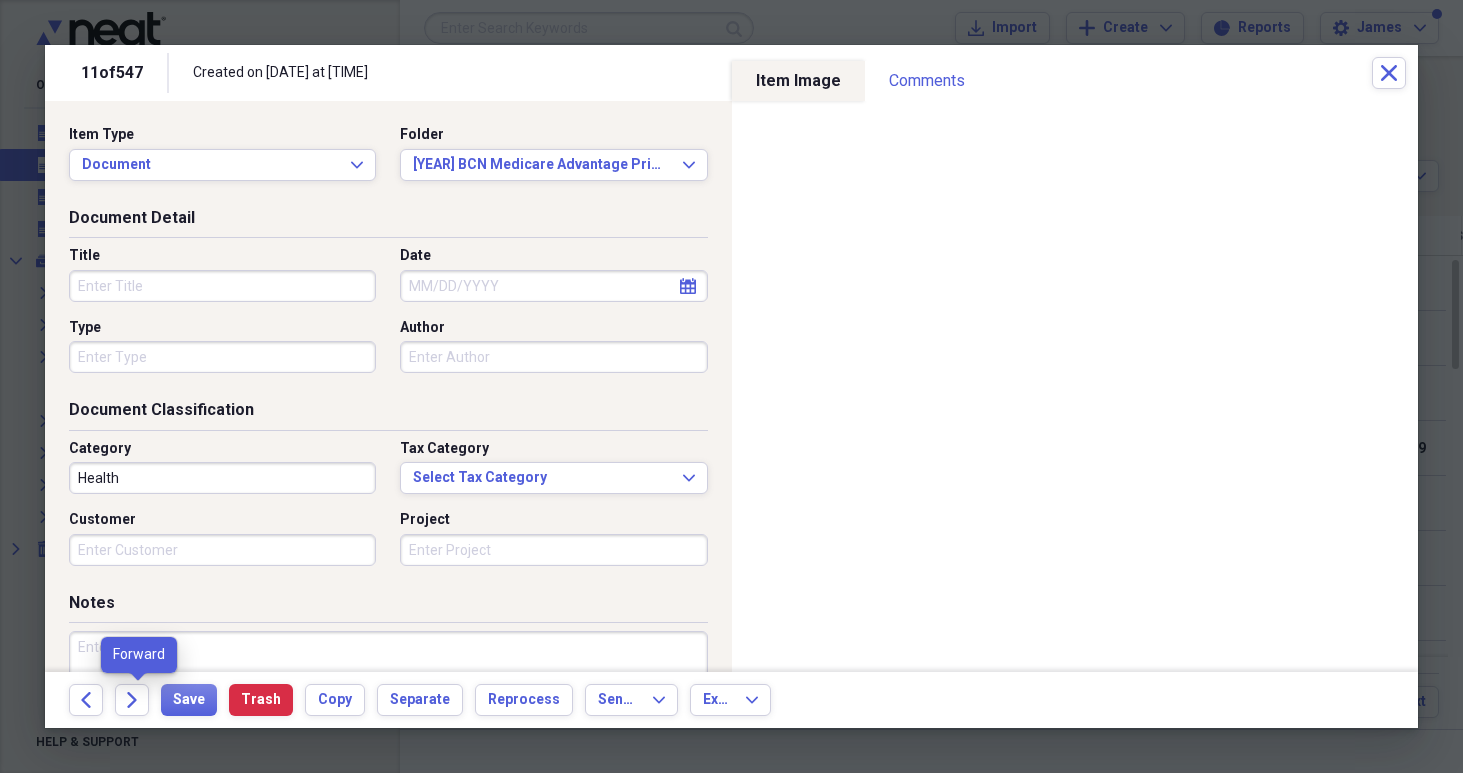 click 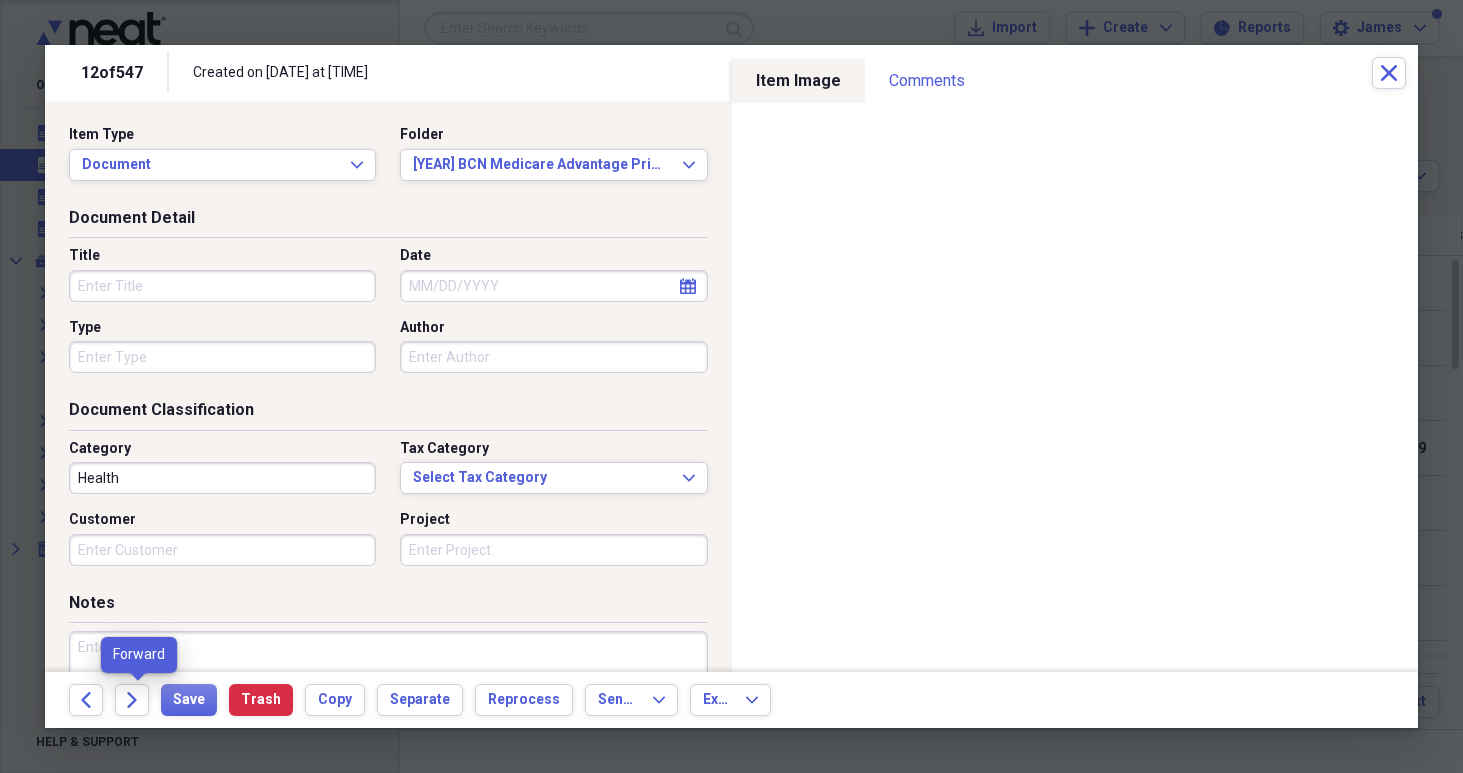 click 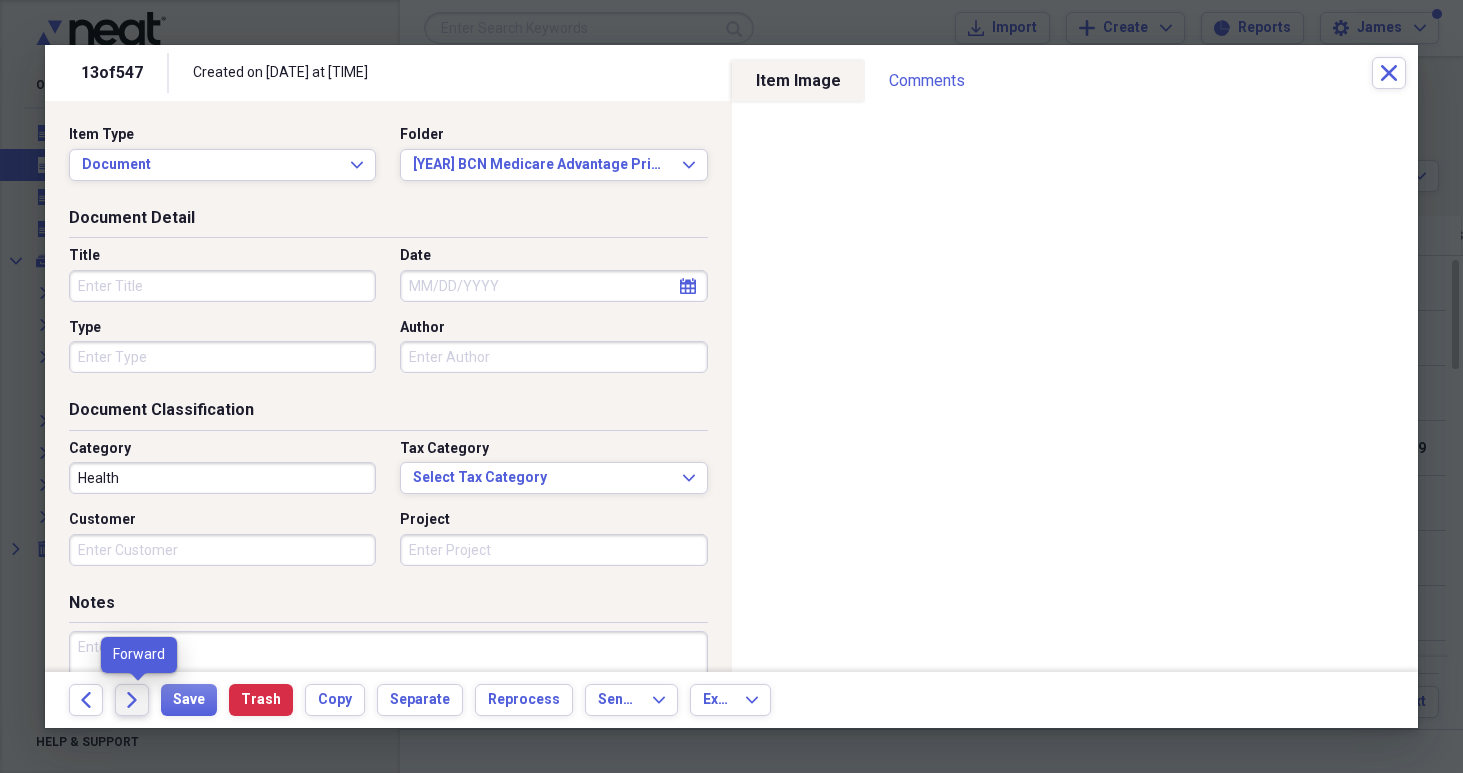 click 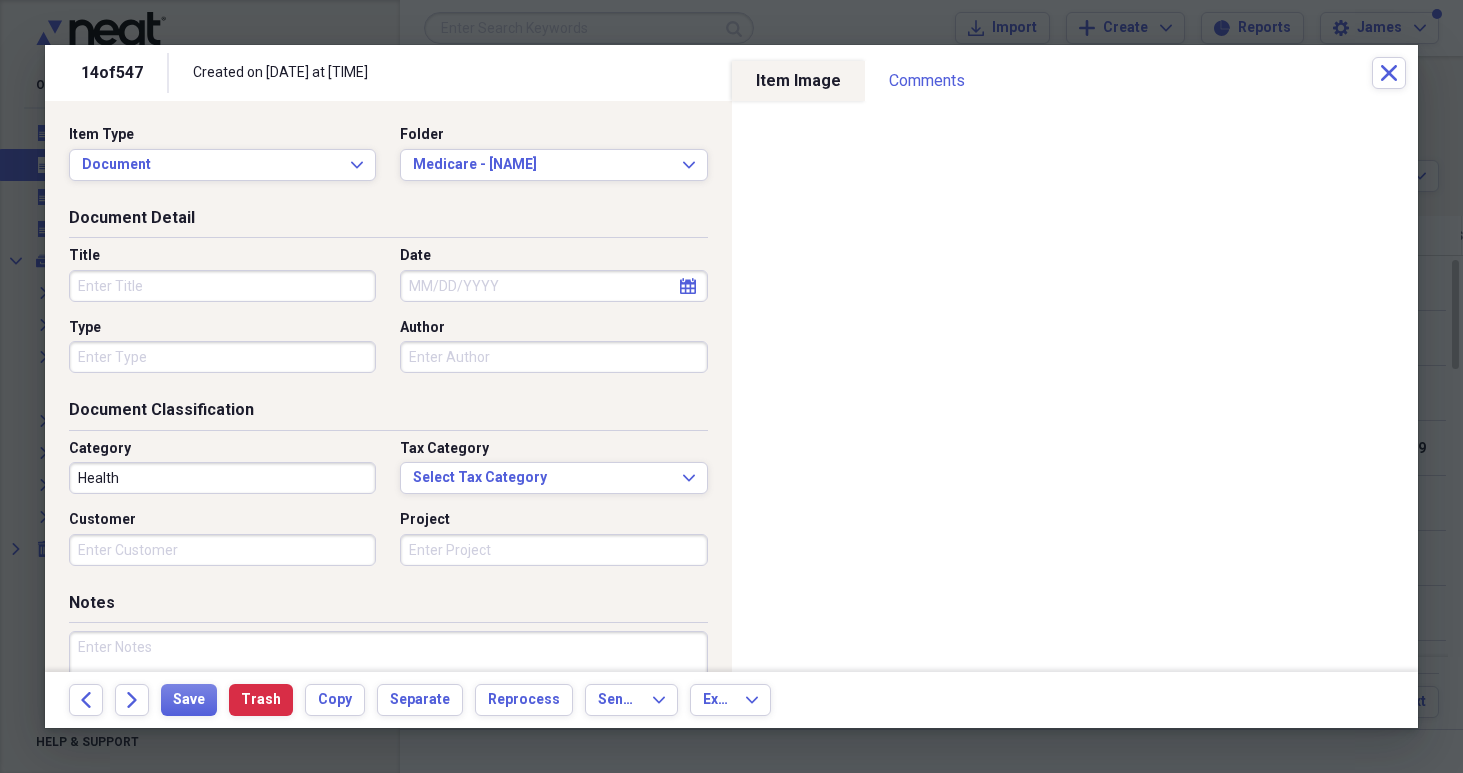 click 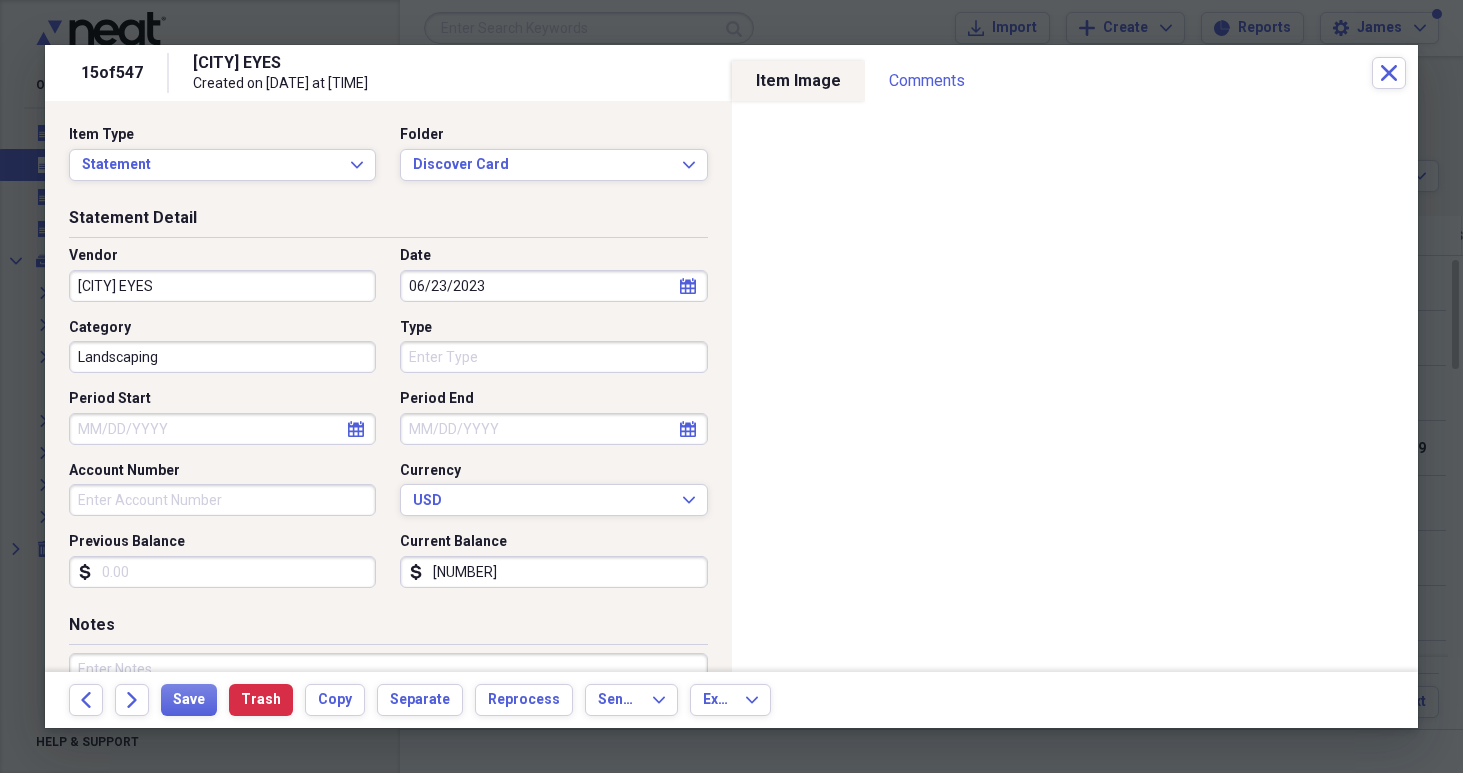 click 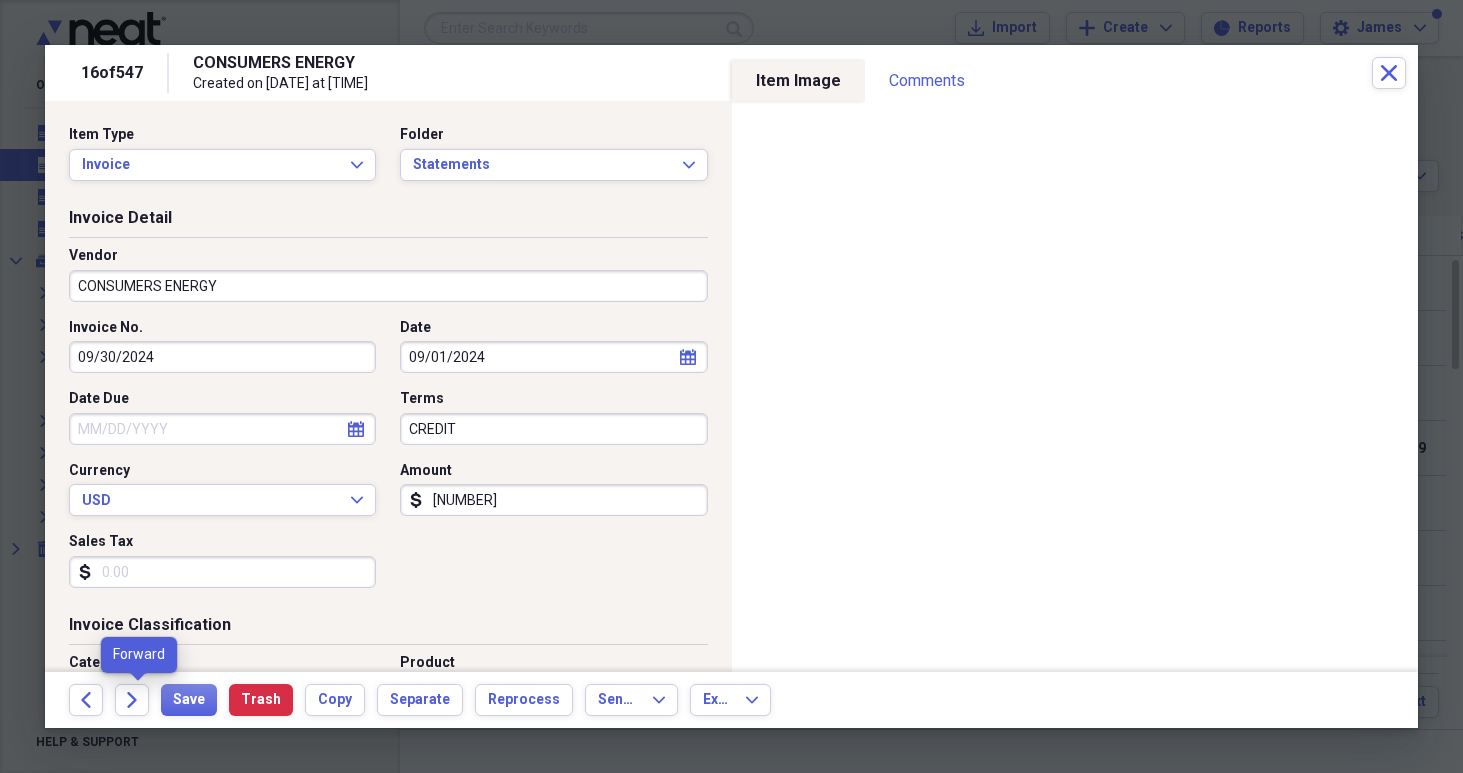 click 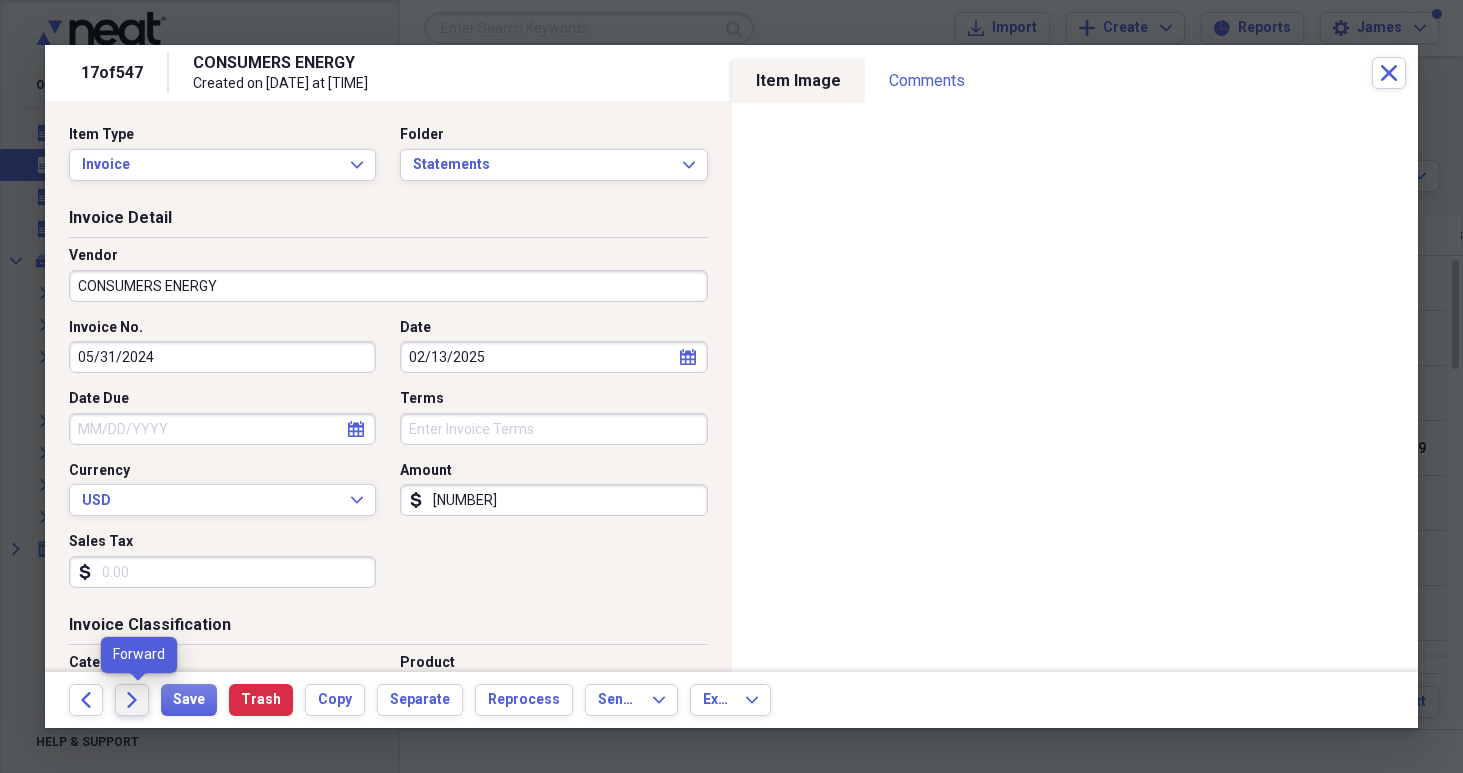 click 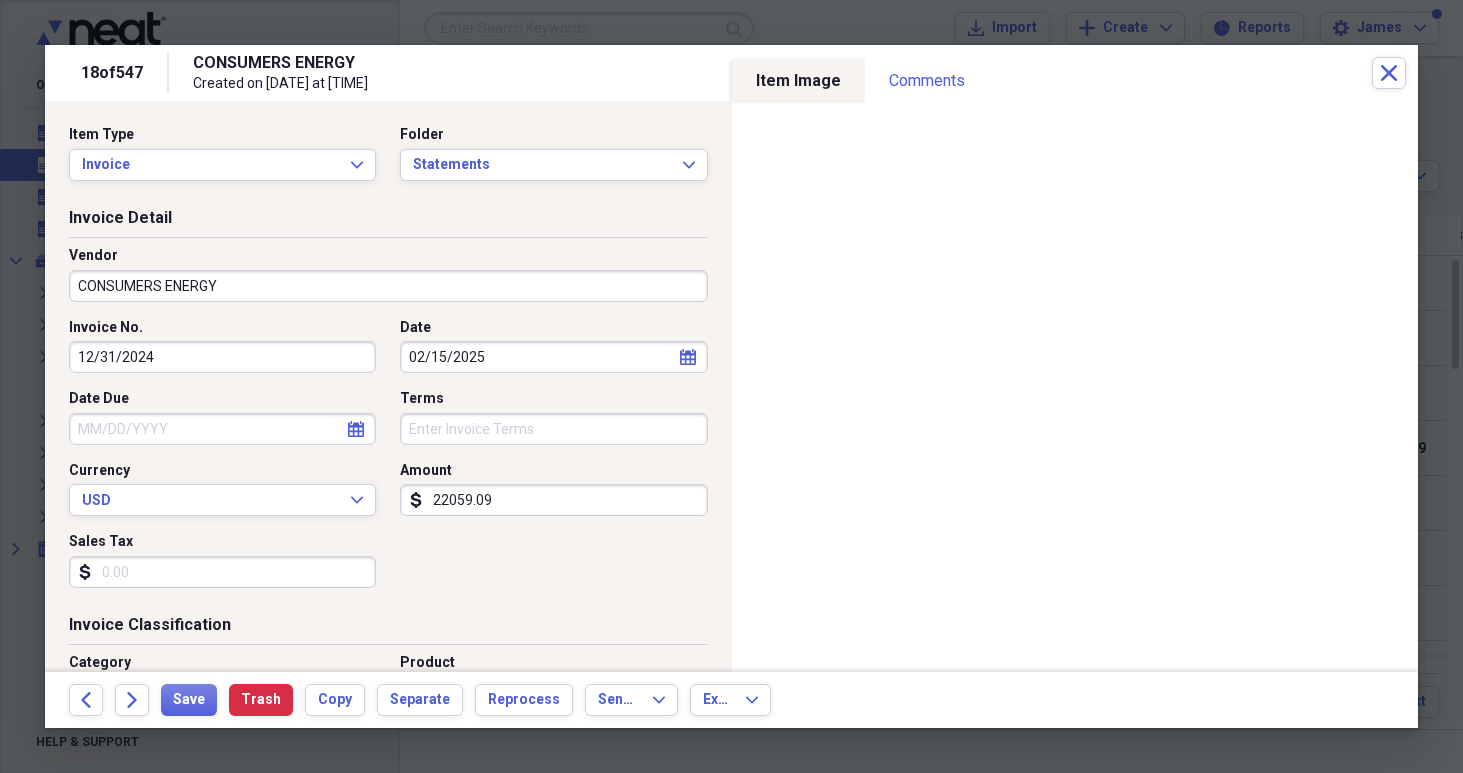 click 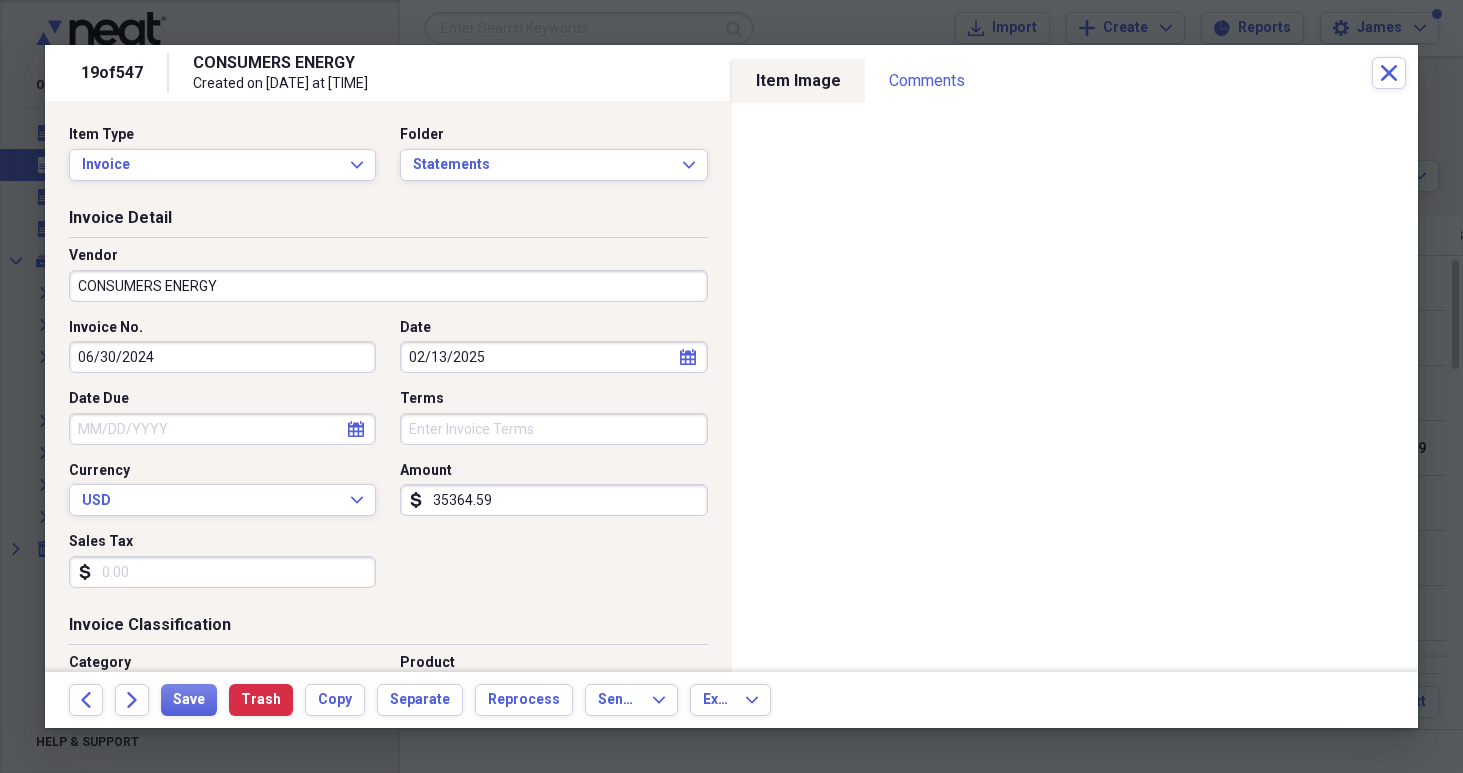 click 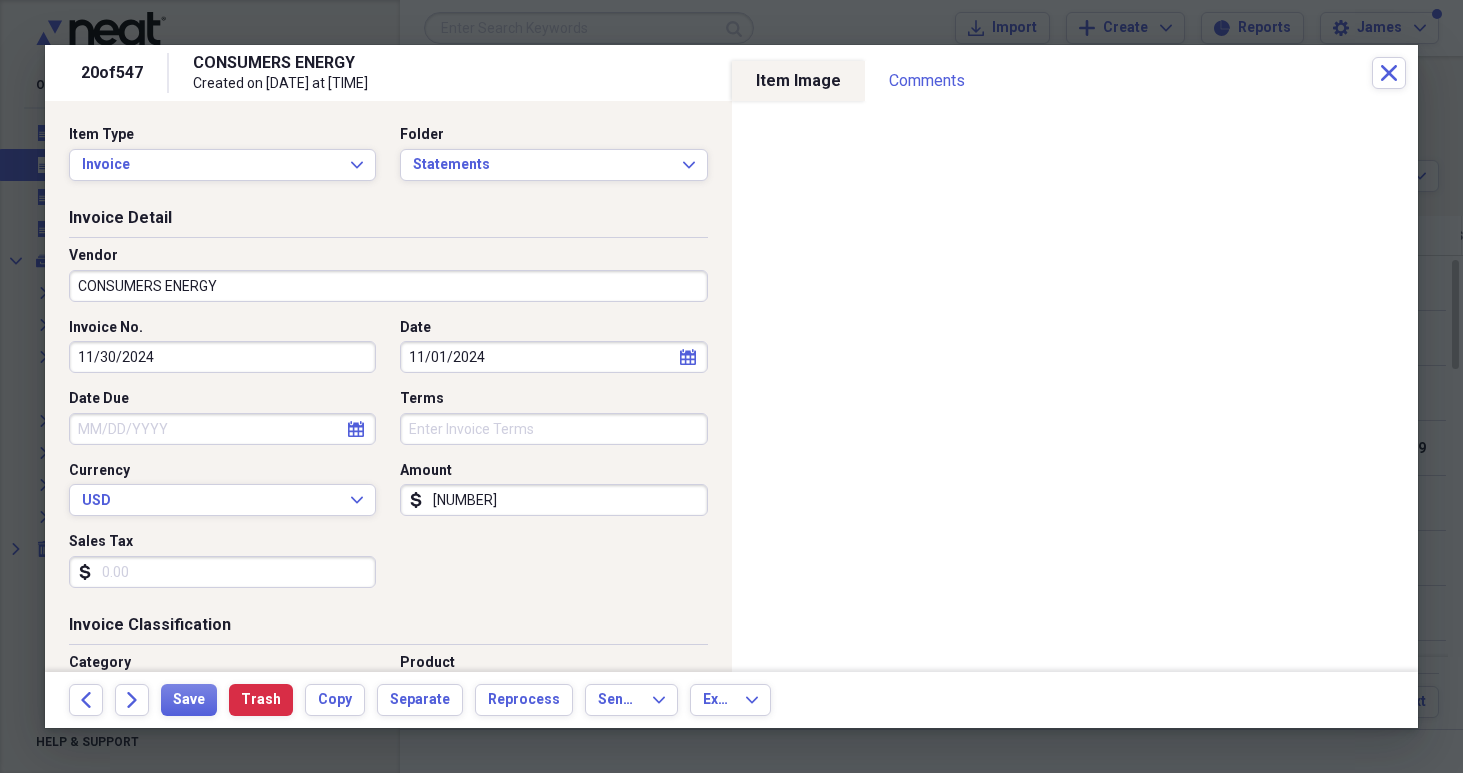 click 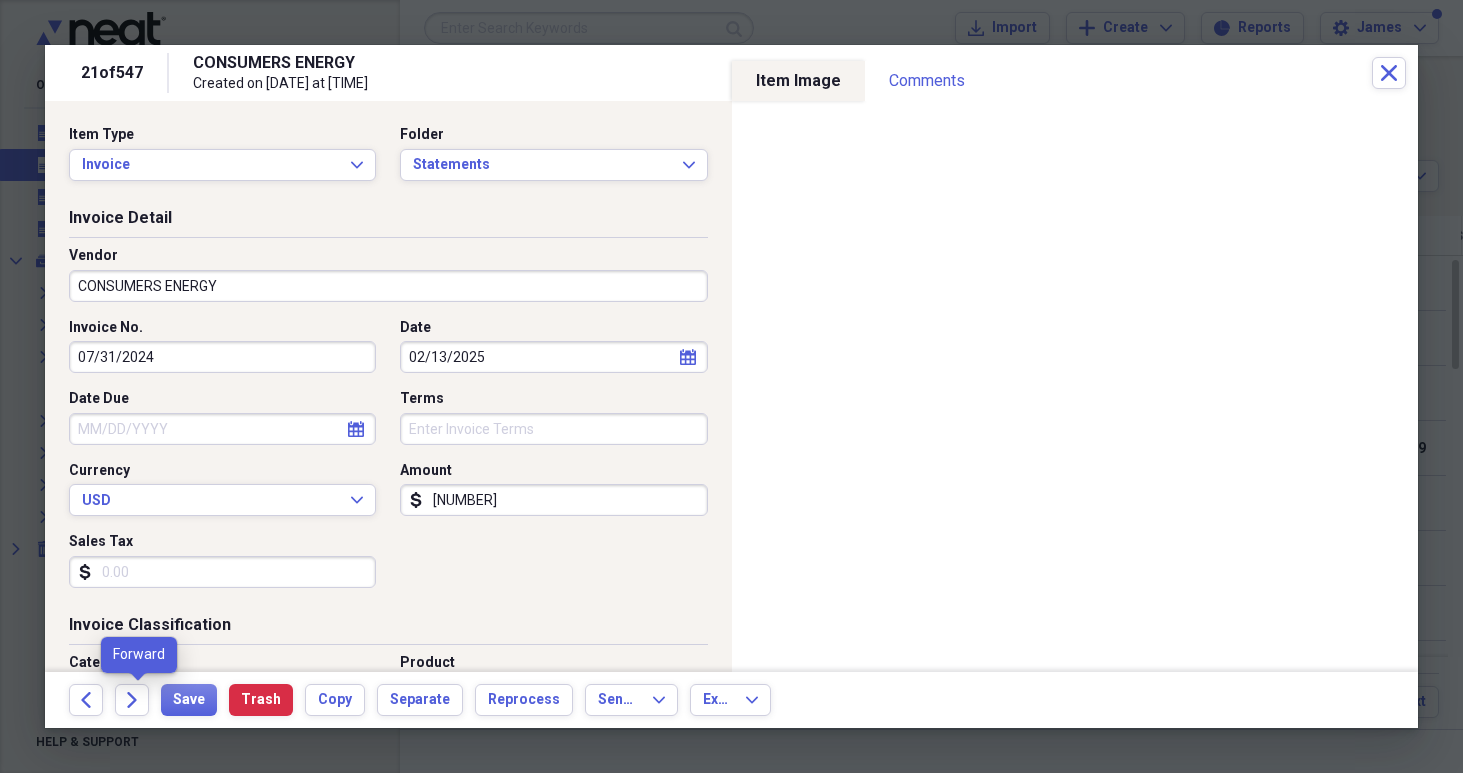 click 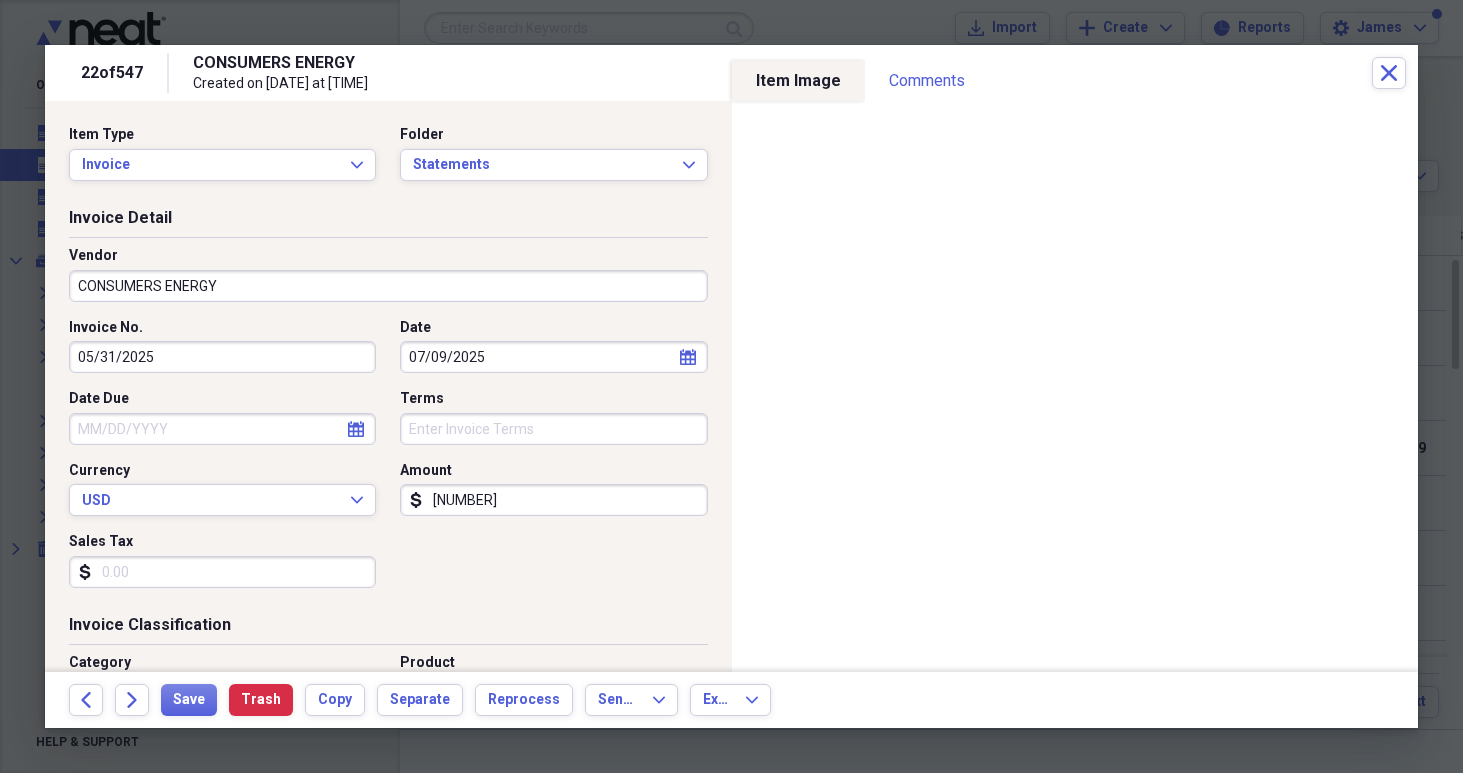 click 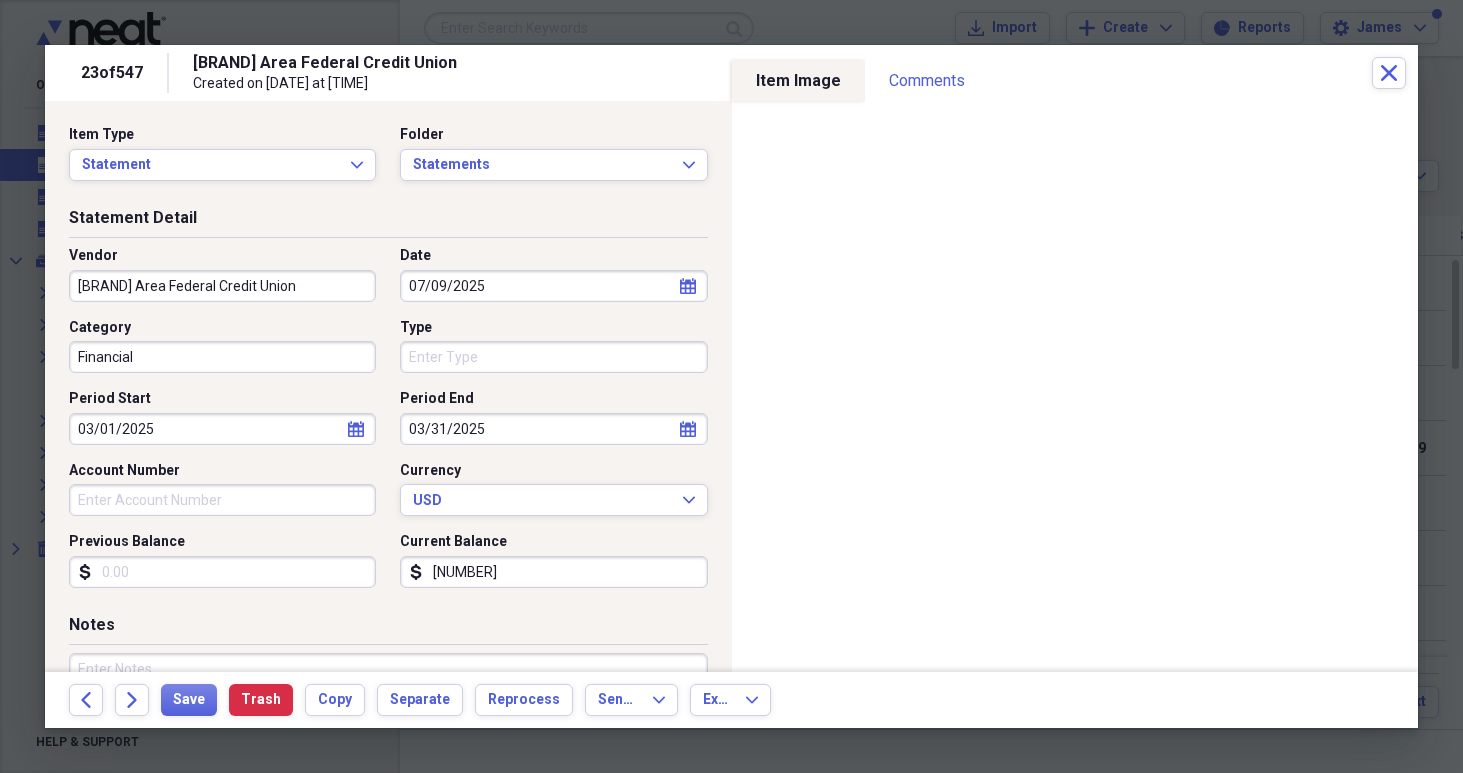click 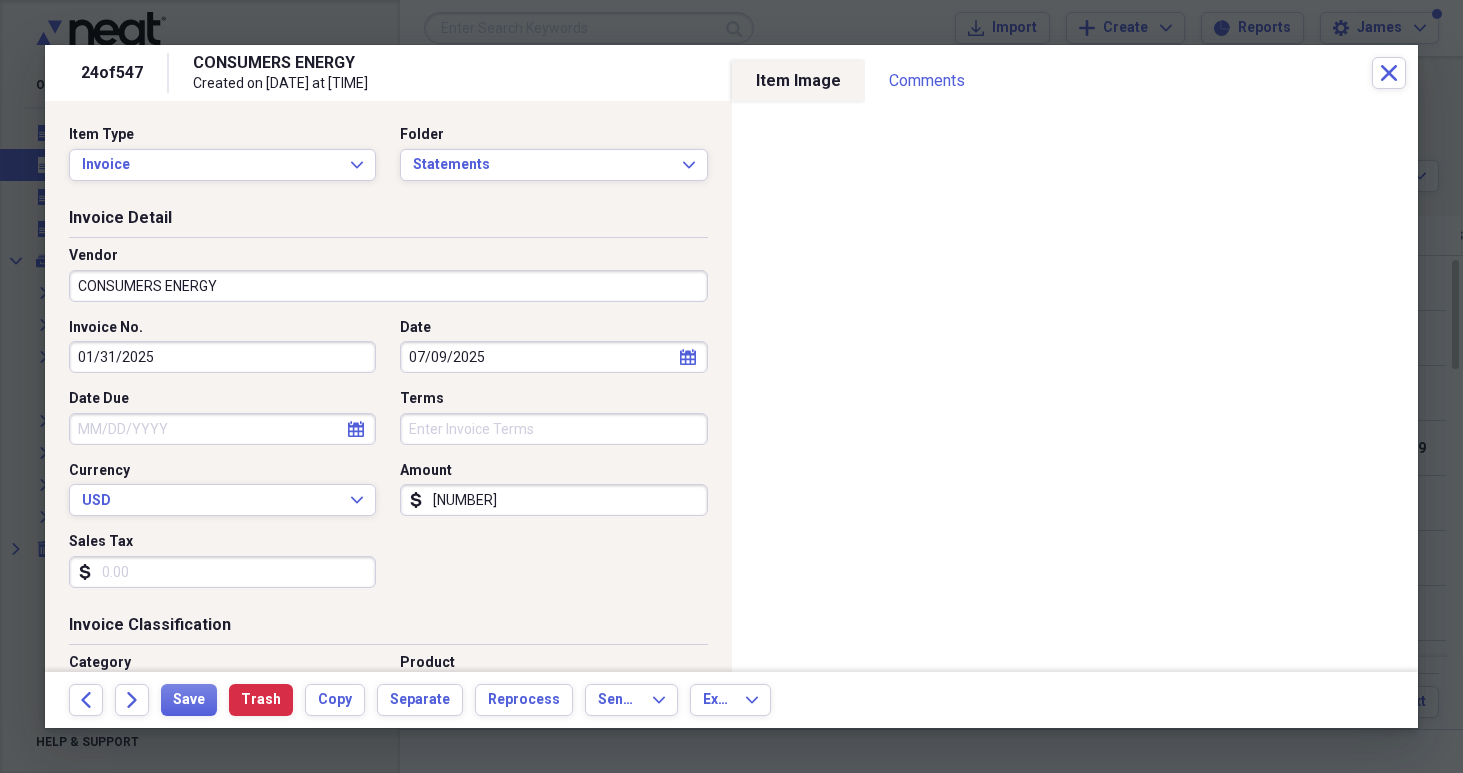 click 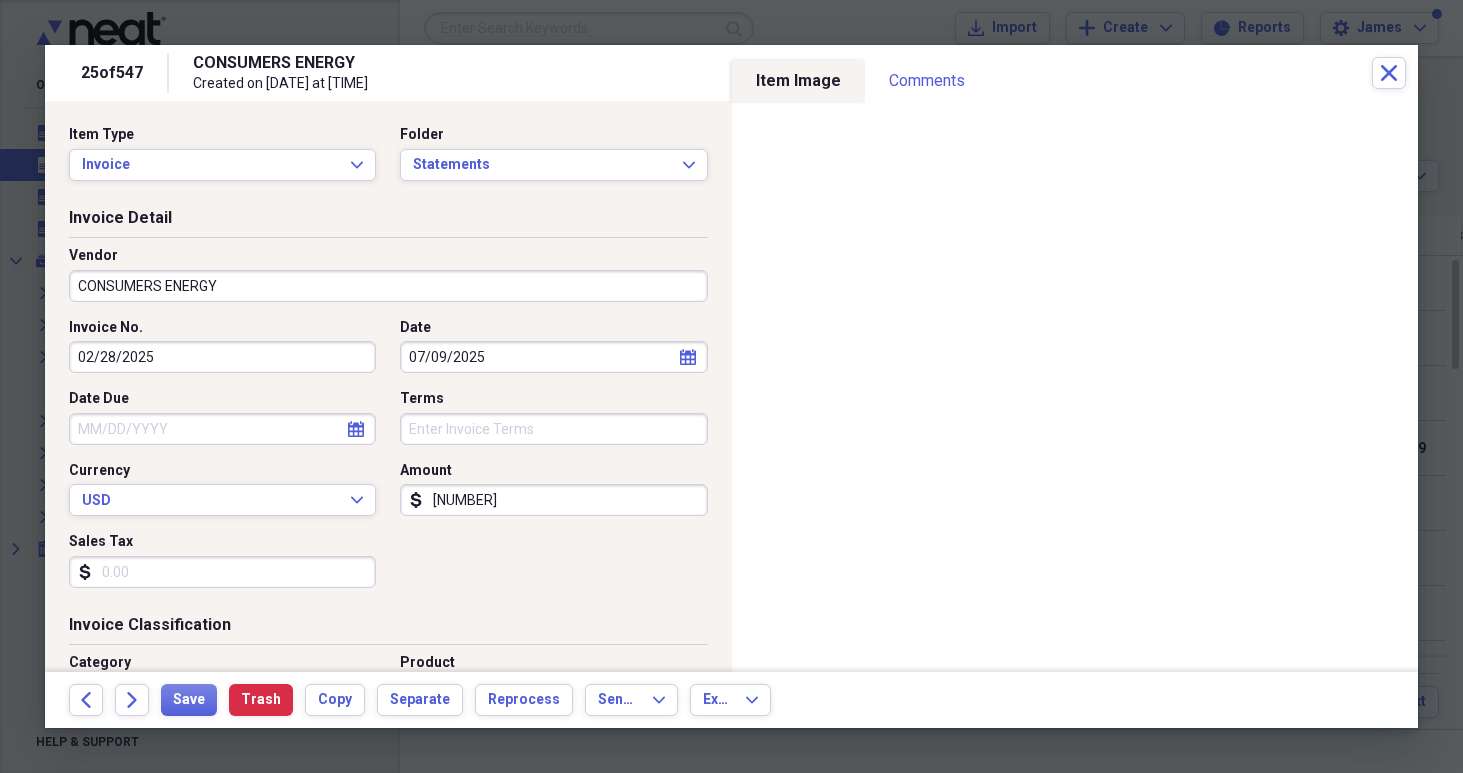 click 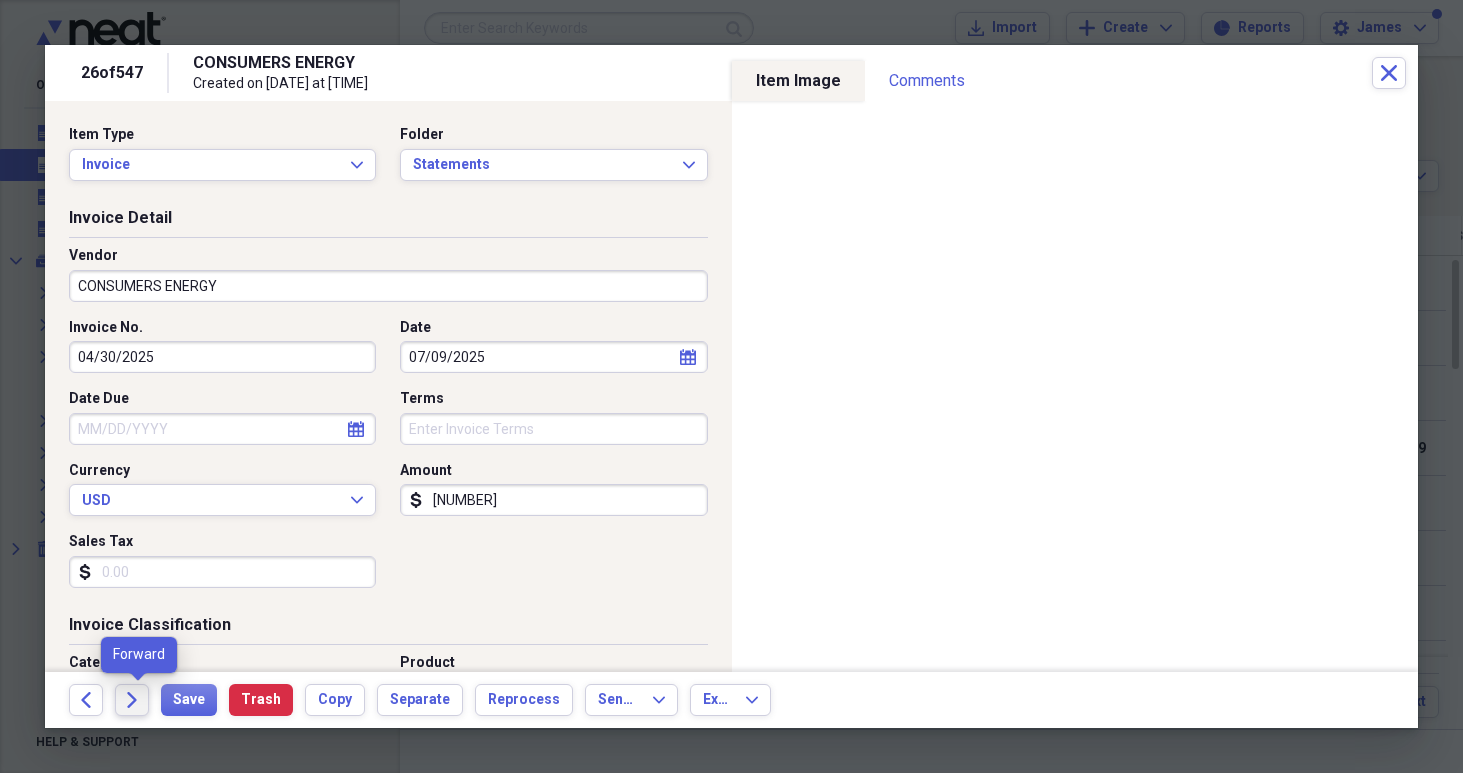 click 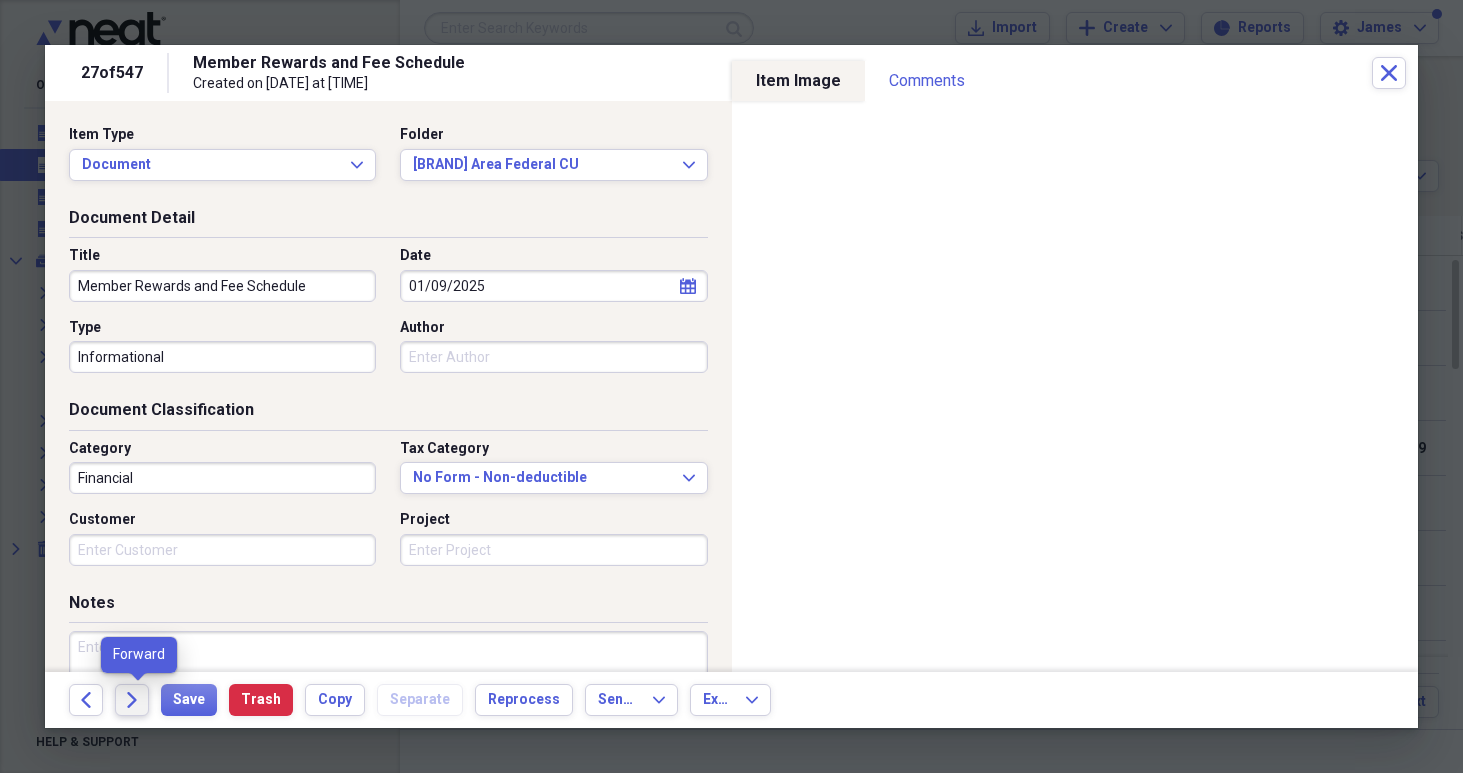 click 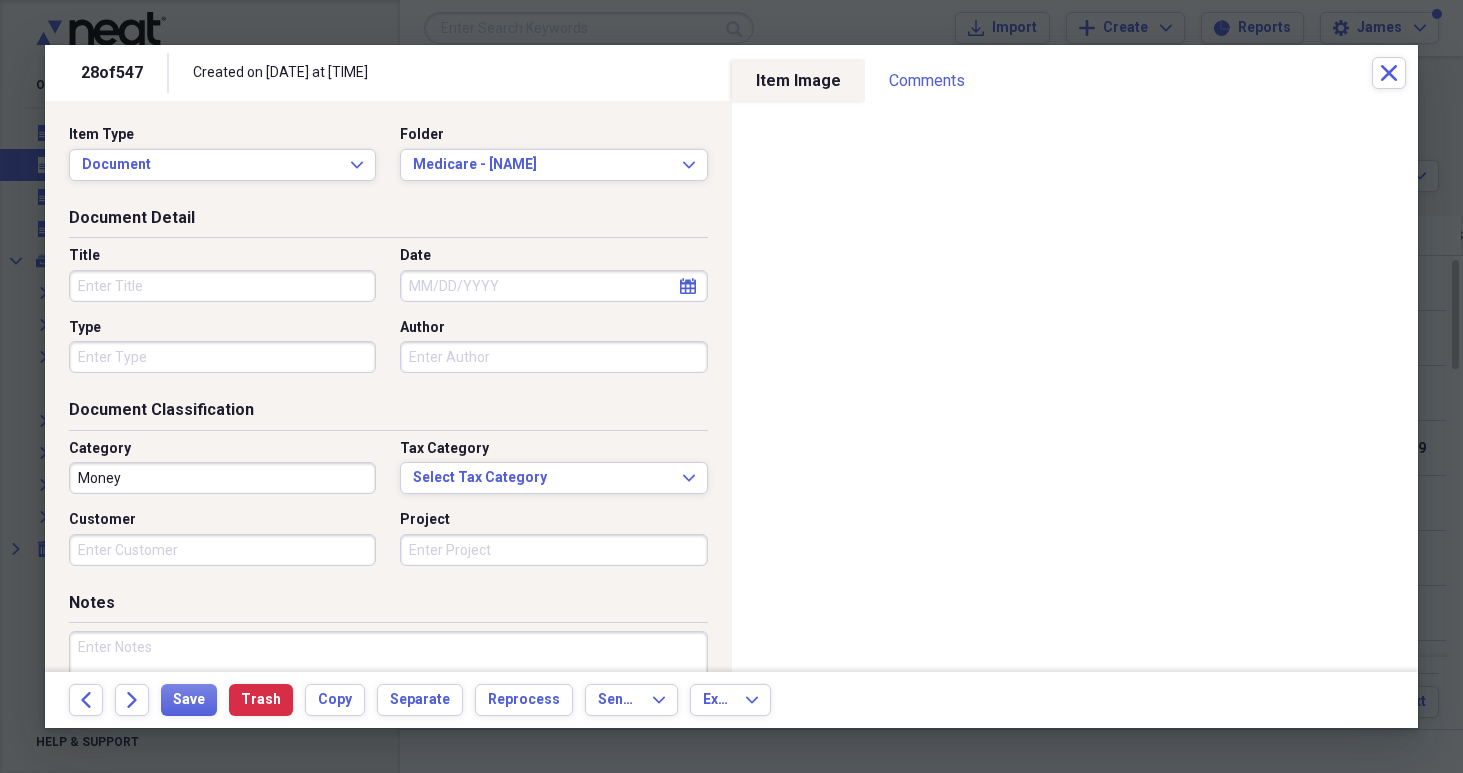 click 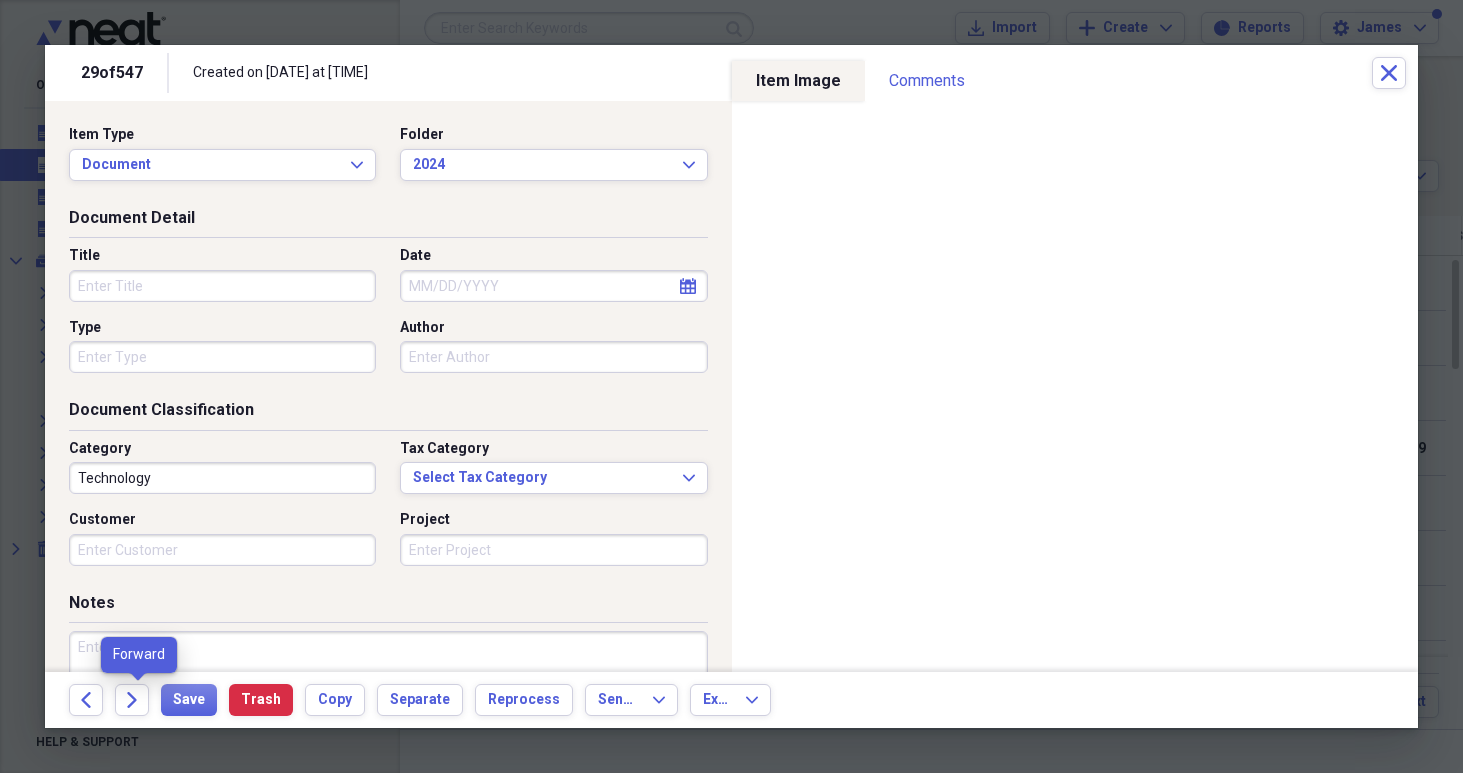 click 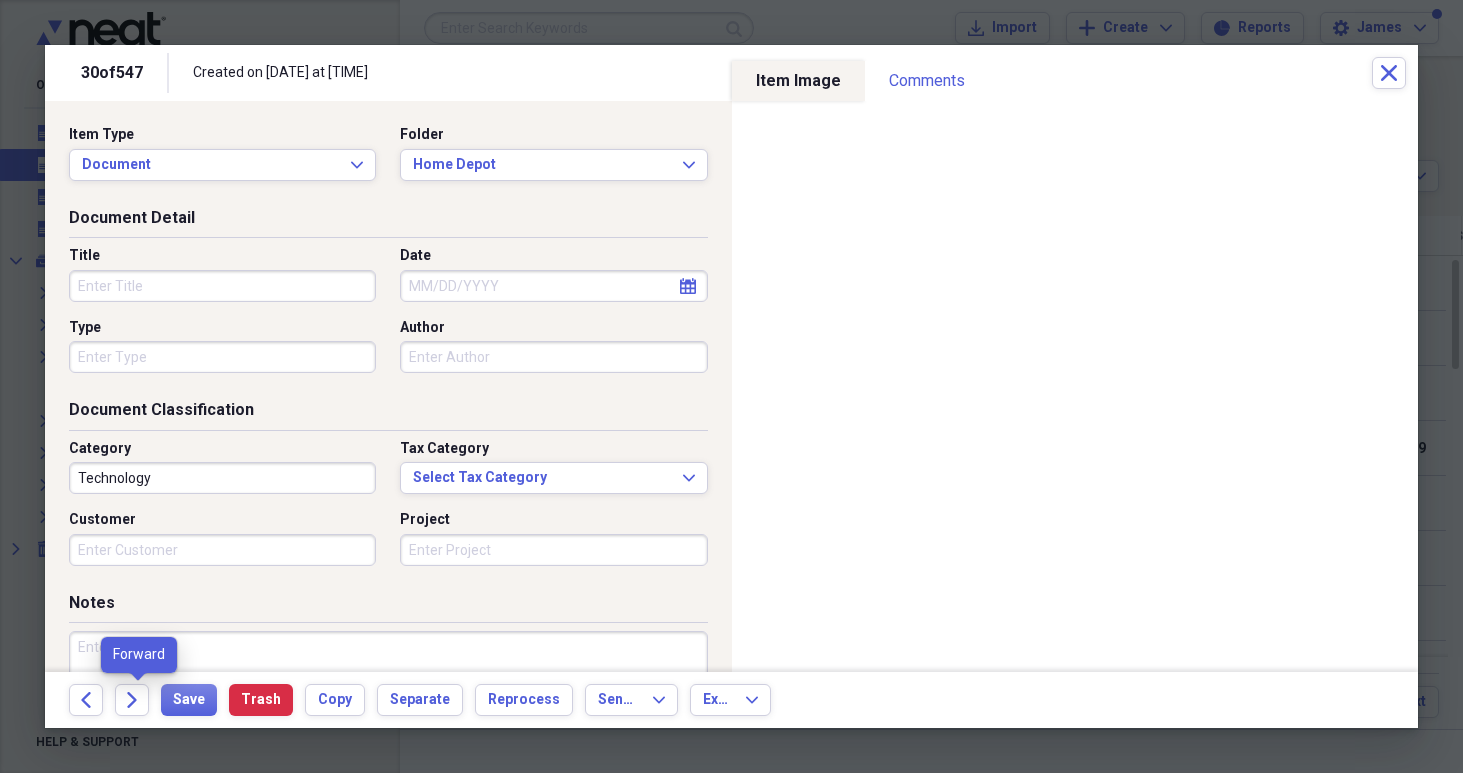 click 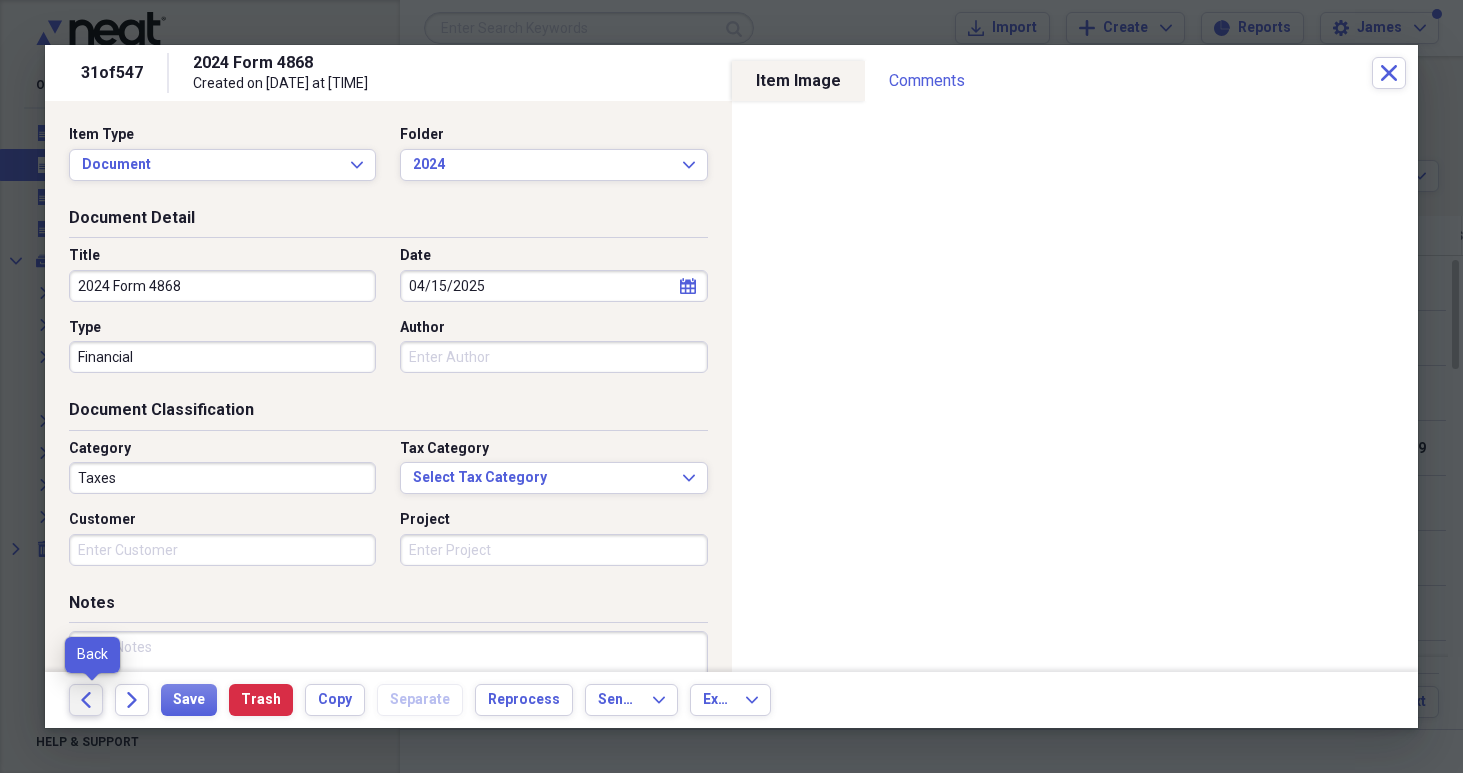 click on "Back" 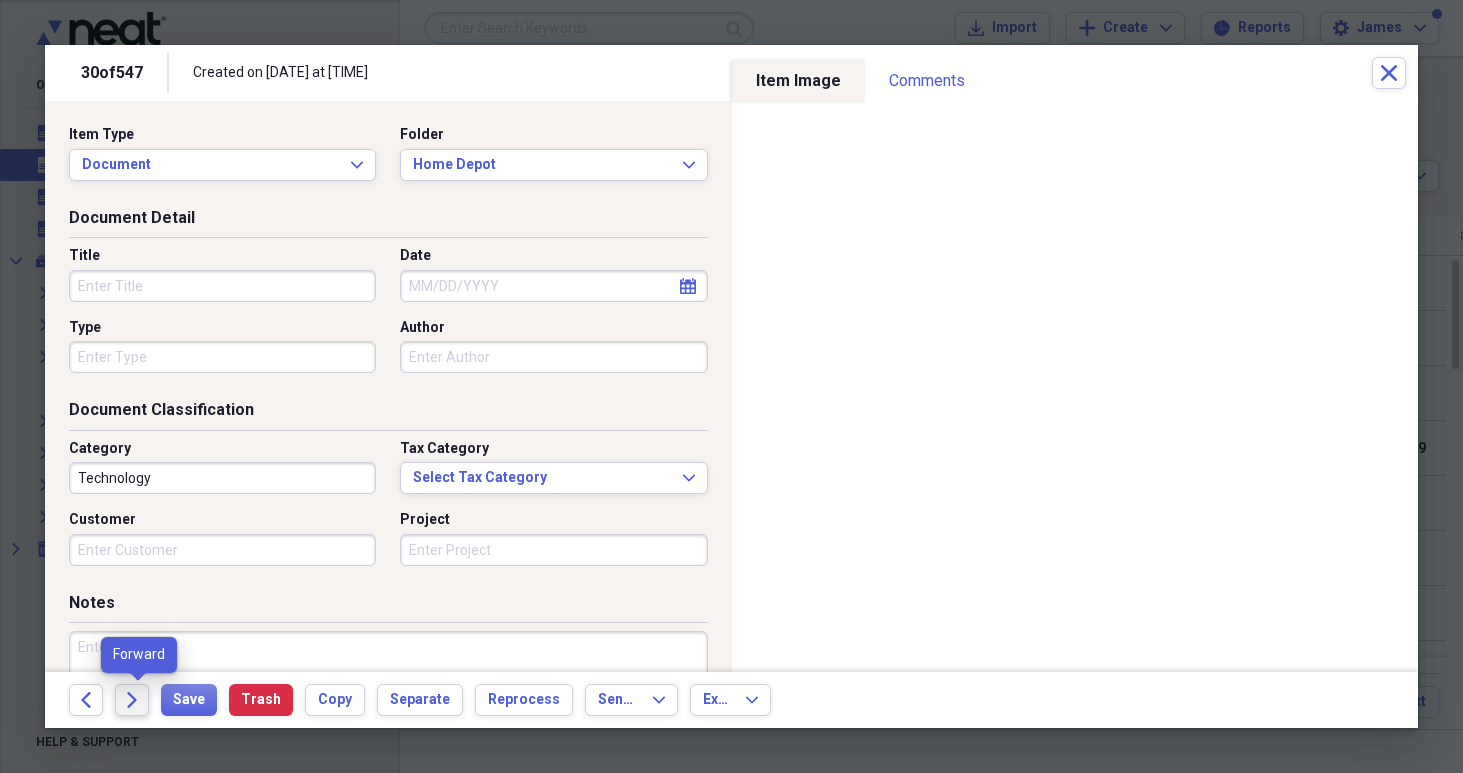 click 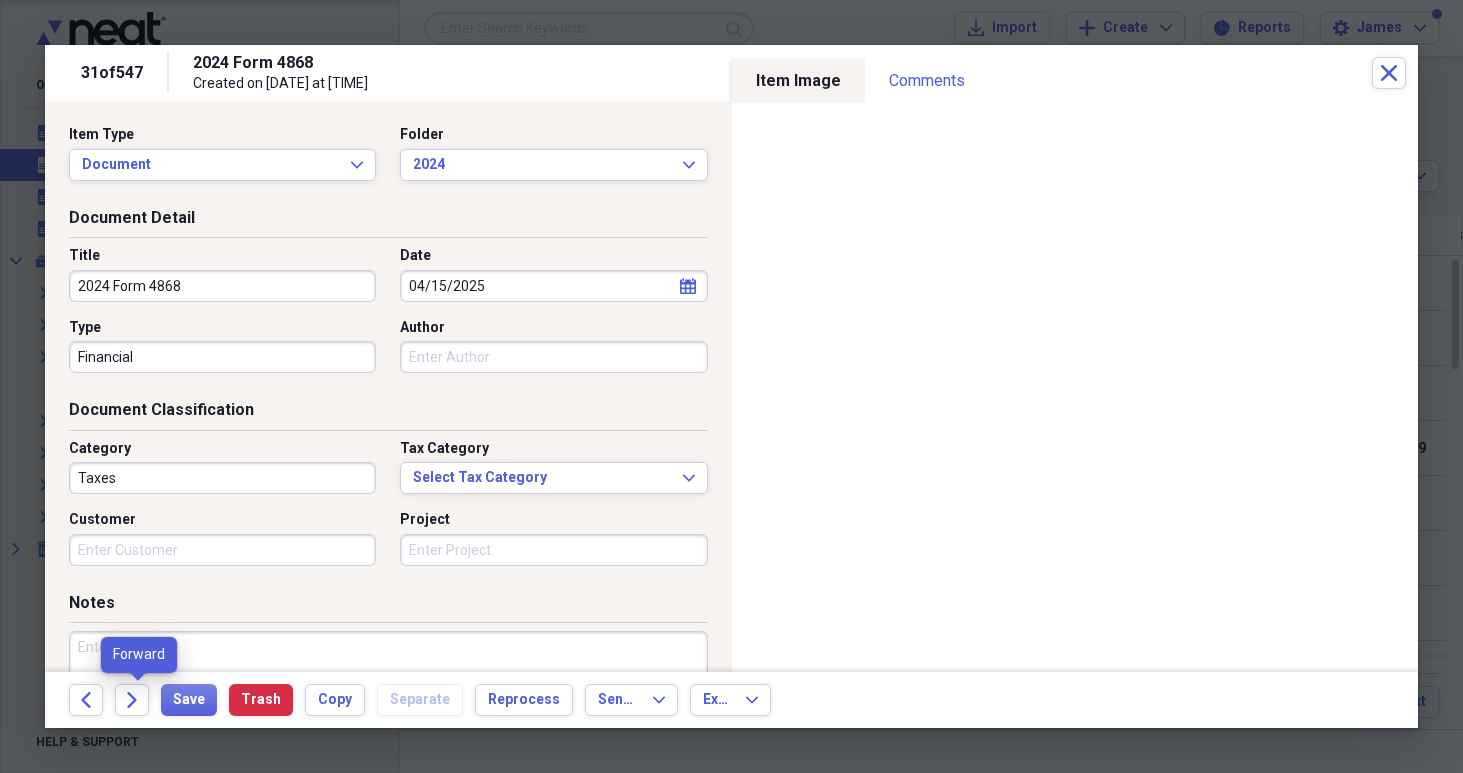 click 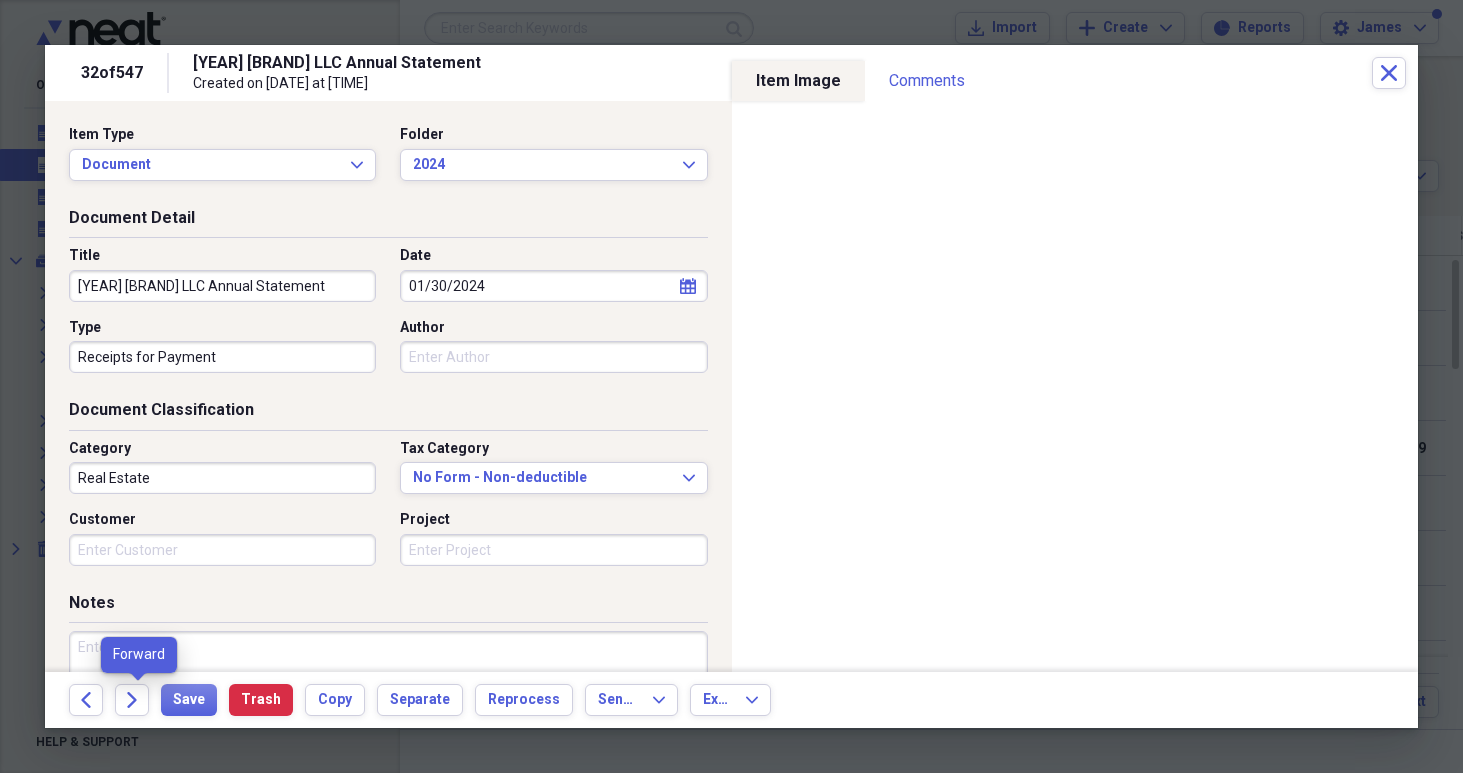 click 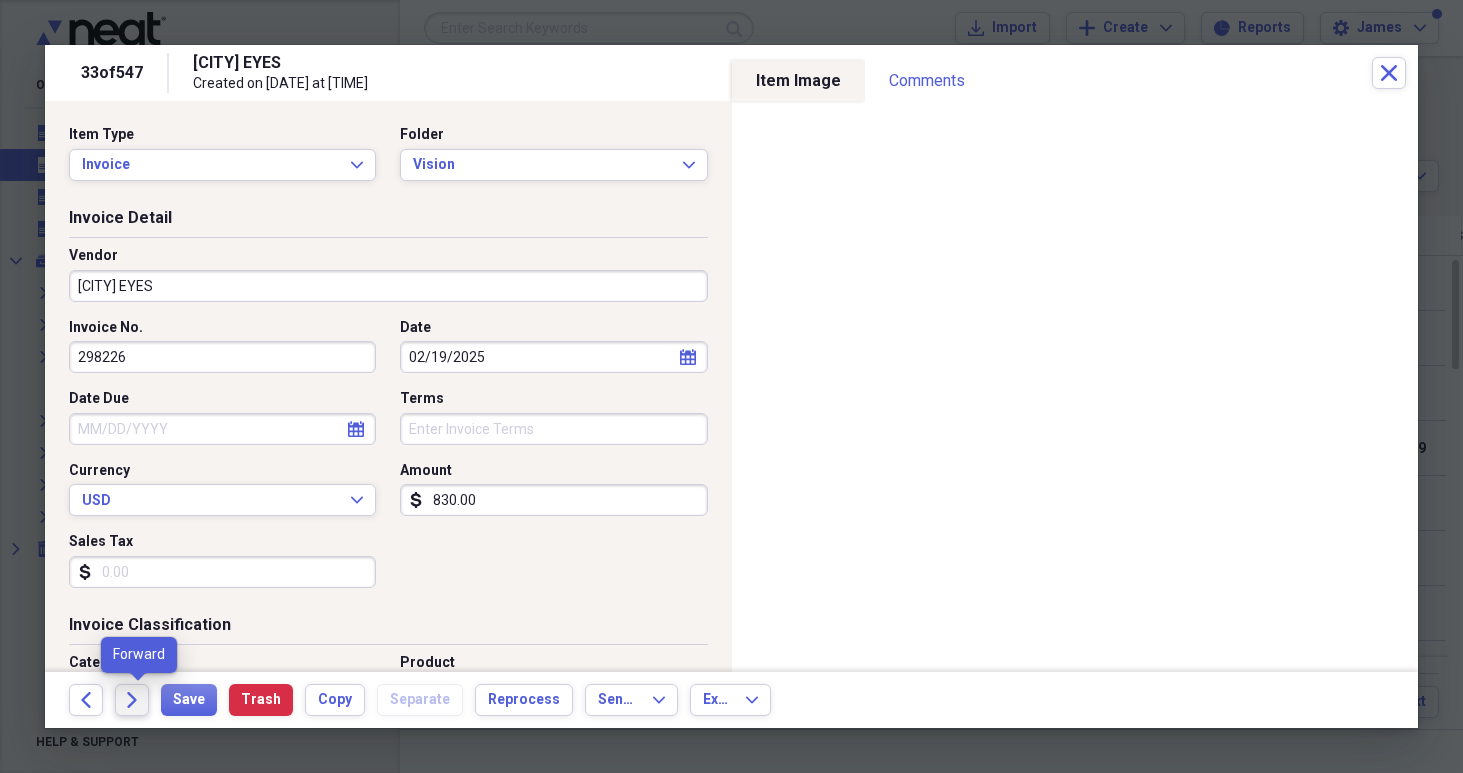 click 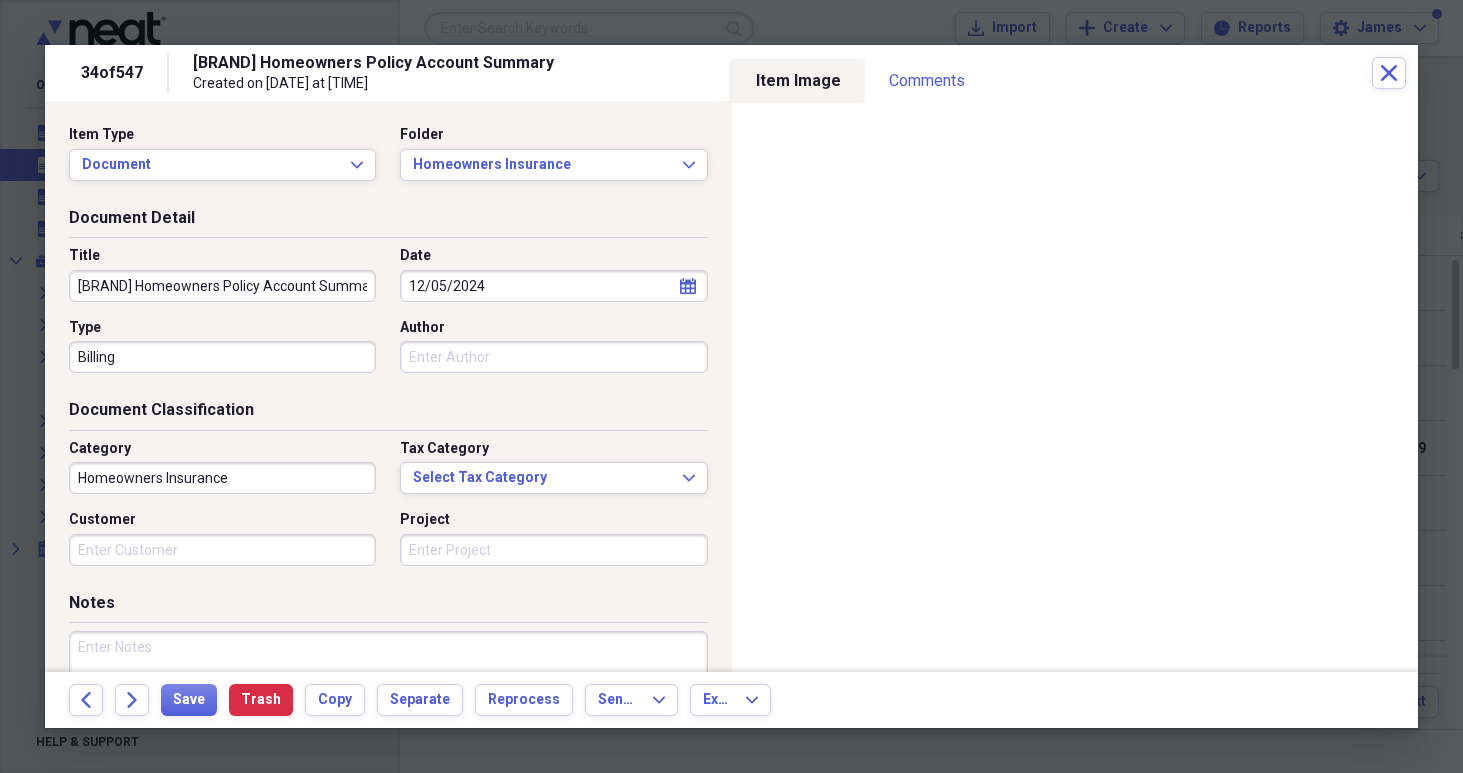 click 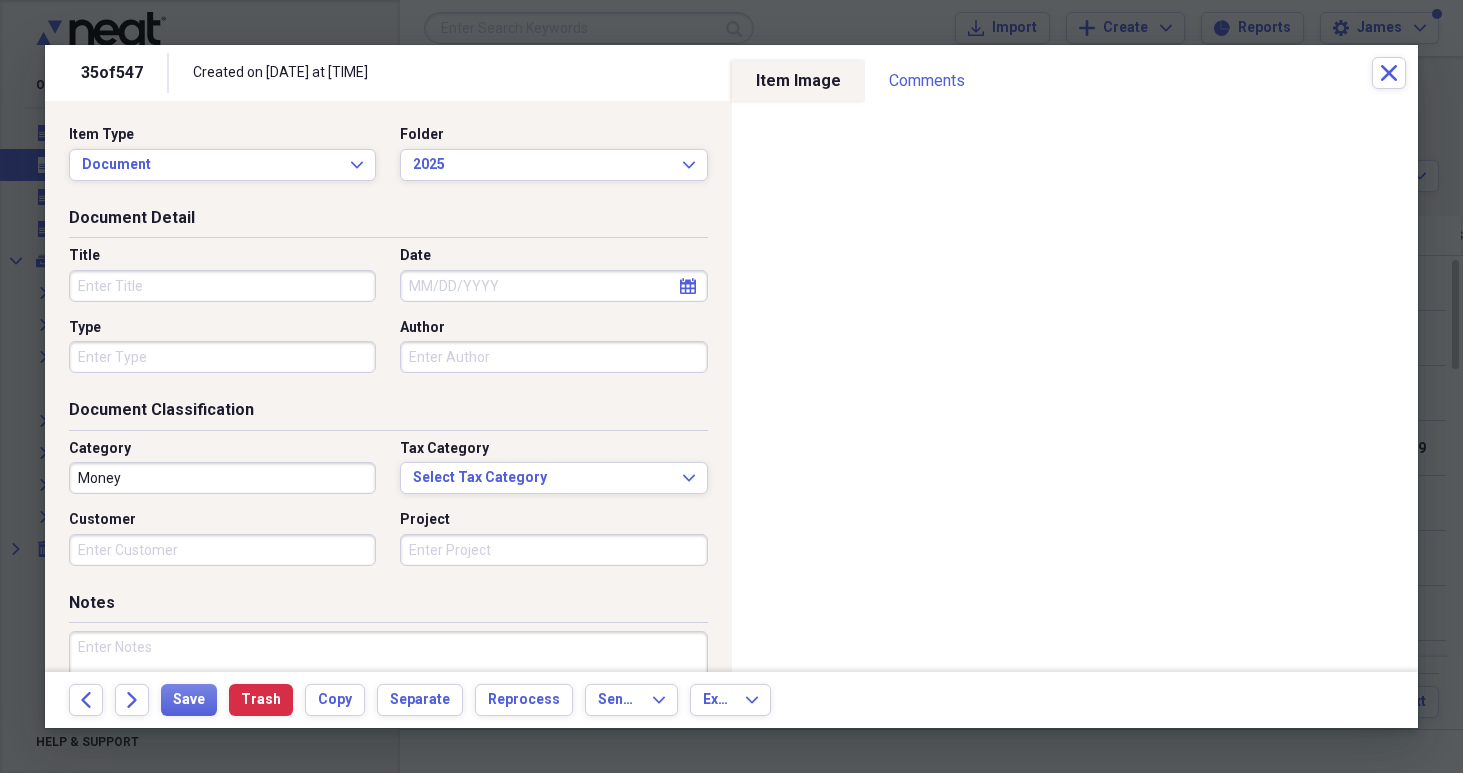 click 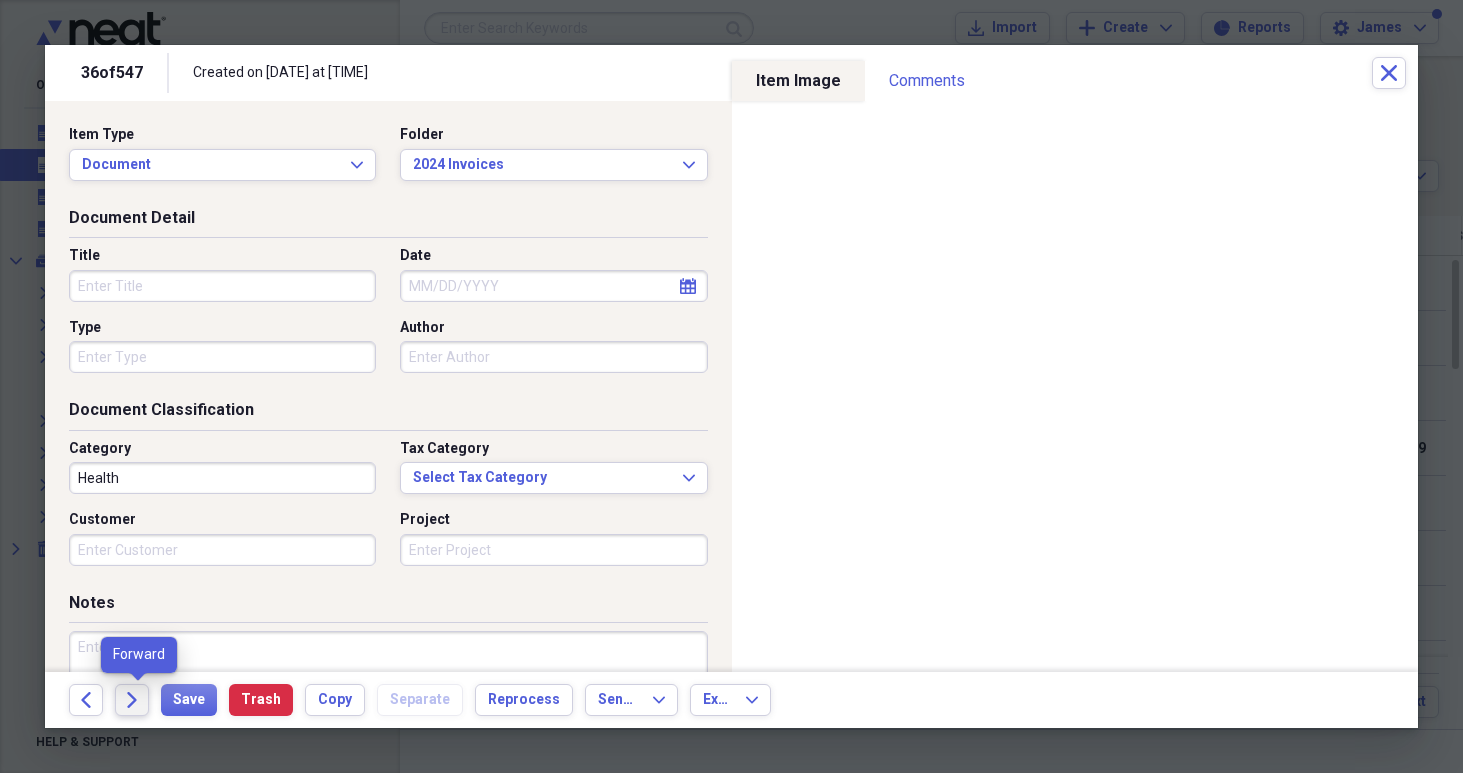 click 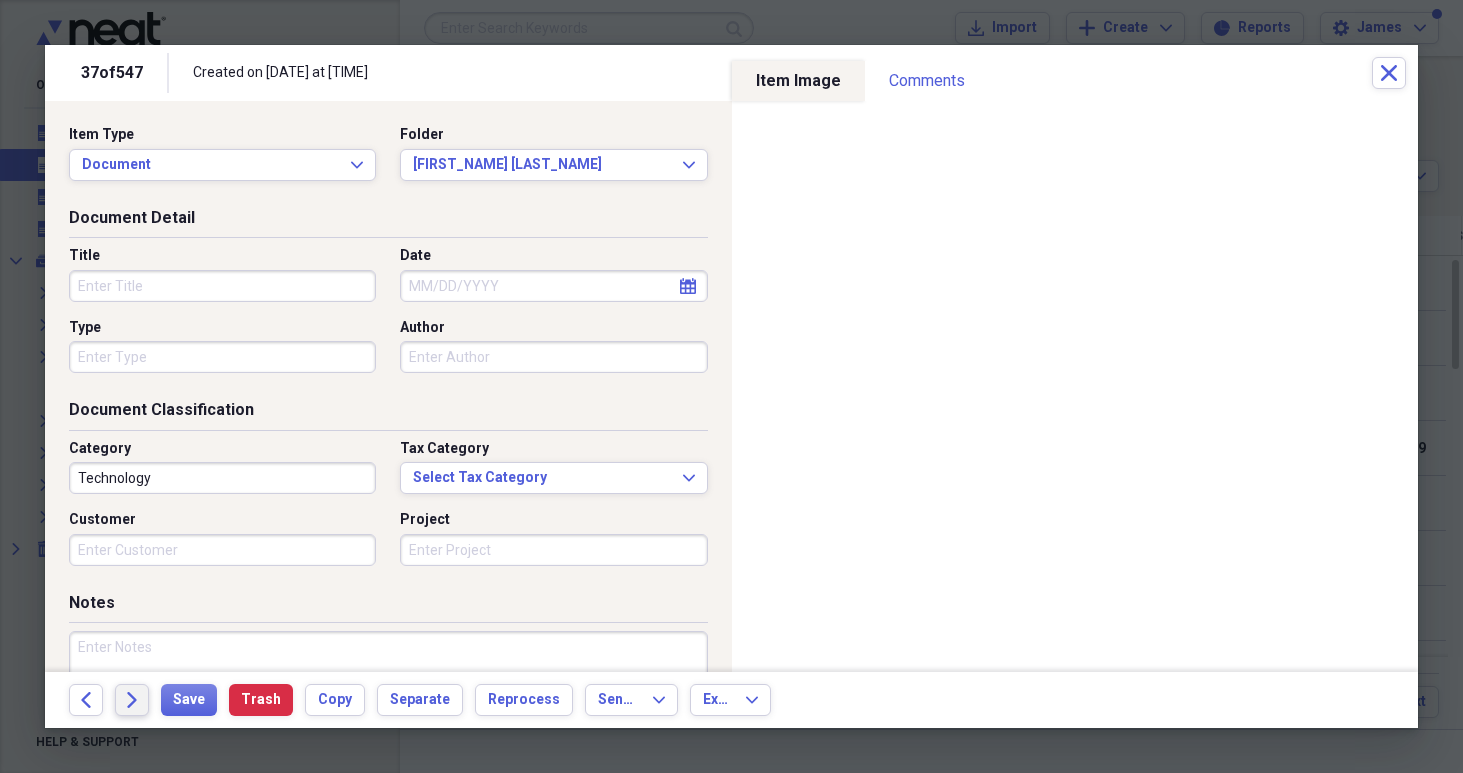 click on "Forward" 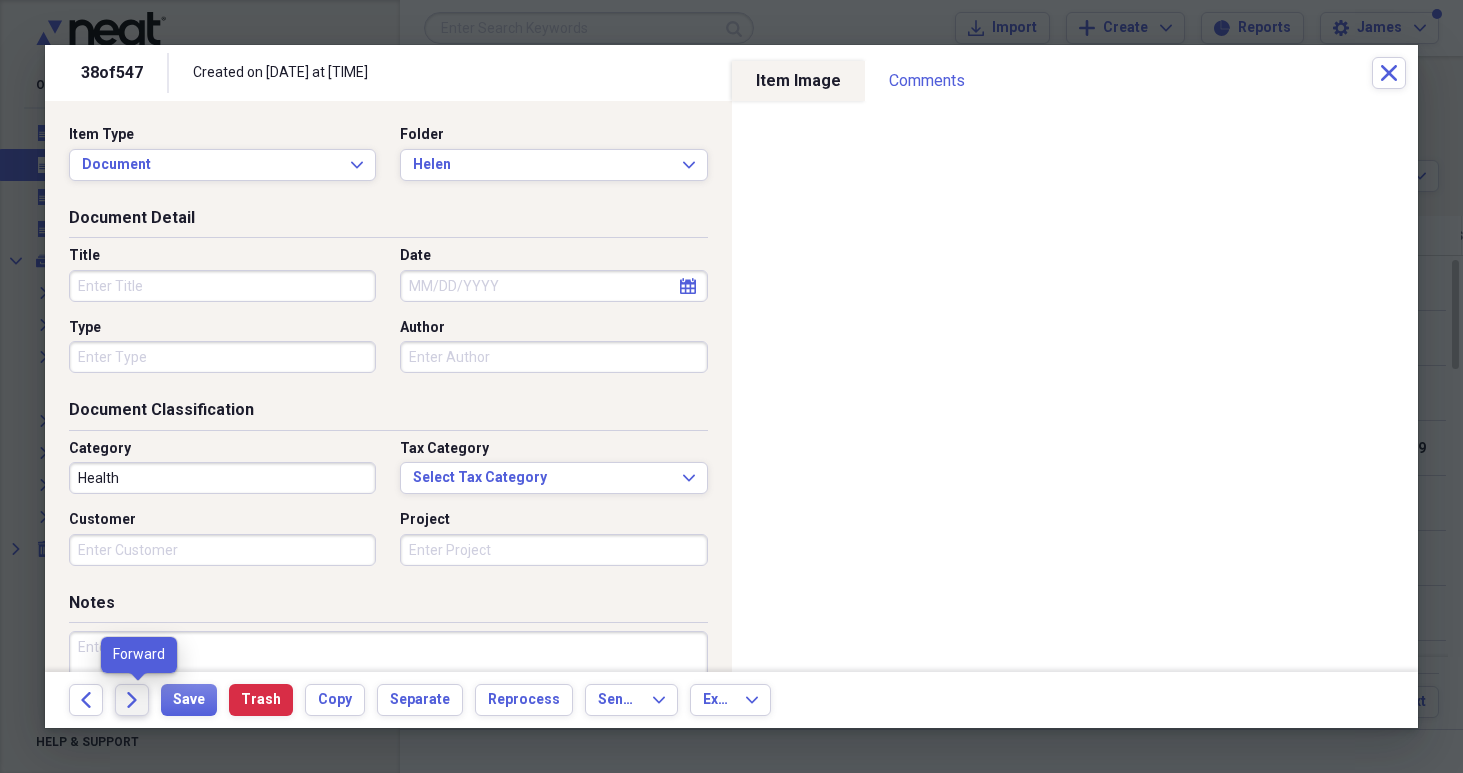 click on "Forward" 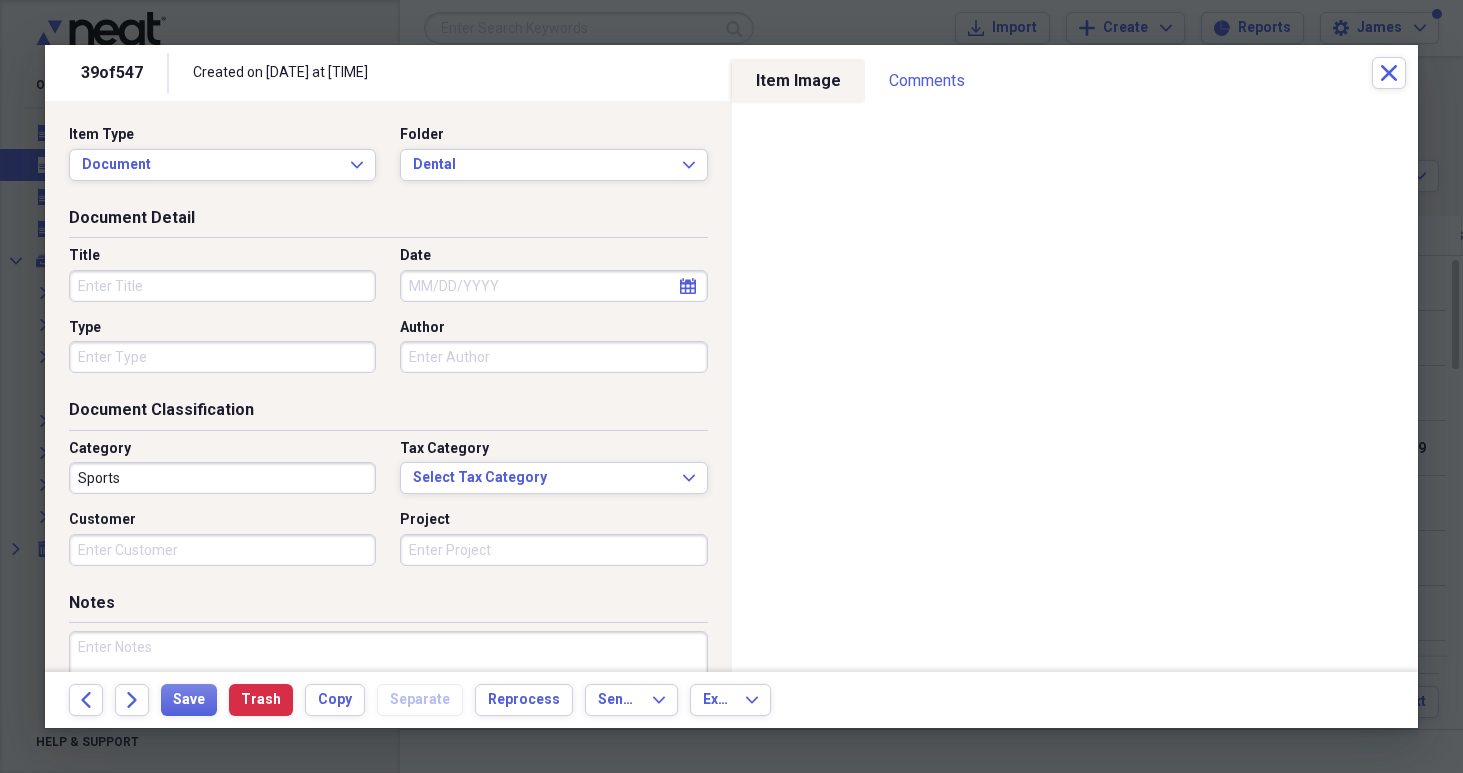 click on "Forward" 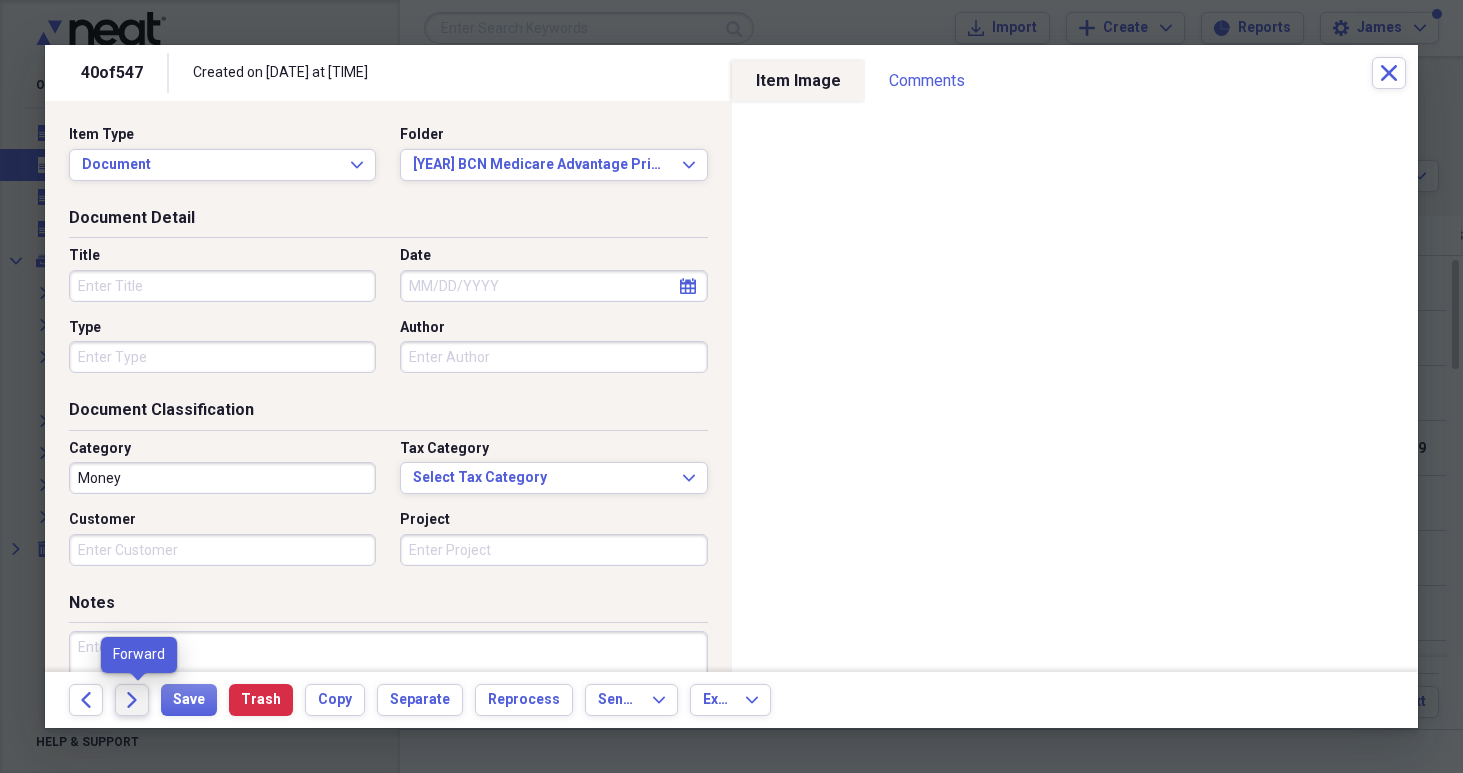 click on "Forward" 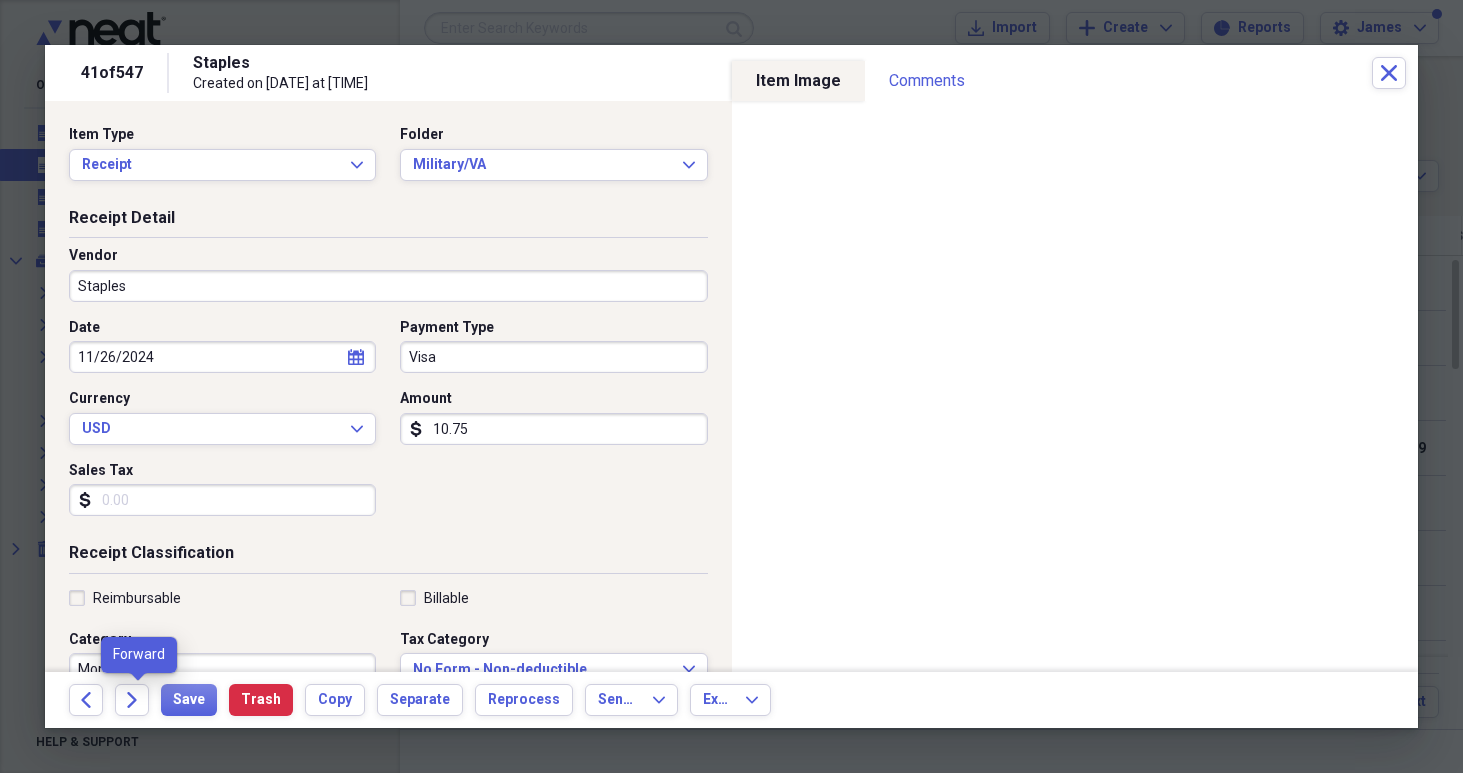 click on "Forward" 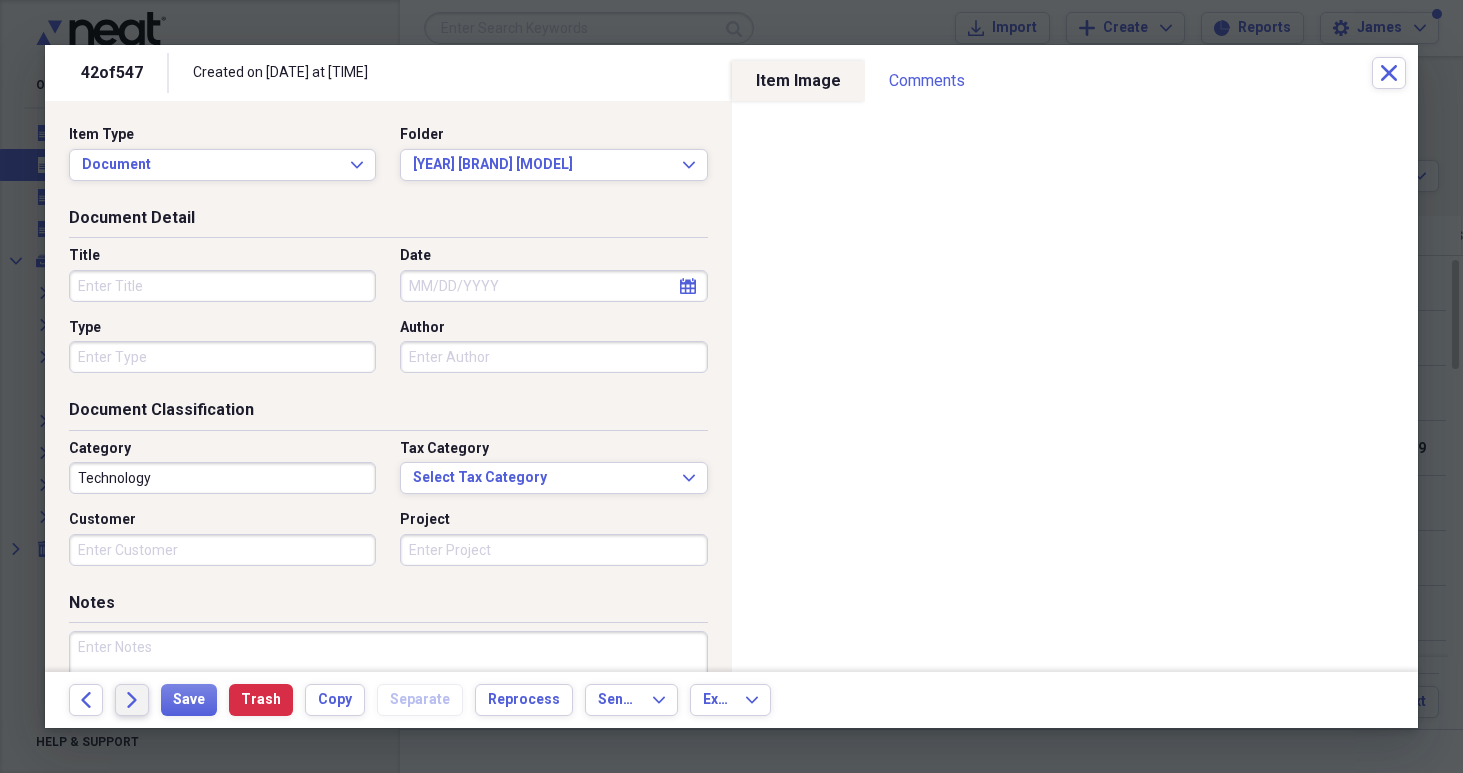 click on "Forward" 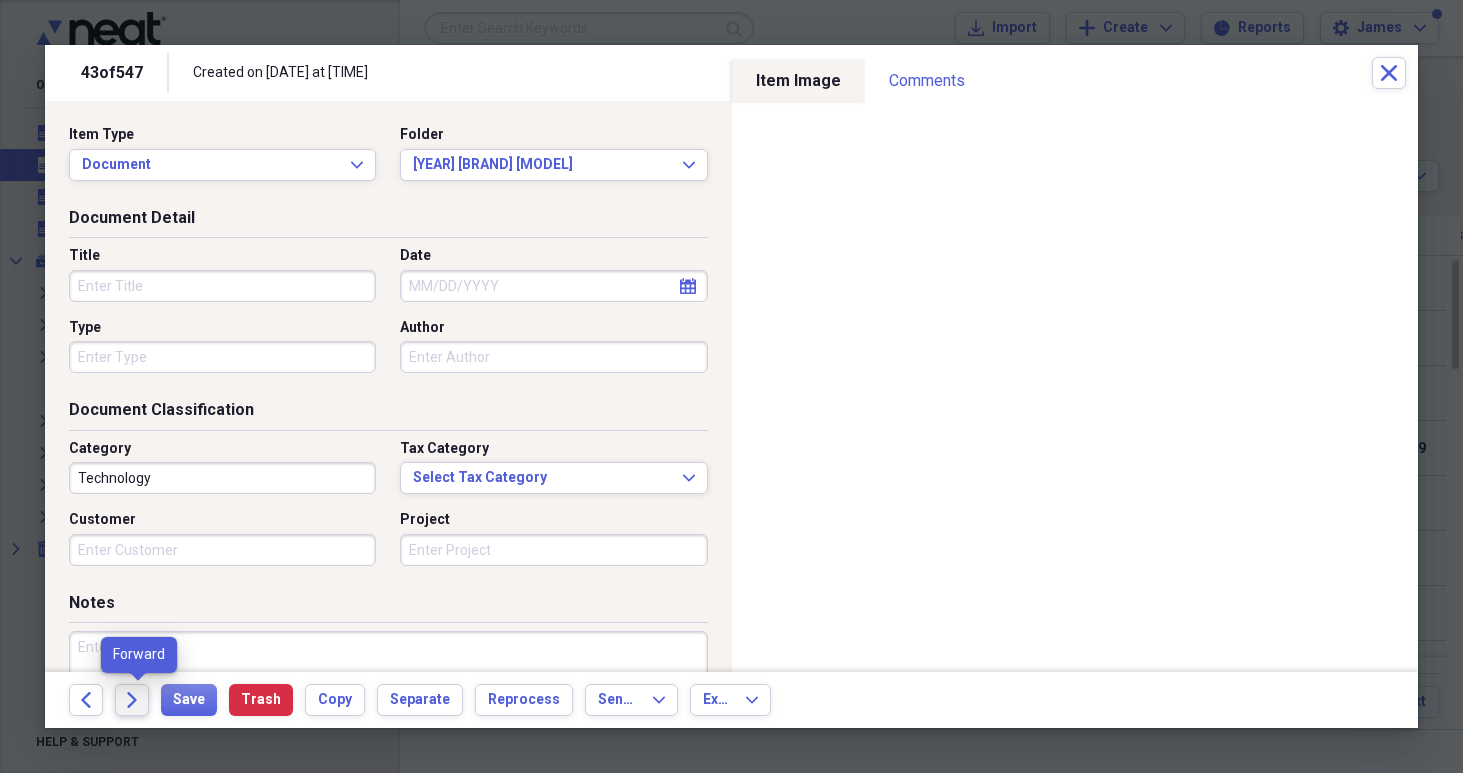 click on "Forward" 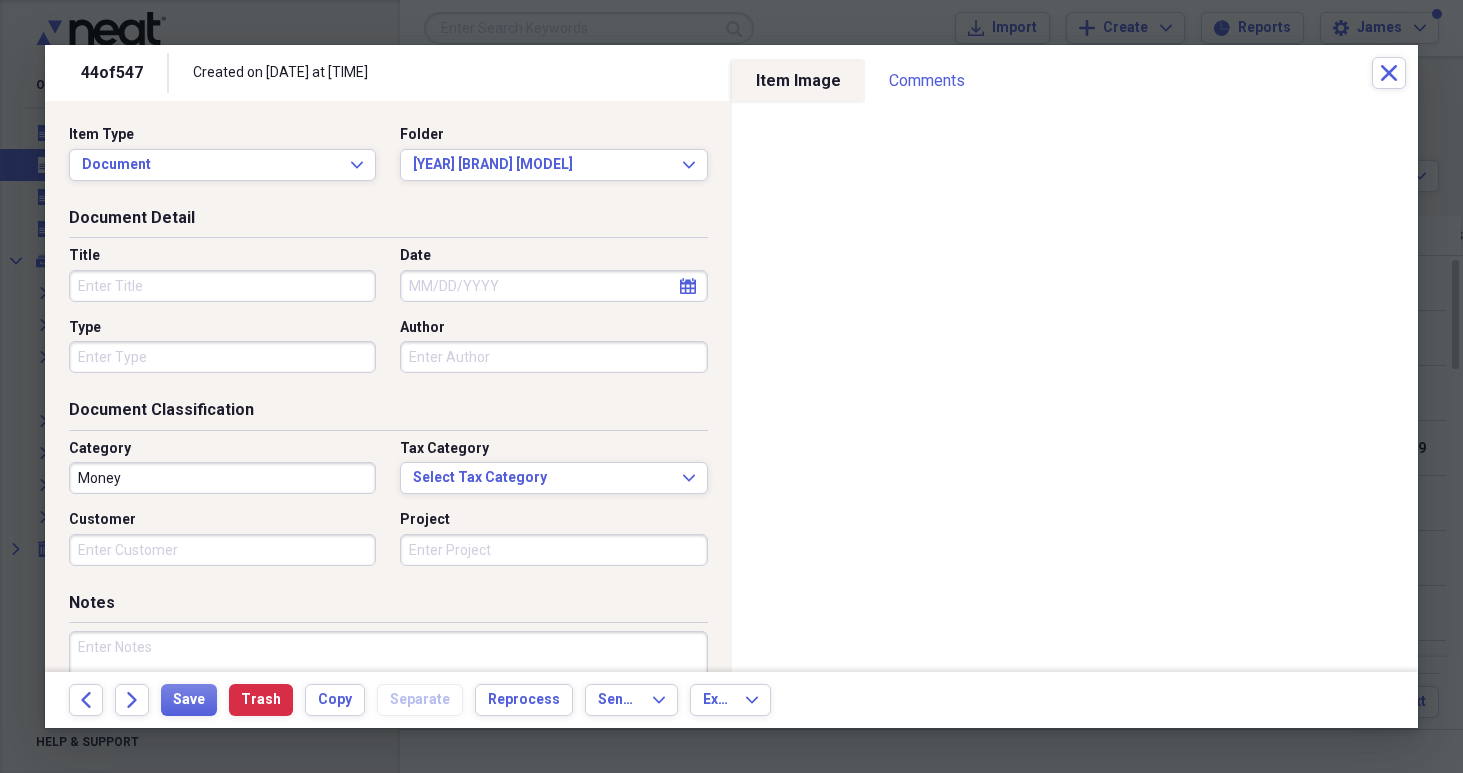 click on "Forward" 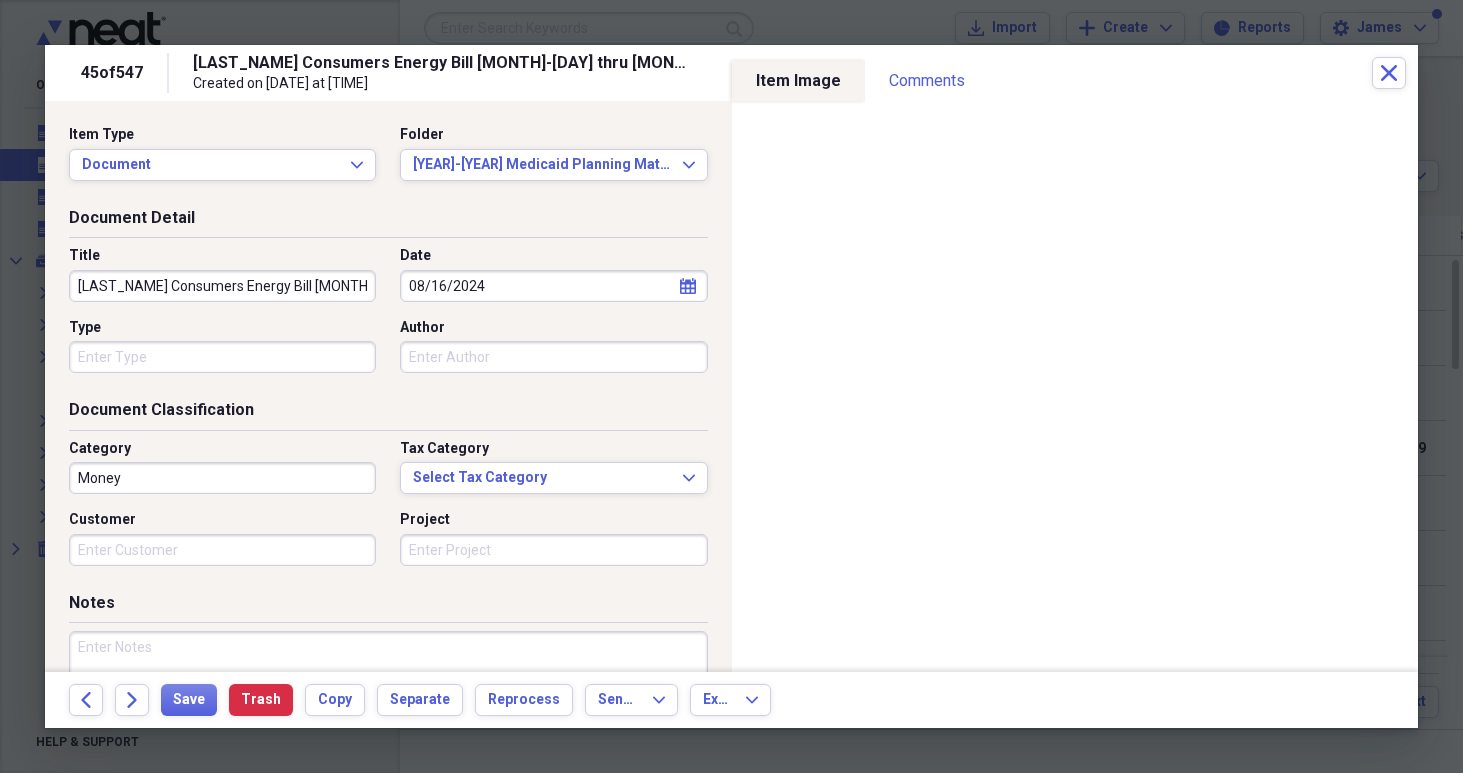 click on "Forward" 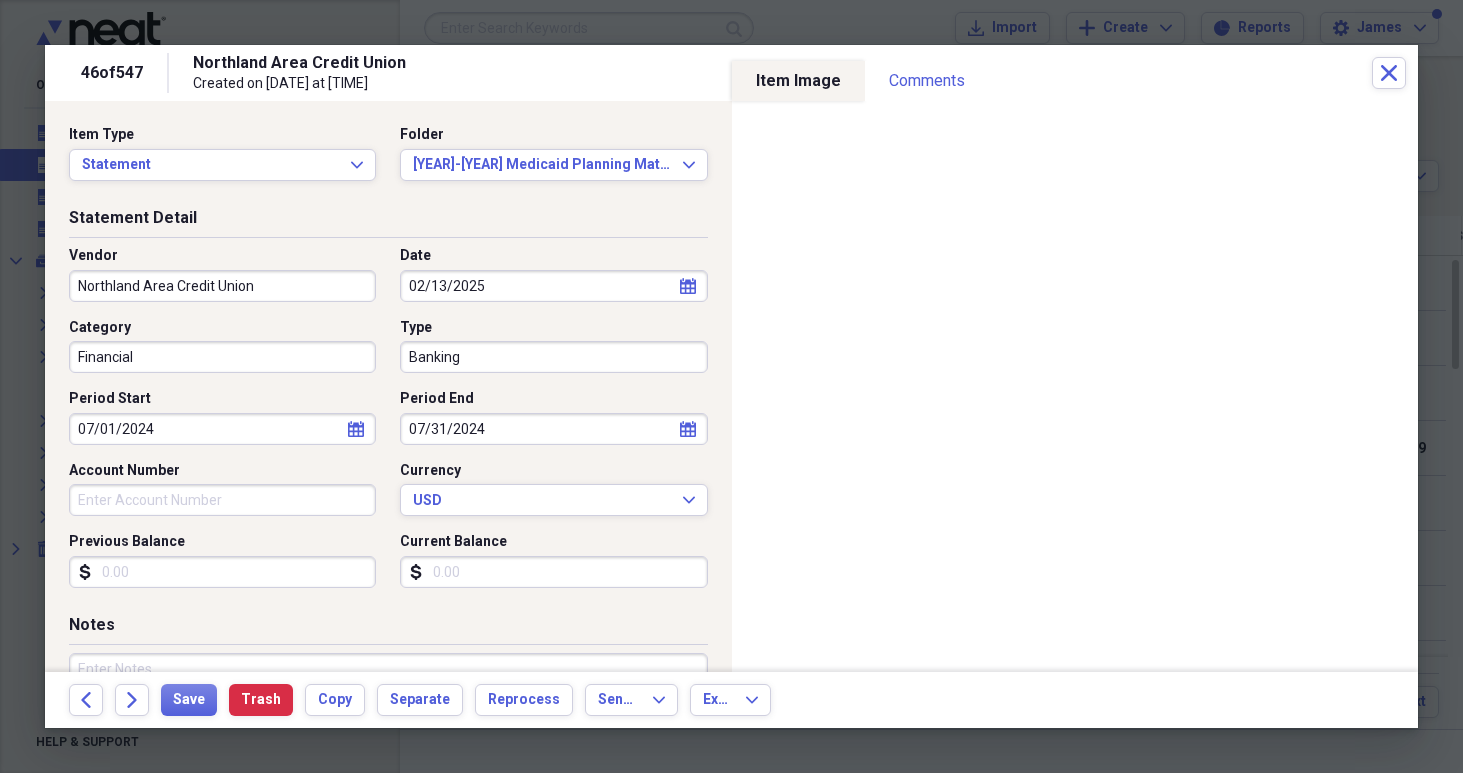 click on "Forward" 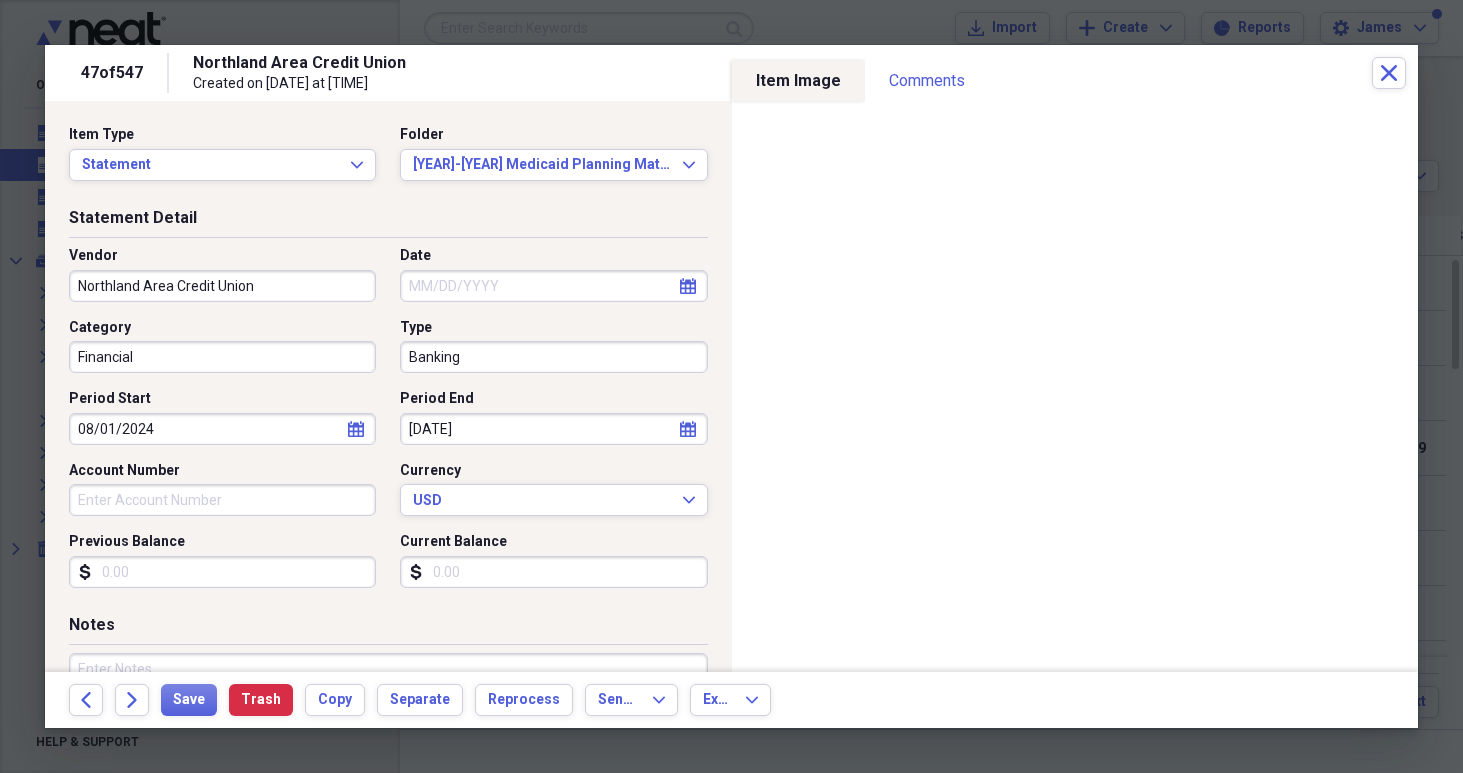 click on "Forward" 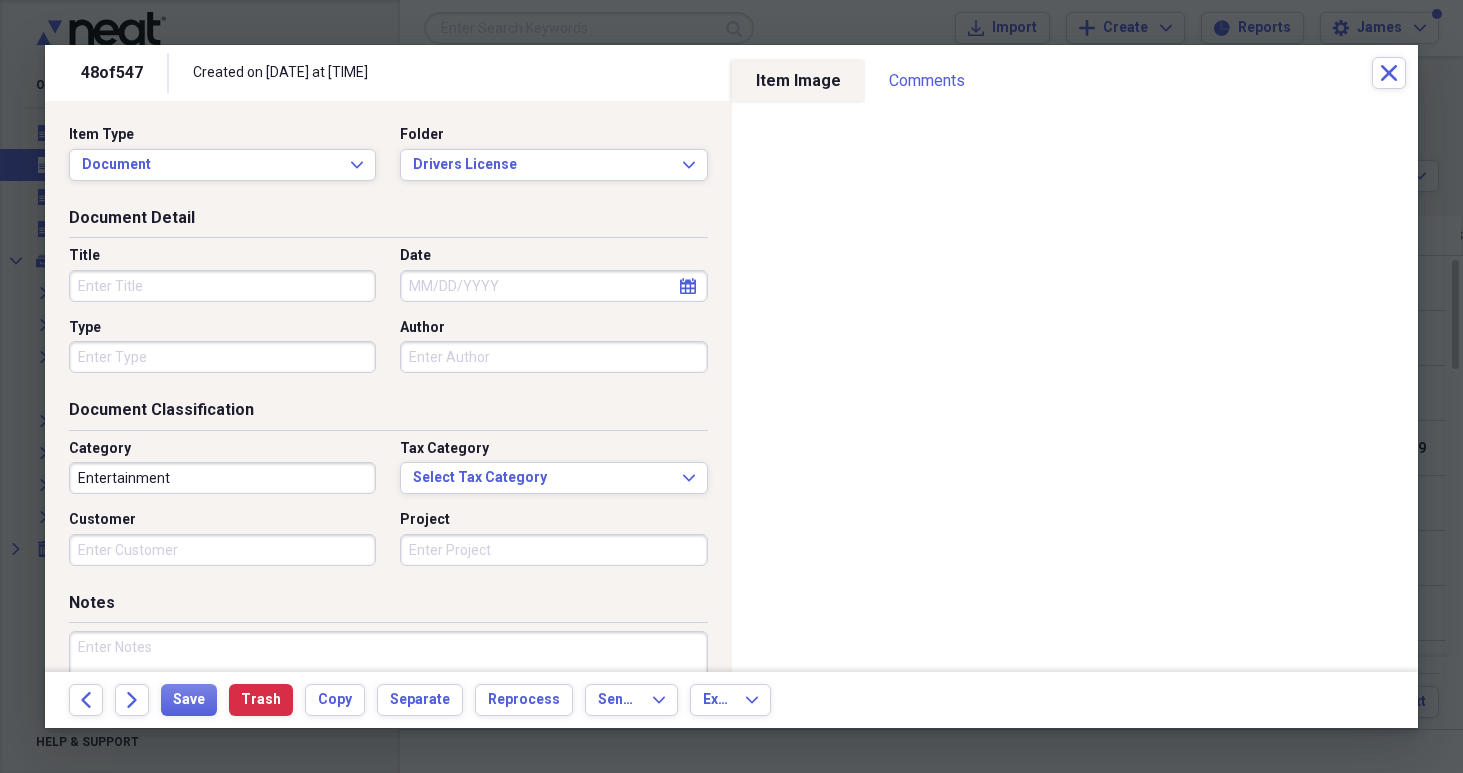 click on "Forward" 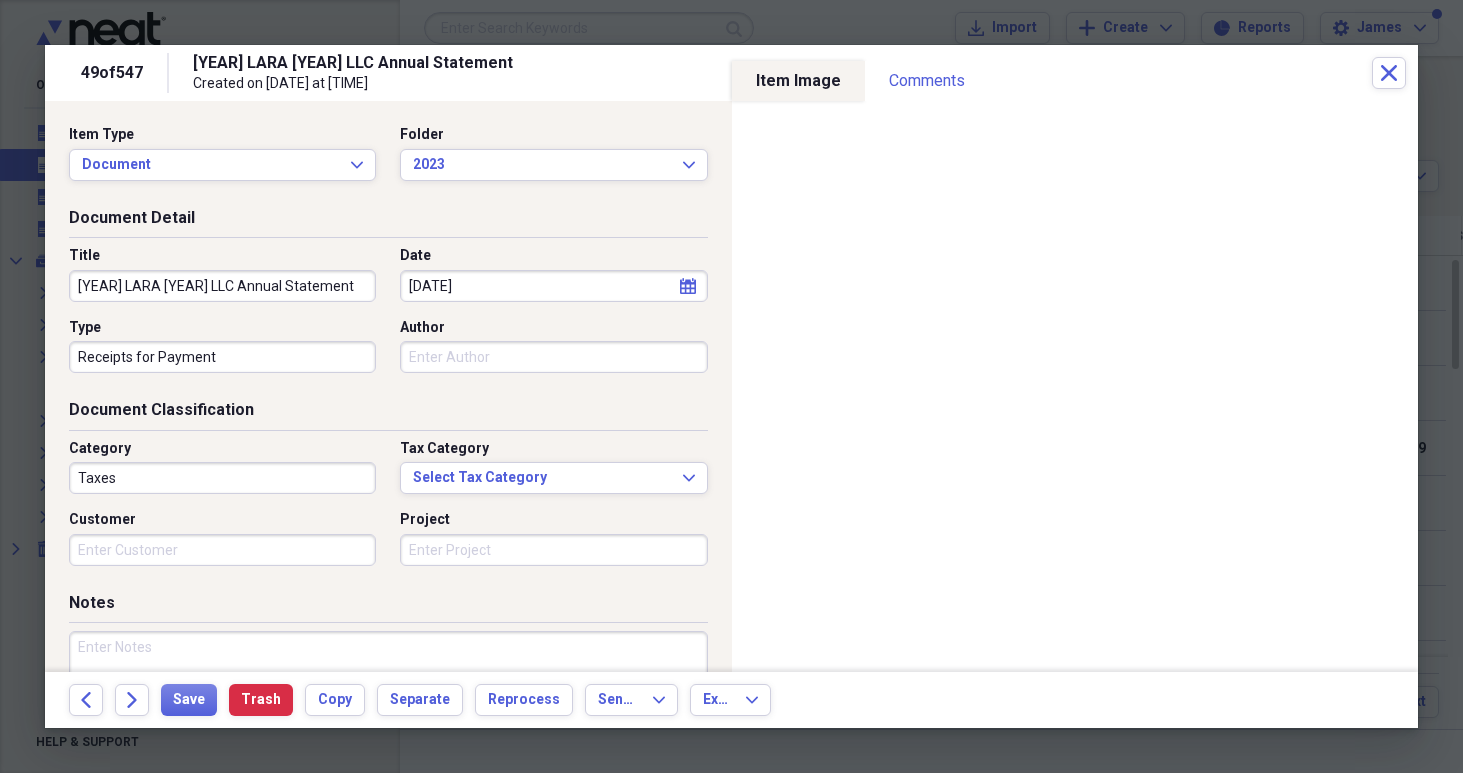 click on "Forward" 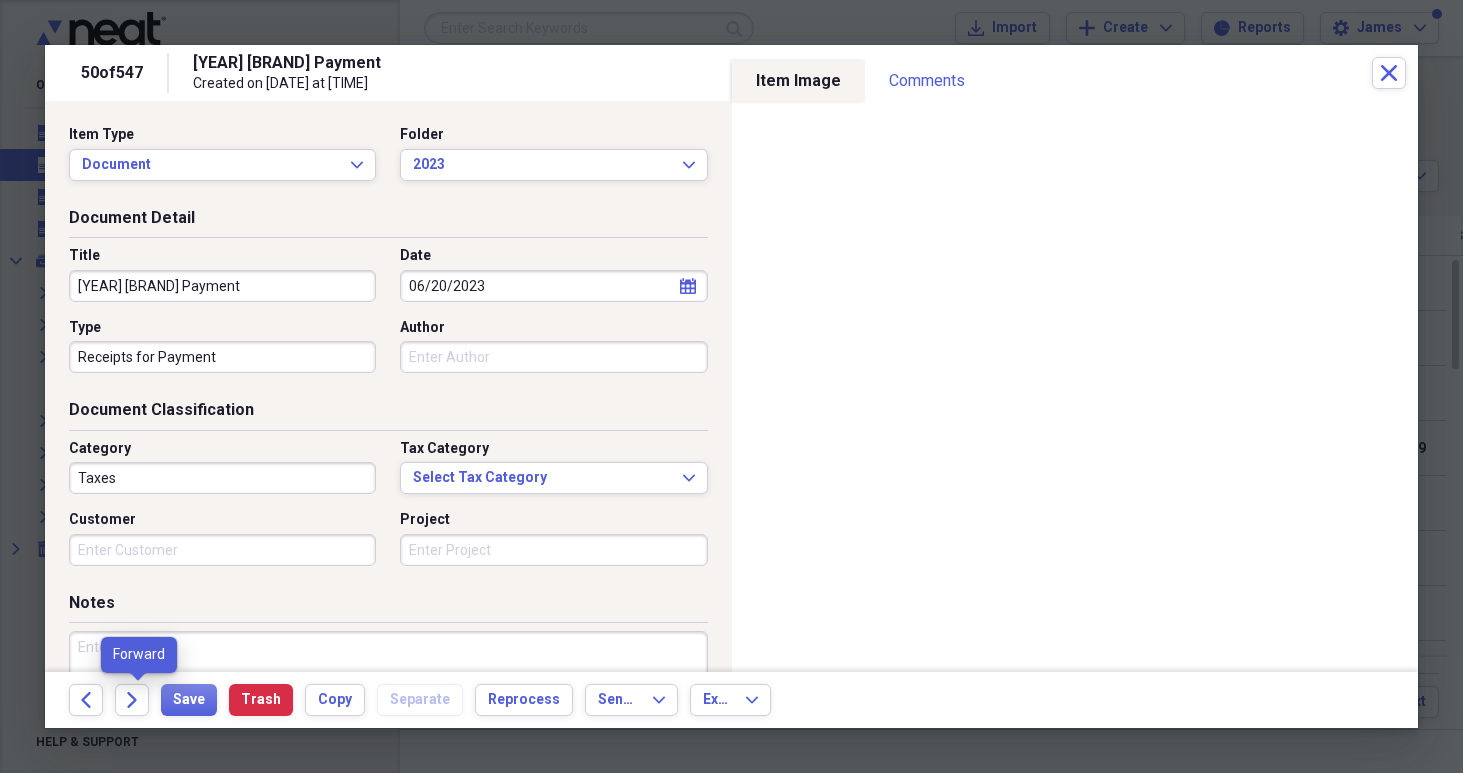 click on "Forward" 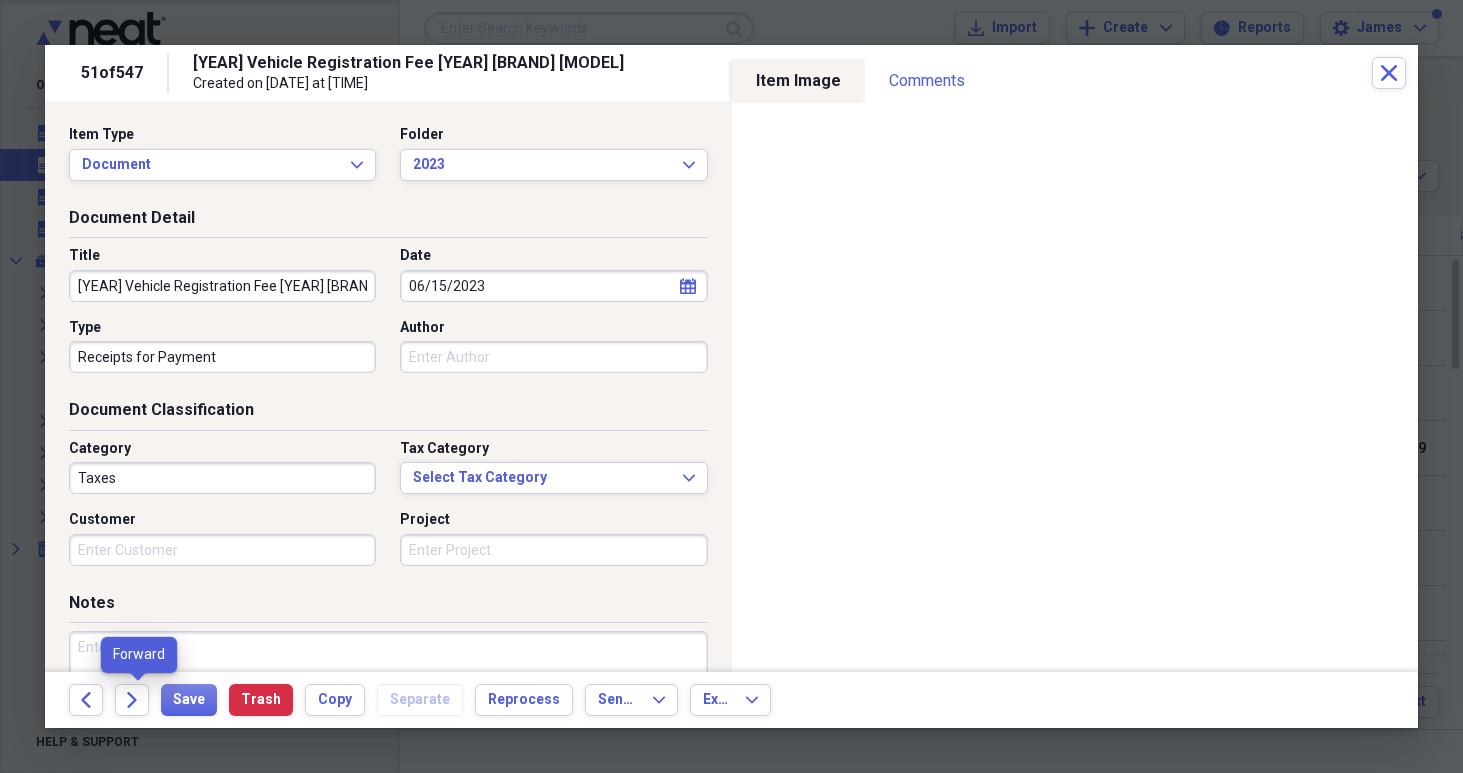 click on "Forward" 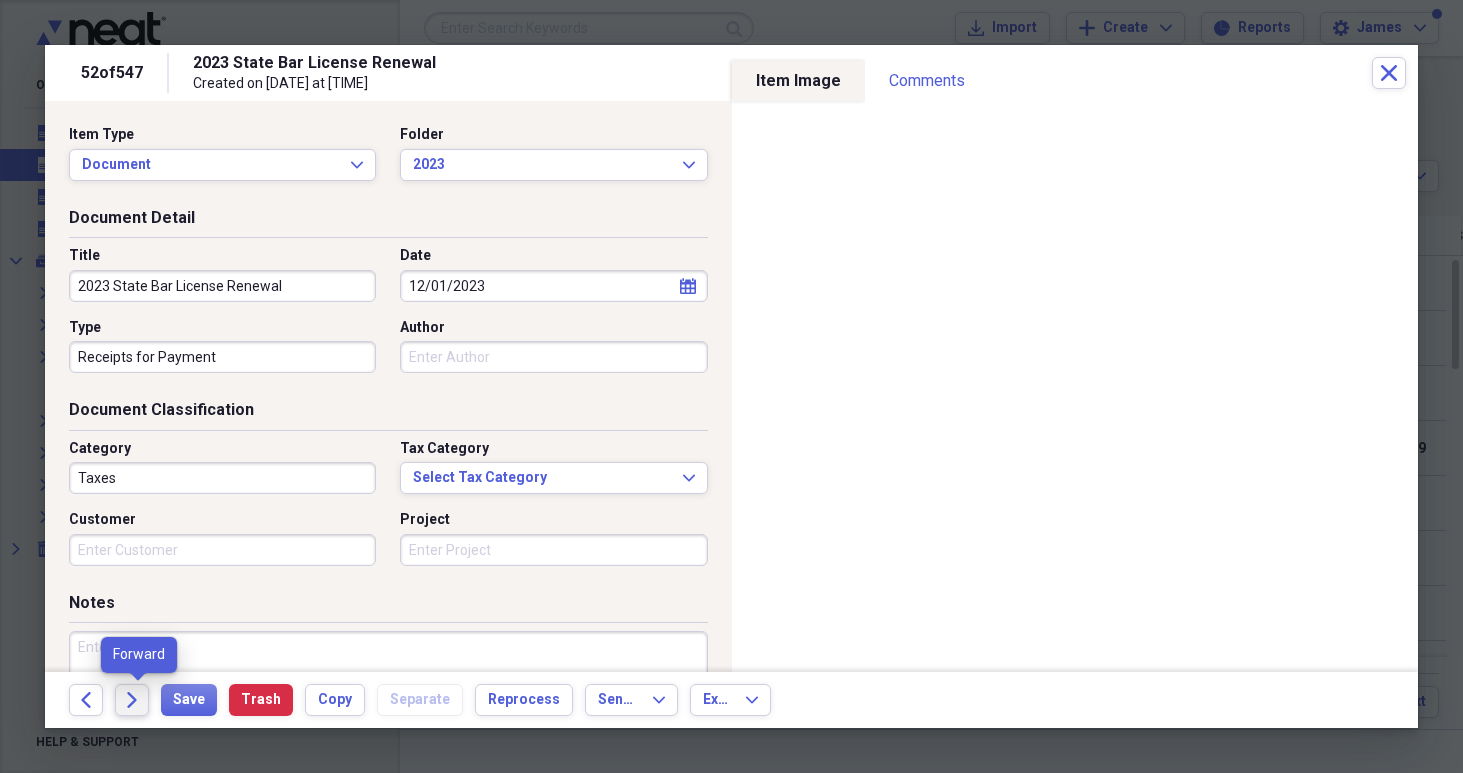 click on "Forward" 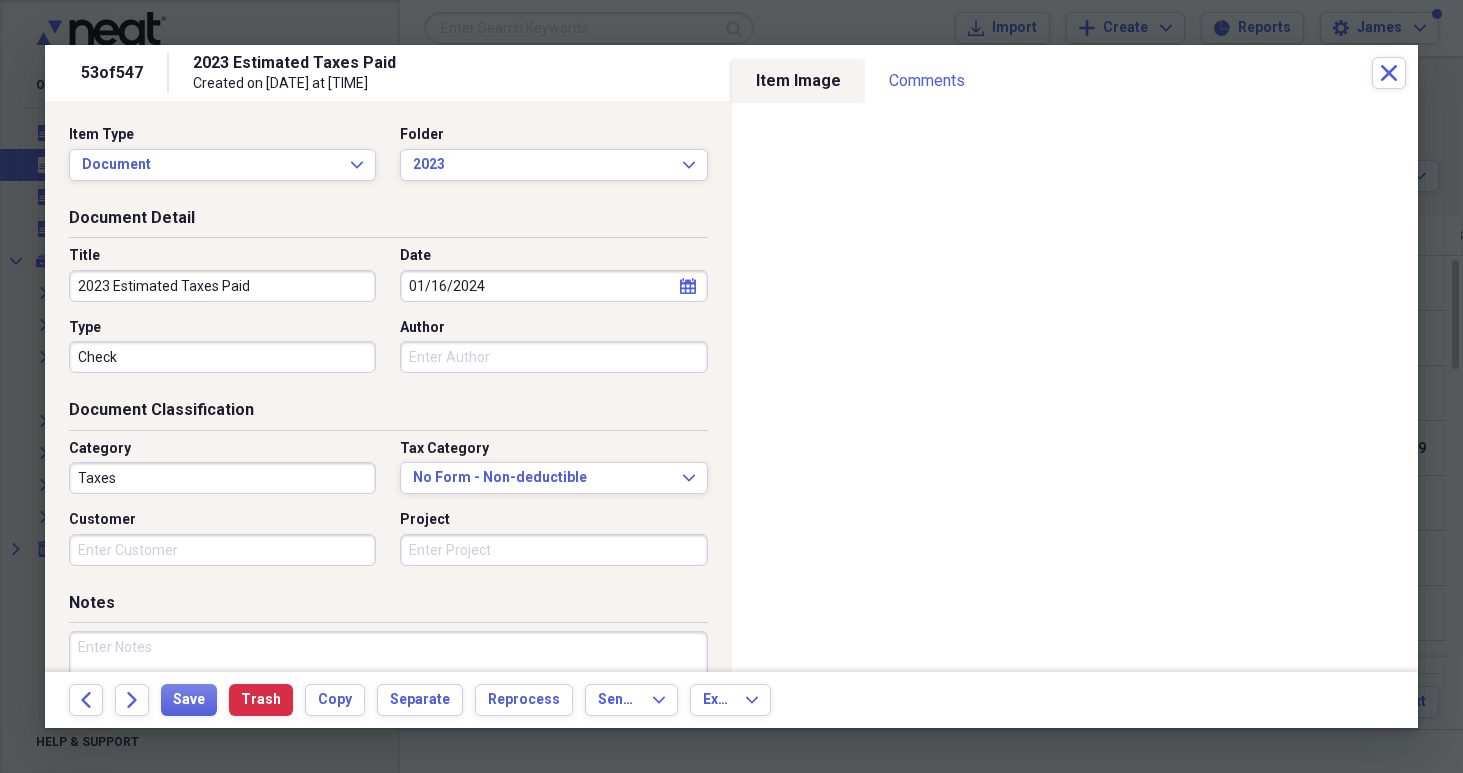 click on "Forward" 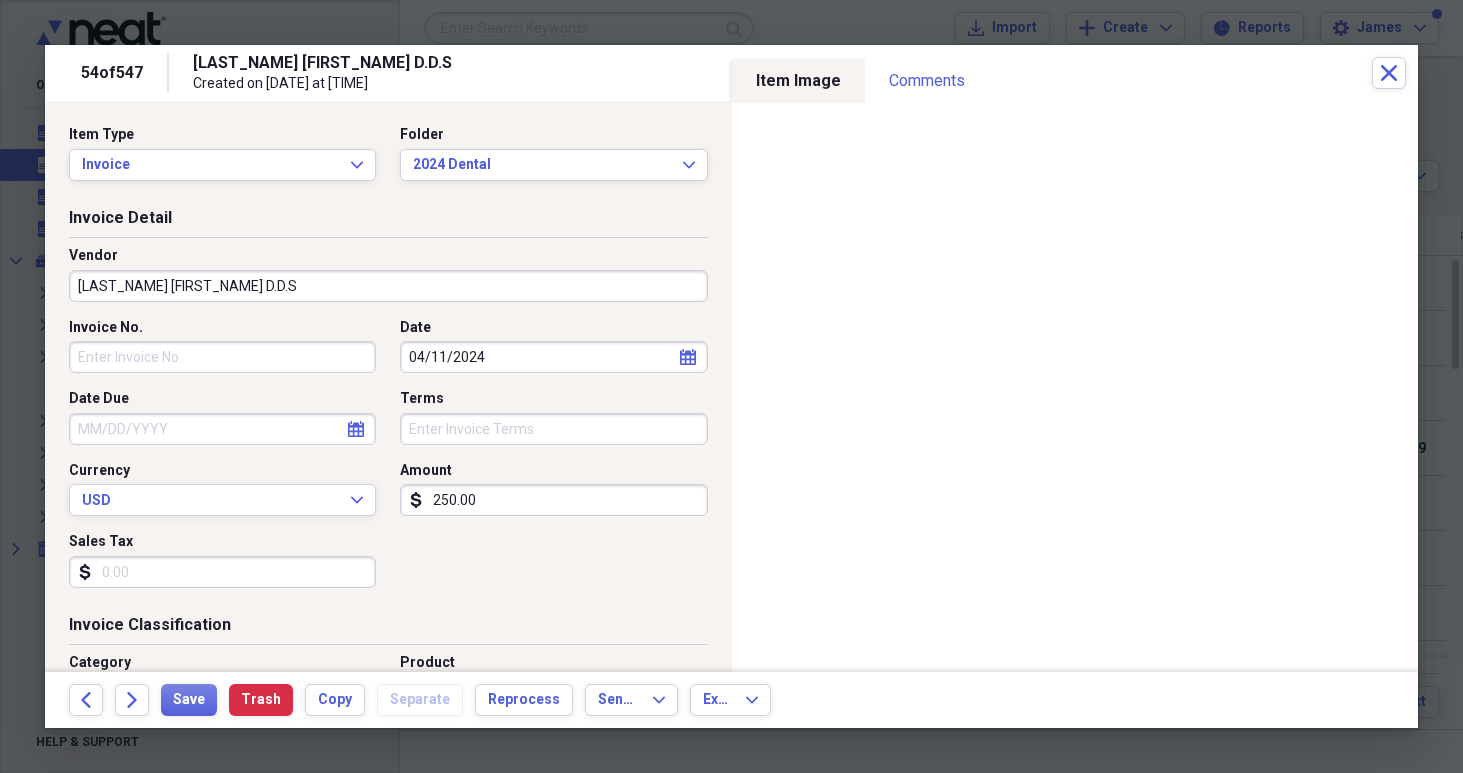 click on "Forward" 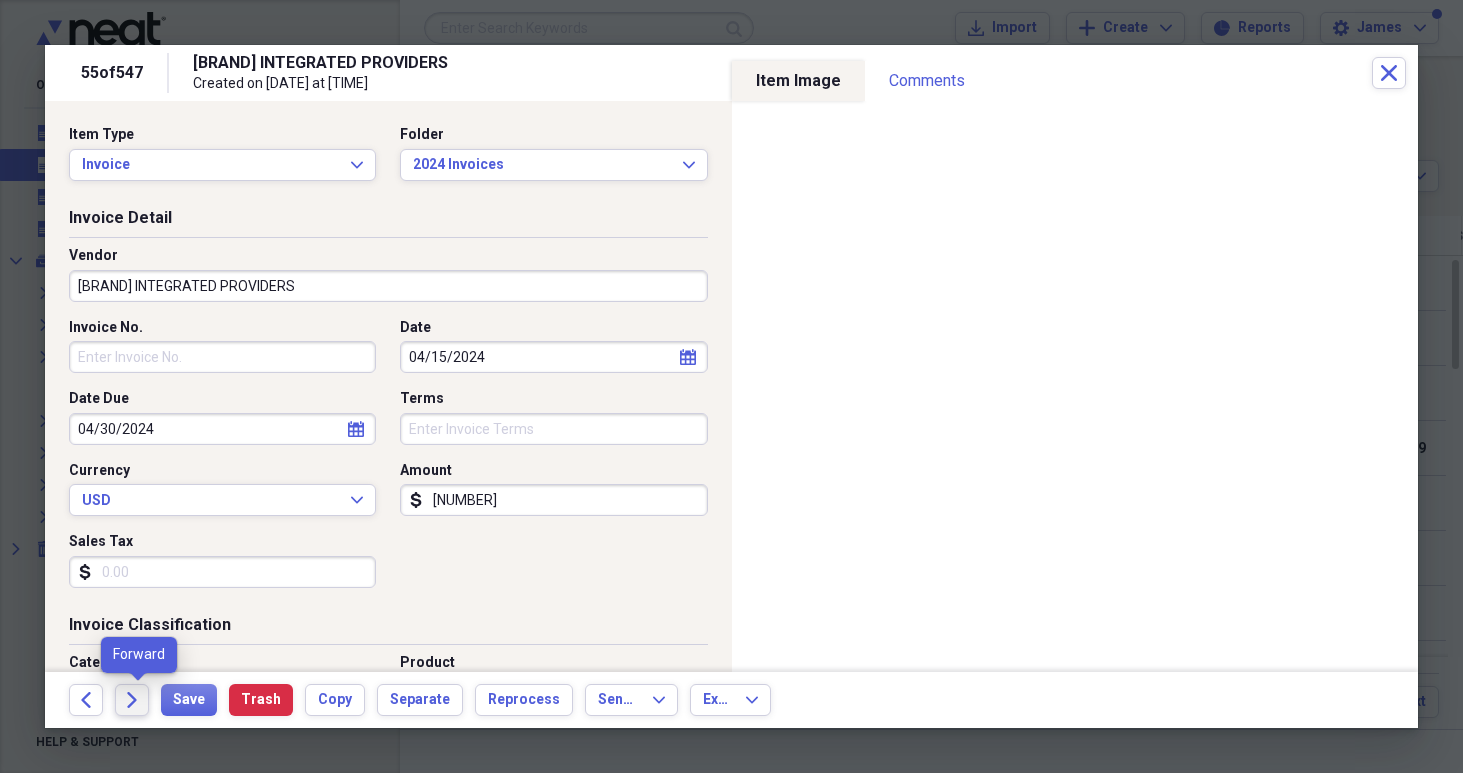 click on "Forward" 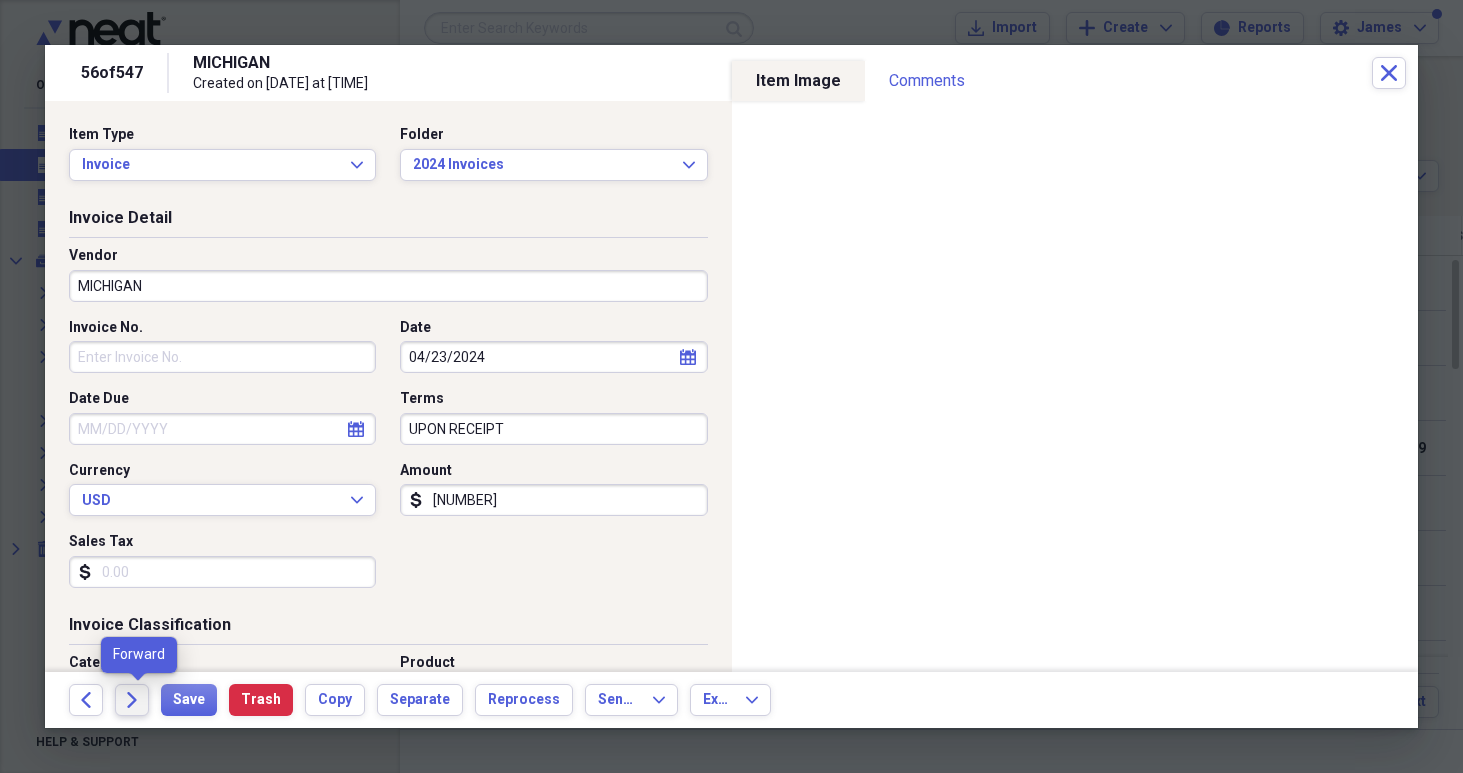 click 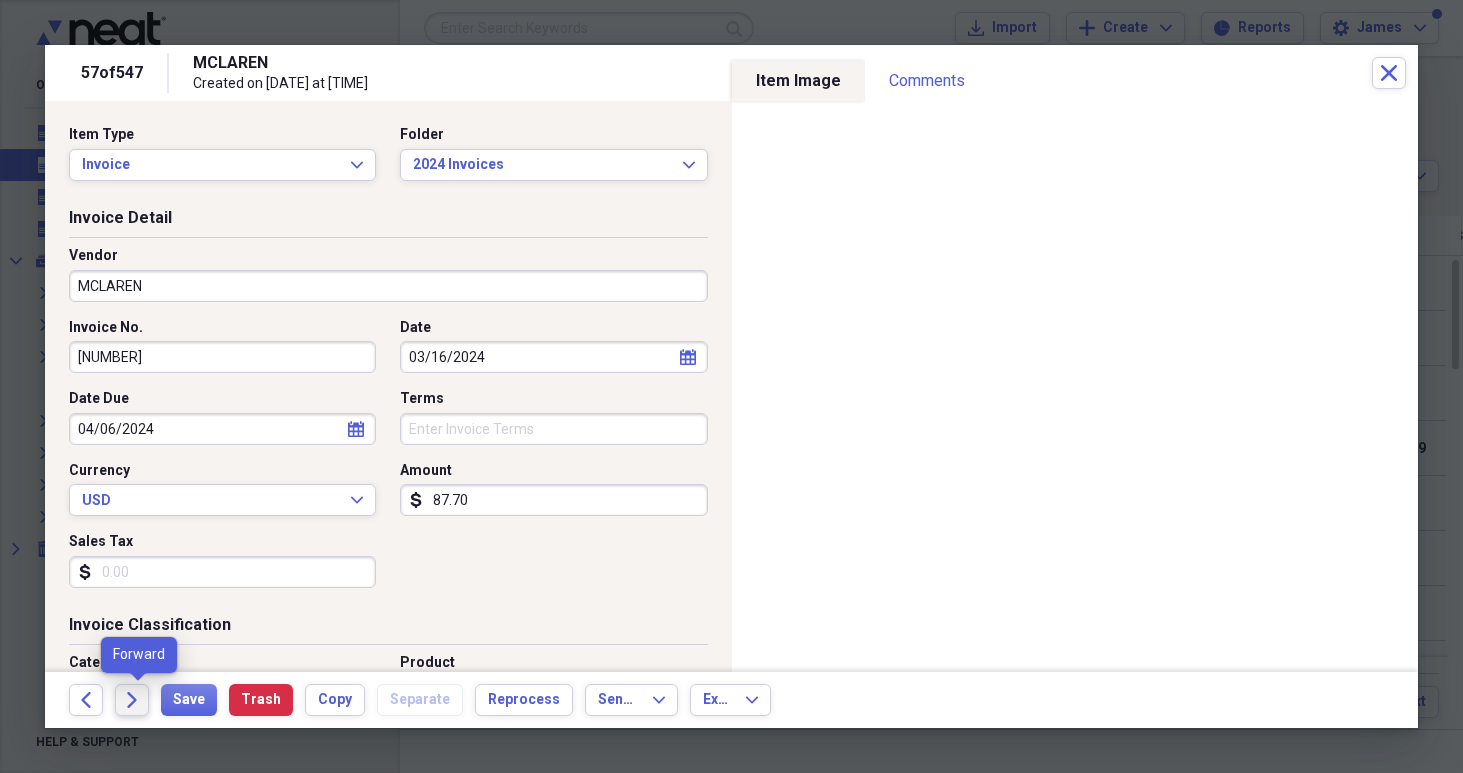 click 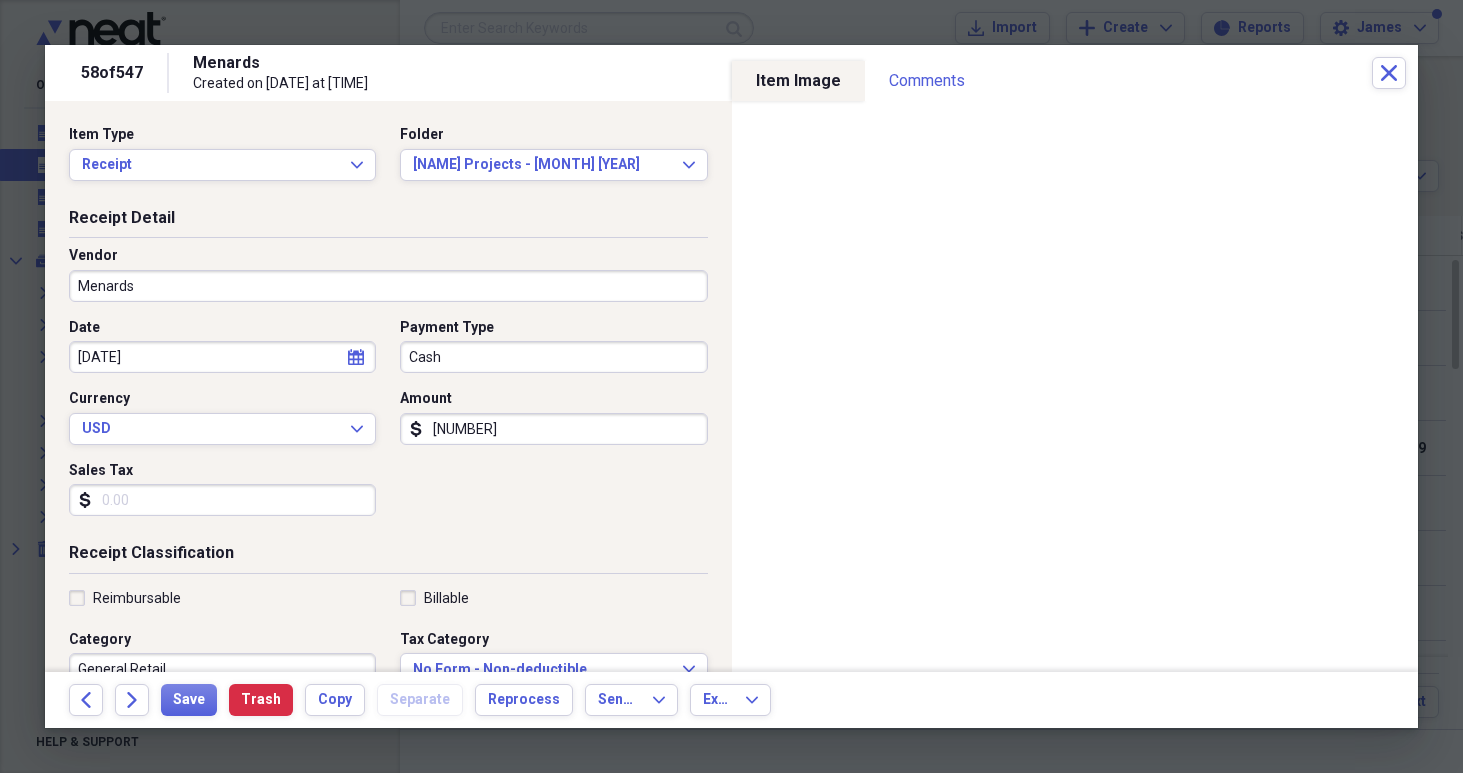 click 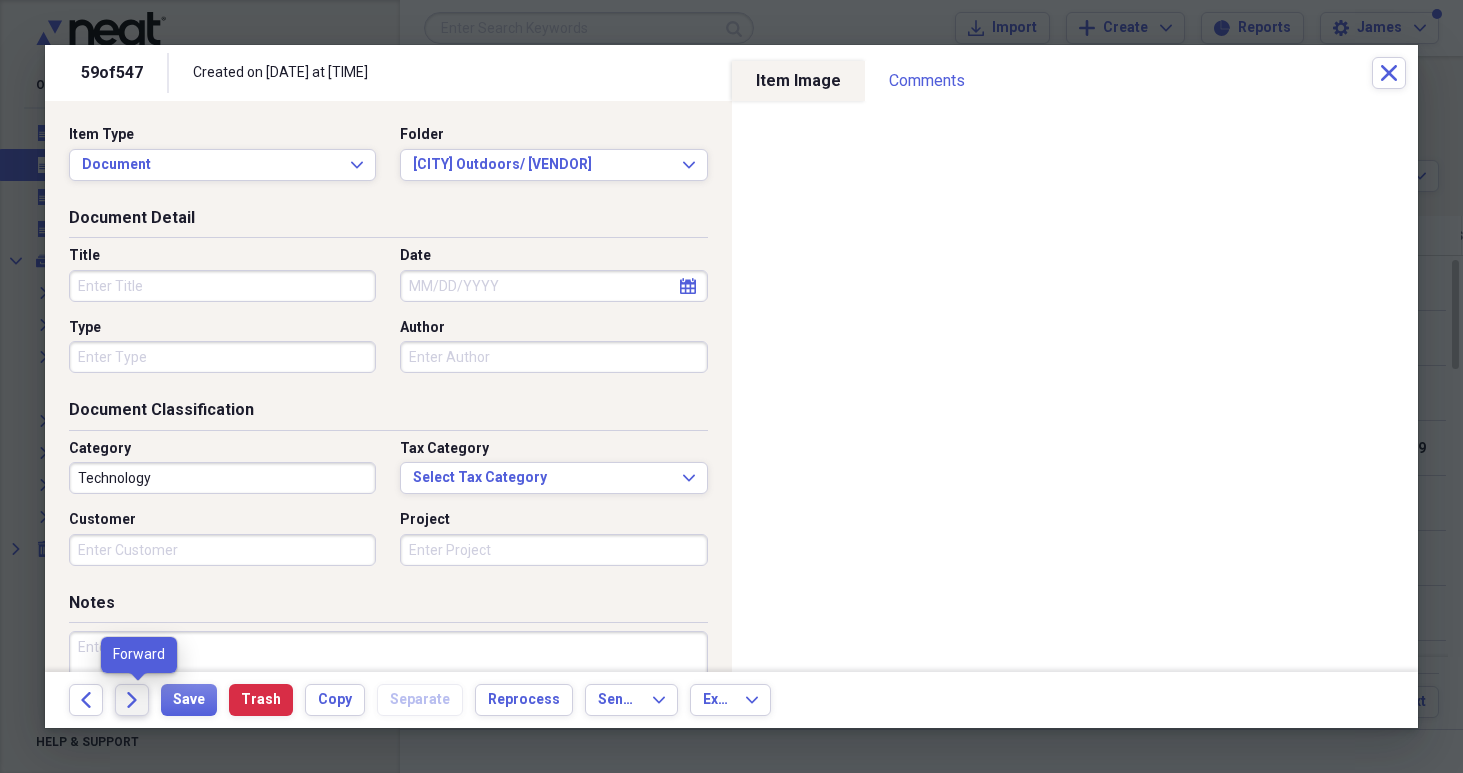 click 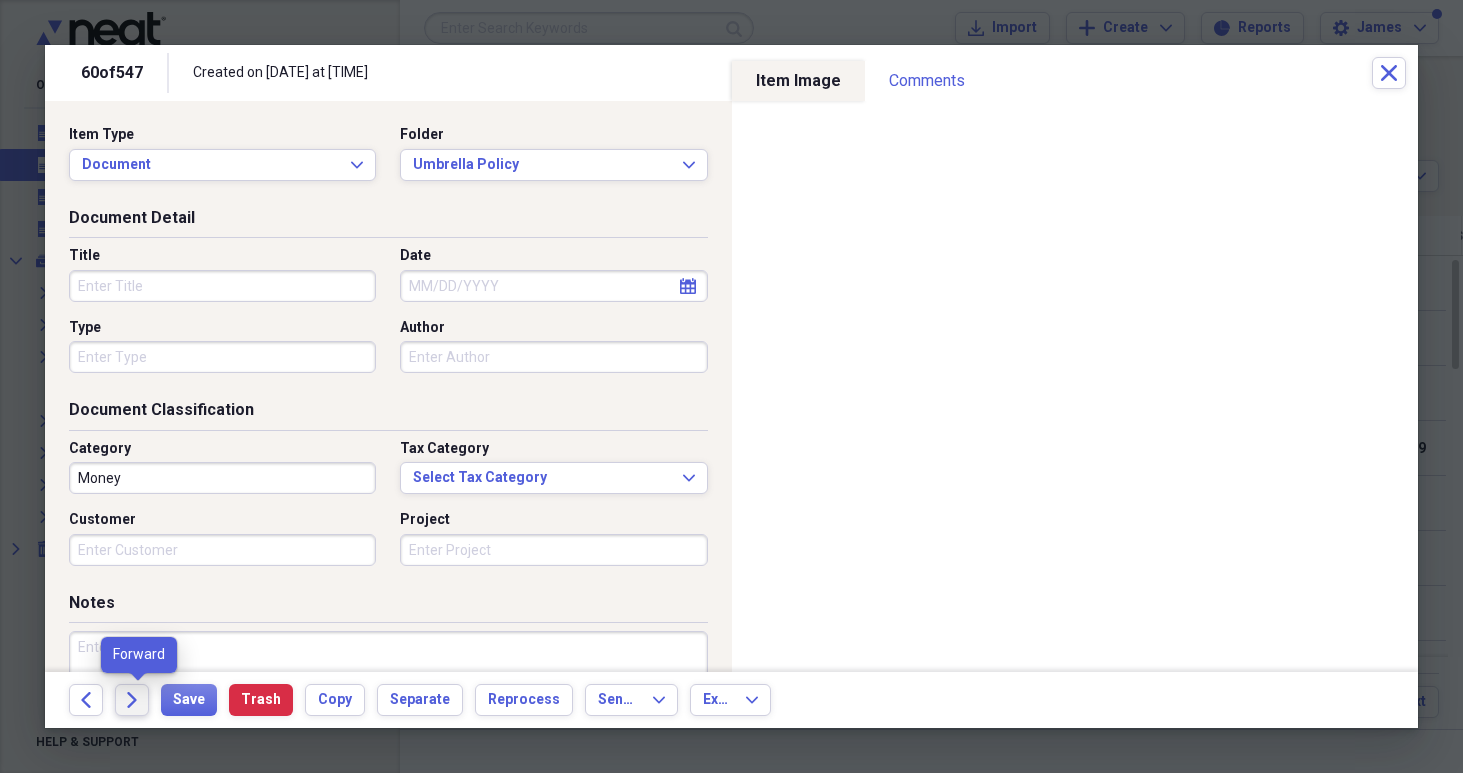 click 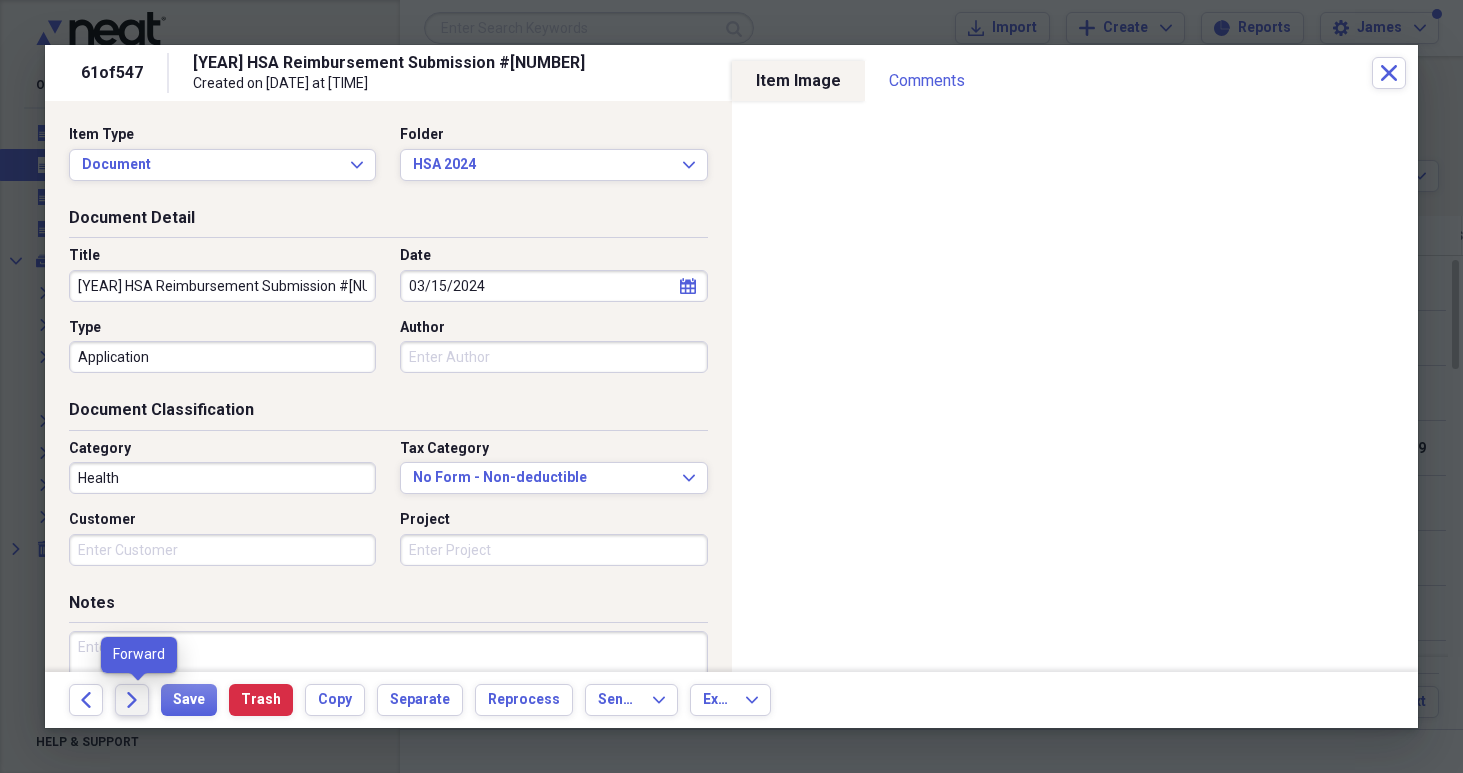 click 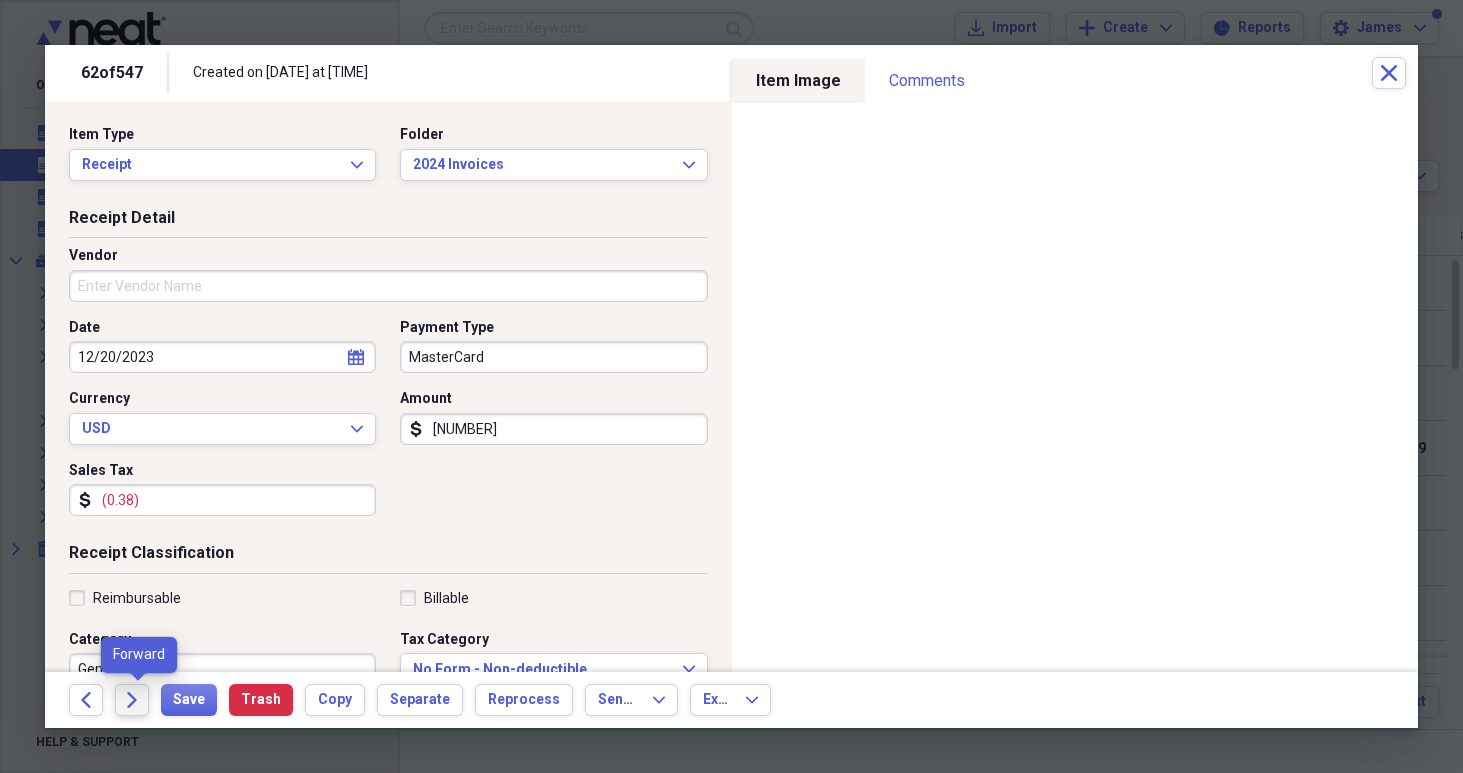 click 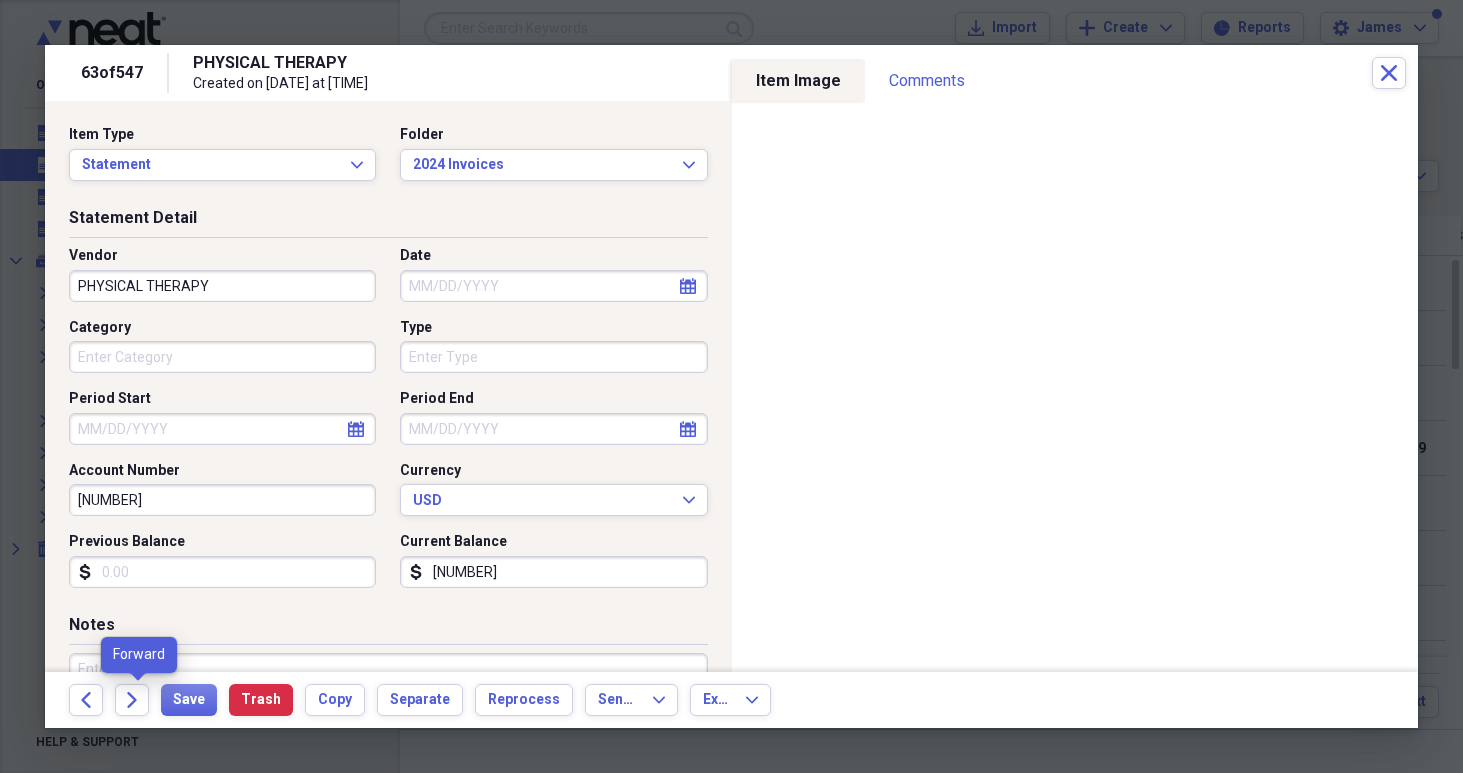 click 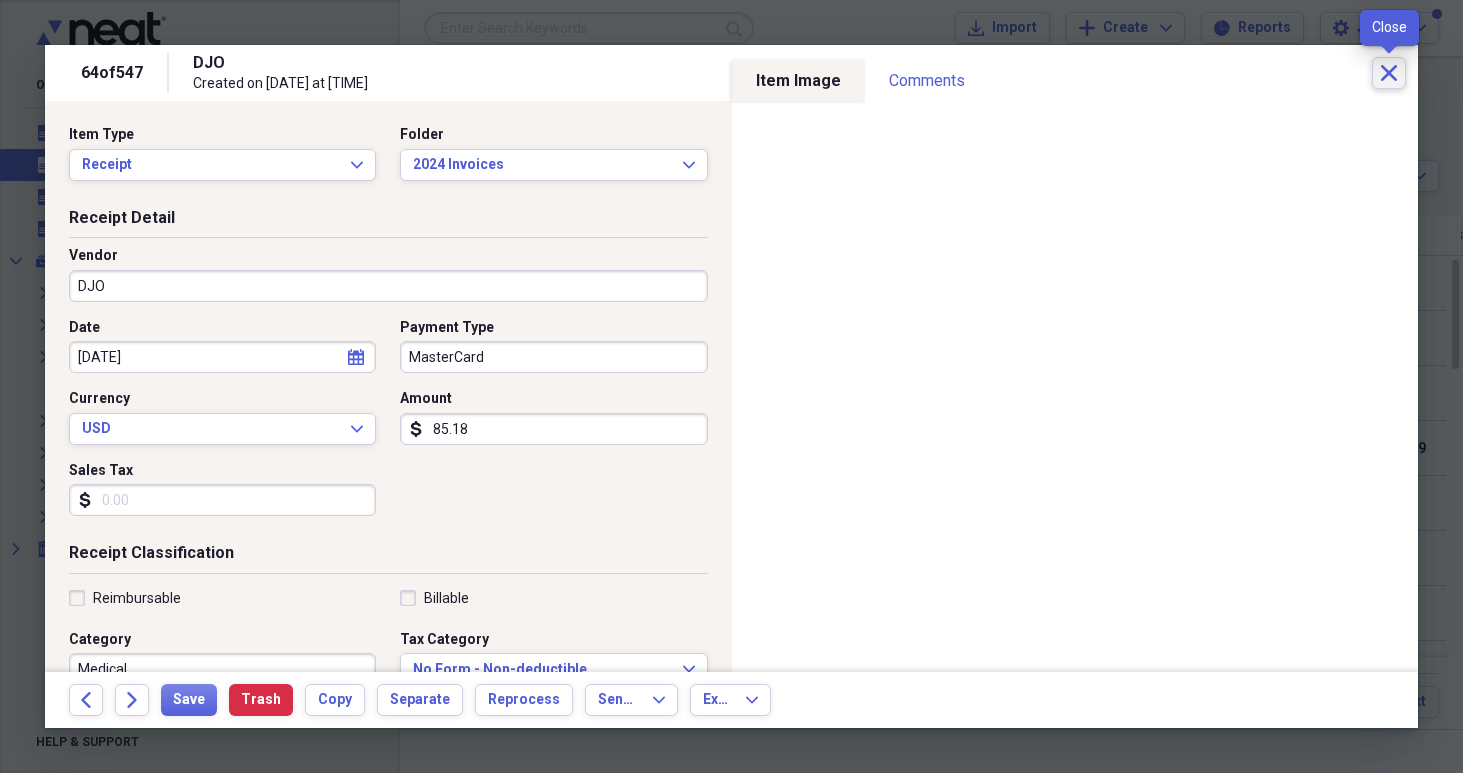 click 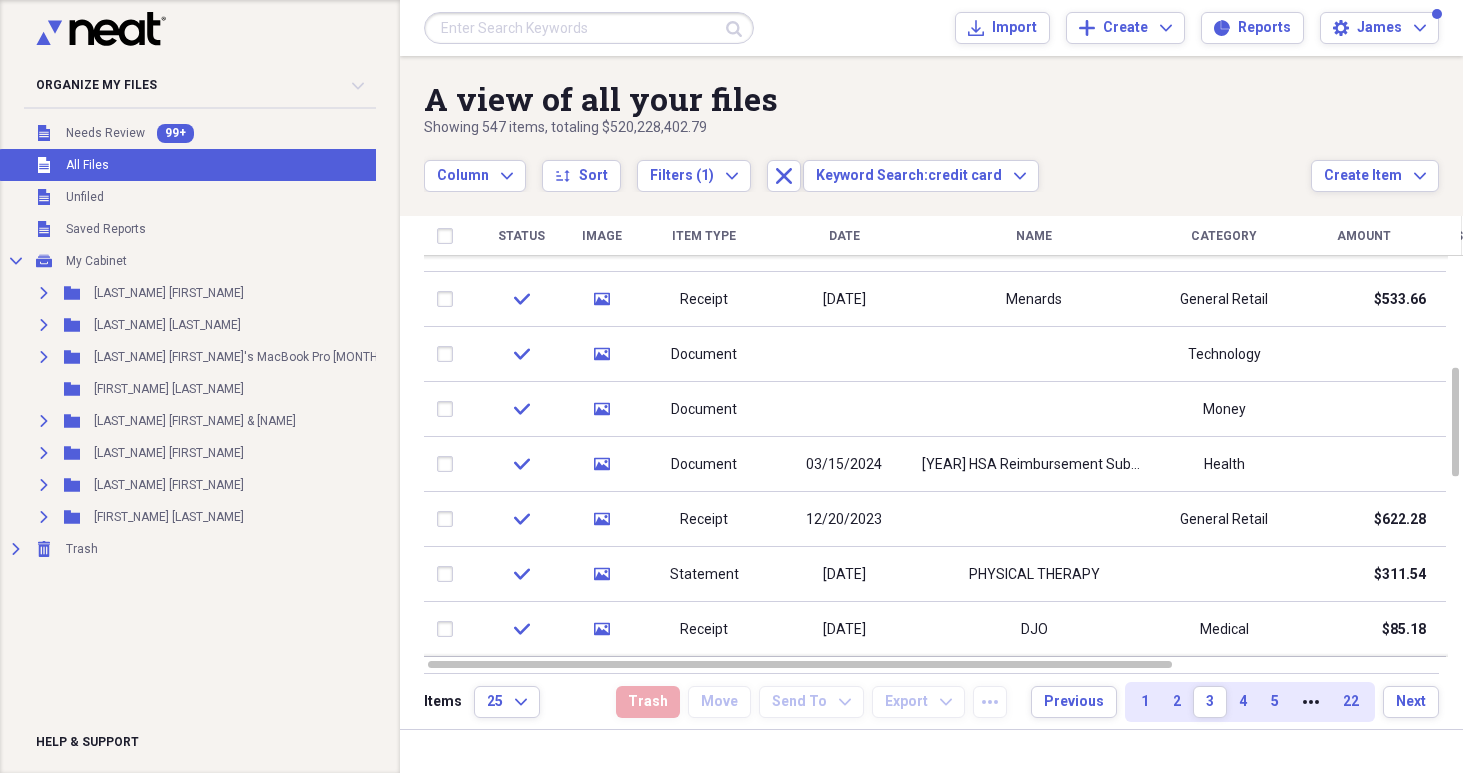 click at bounding box center (194, 32) 